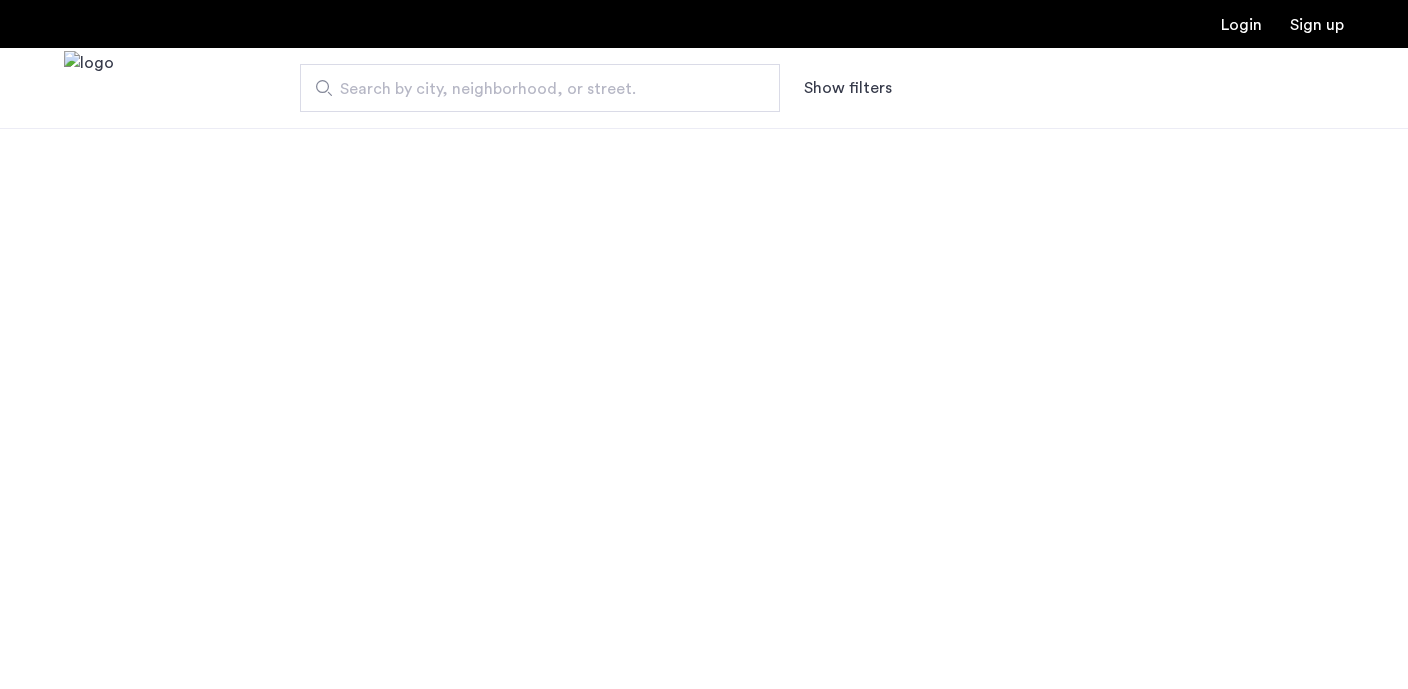 scroll, scrollTop: 0, scrollLeft: 0, axis: both 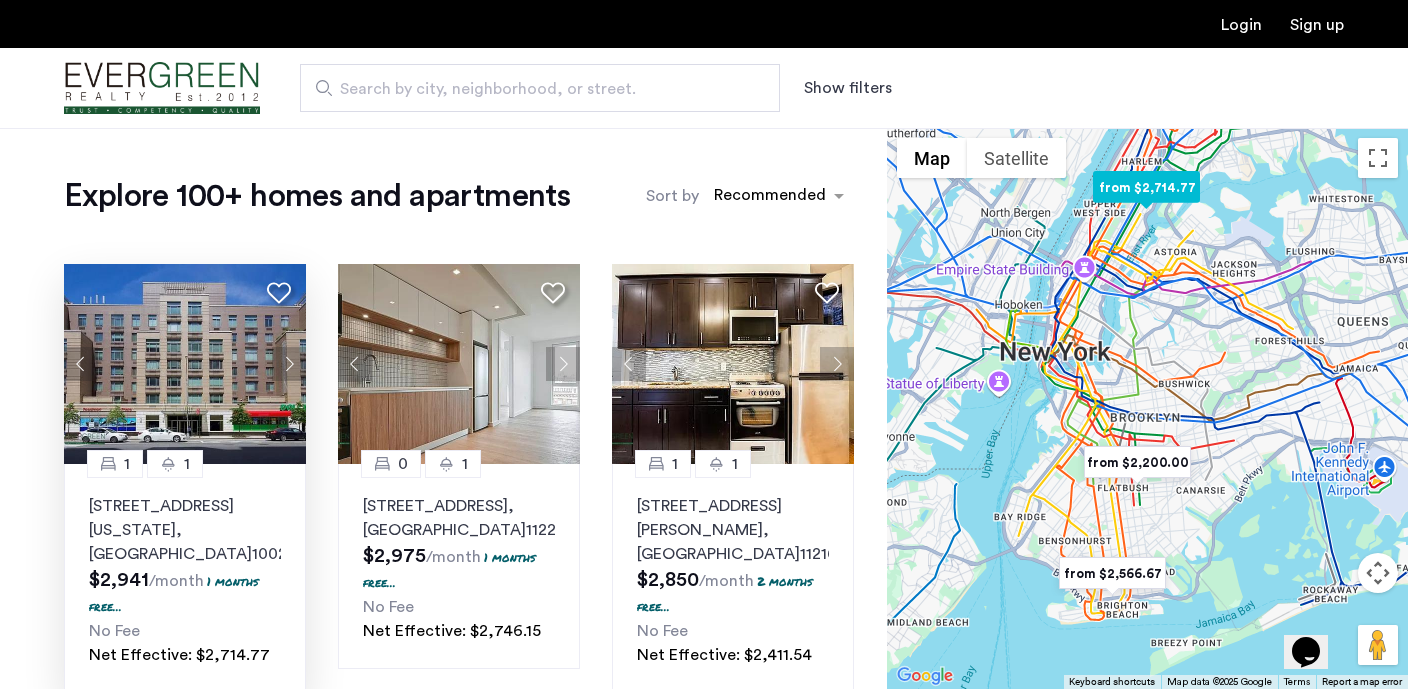 click 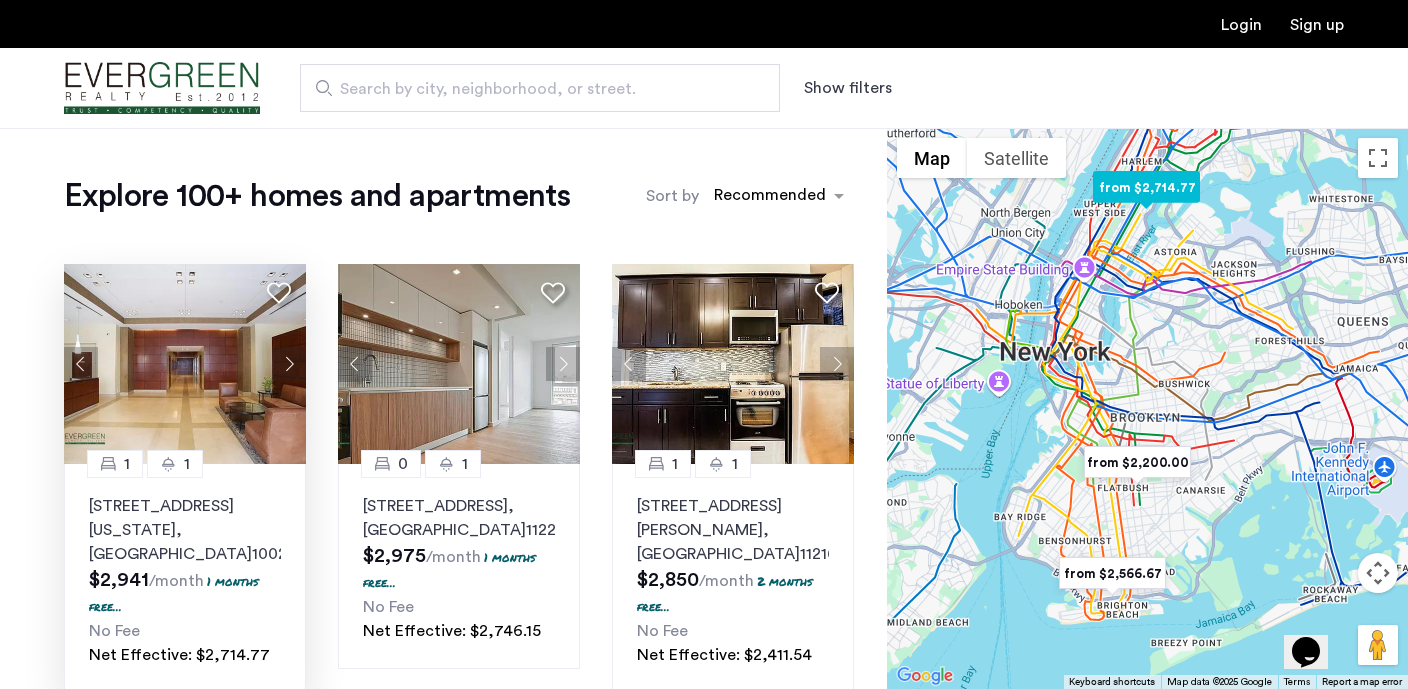 click 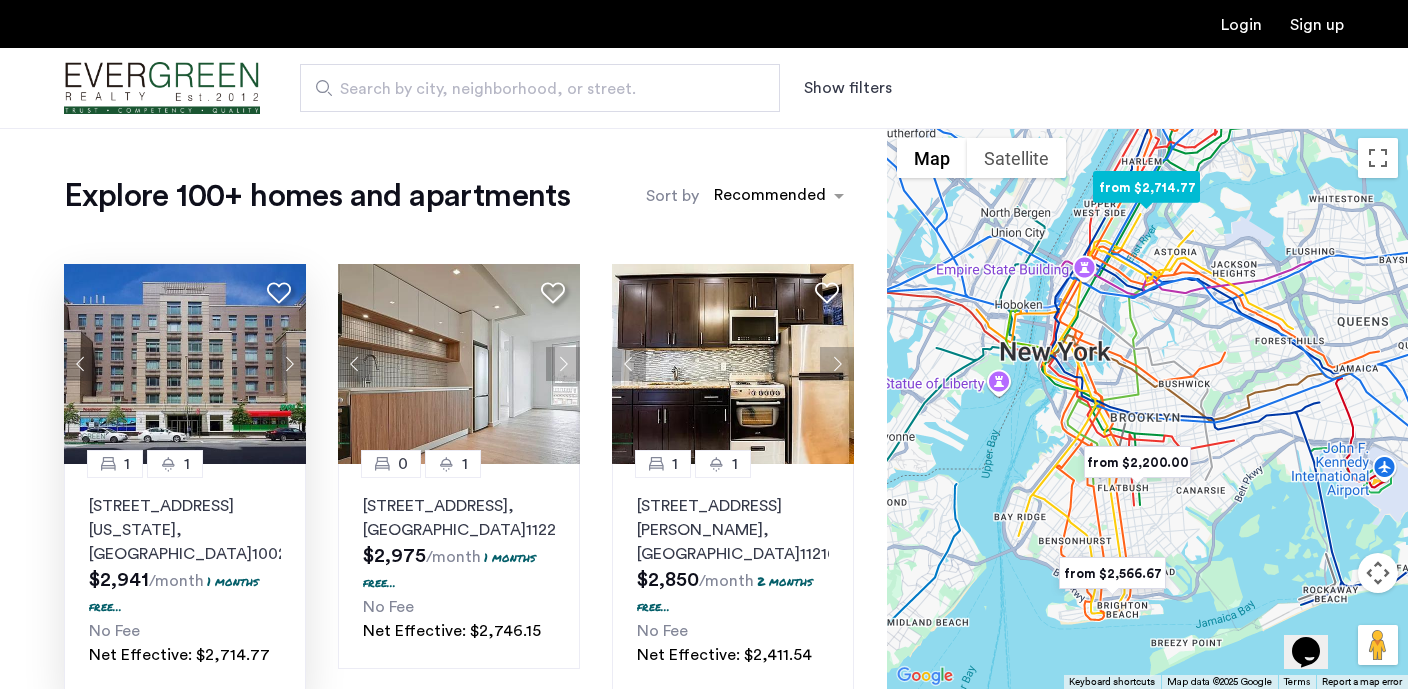 click 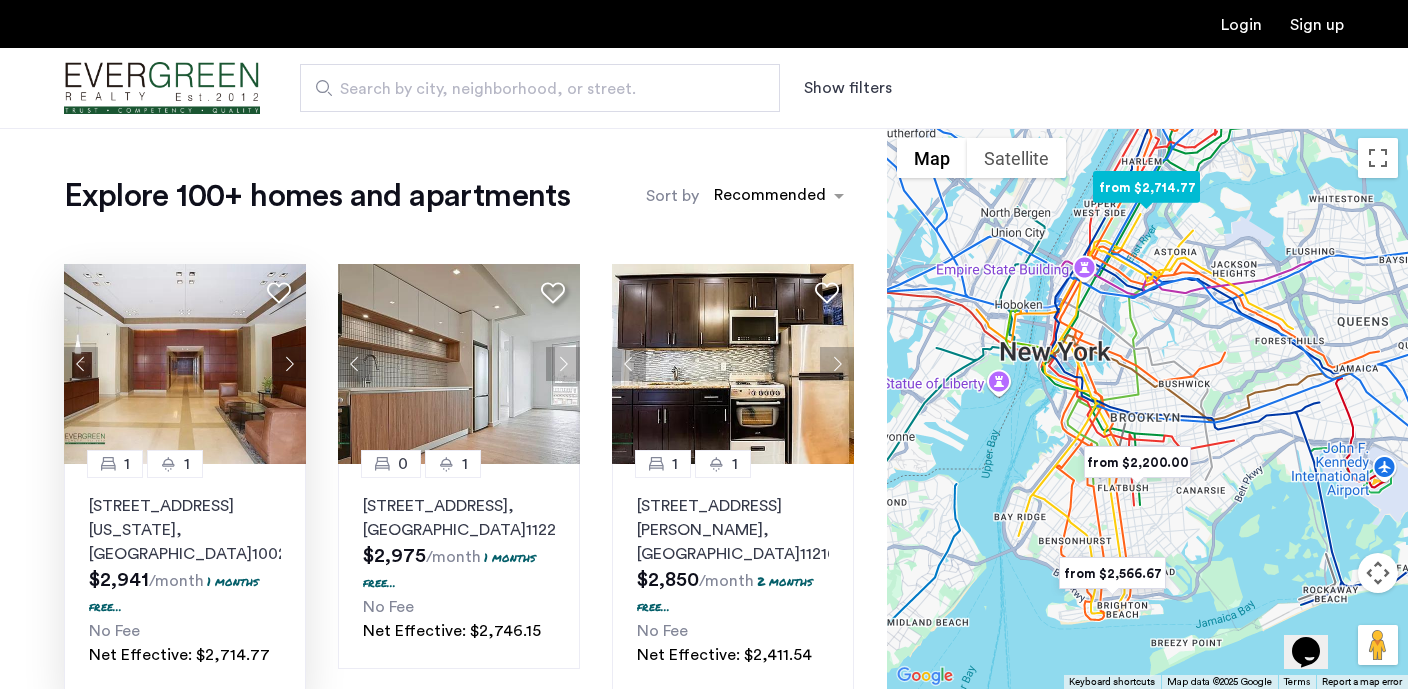 click 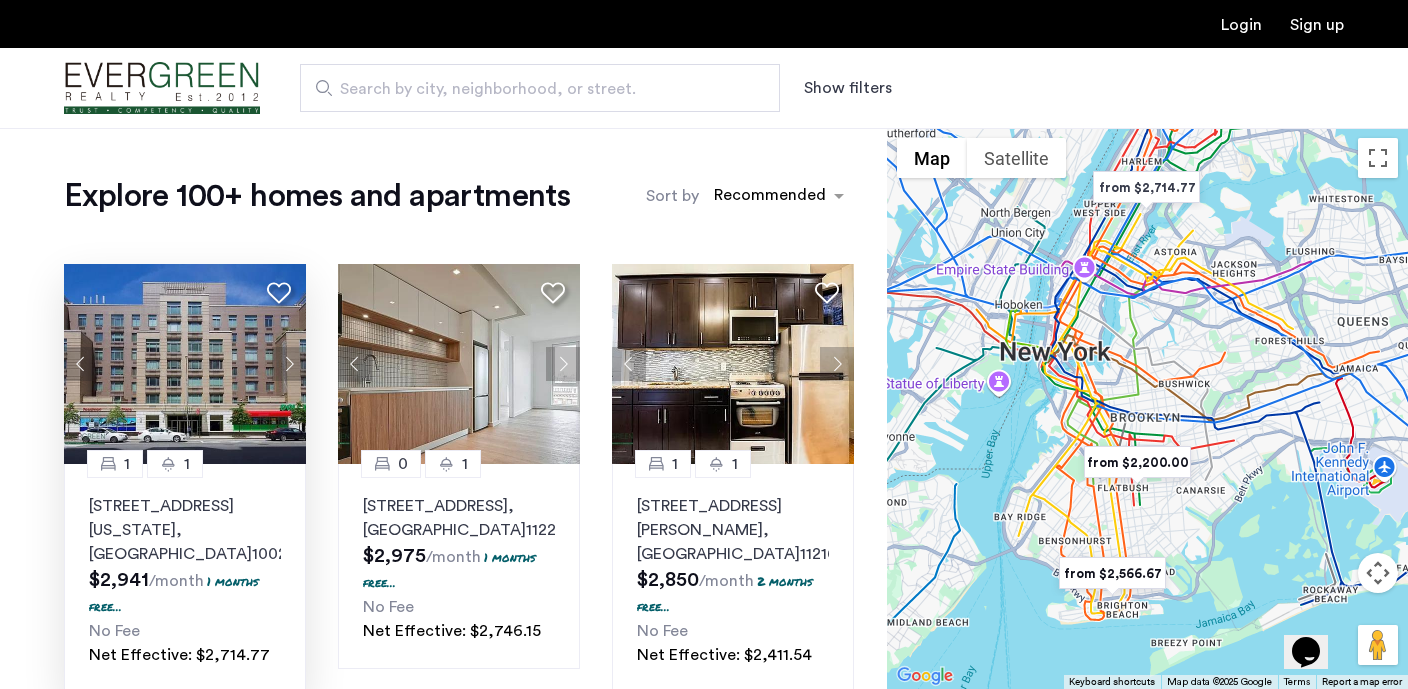 click on "Explore 100+ homes and apartments  Sort by Recommended [DATE][STREET_ADDRESS][US_STATE]  $2,941  /month  1 months free...  No Fee Net Effective: $2,714.77 0 1 [STREET_ADDRESS]  $2,975  /month  1 months free...  No Fee Net Effective: $2,746.15 1 [GEOGRAPHIC_DATA][STREET_ADDRESS][PERSON_NAME]  $2,850  /month  2 months free...  No Fee Net Effective: $2,411.54 1 1 [STREET_ADDRESS]  $2,731  /month  0.5 months free...  No Fee Net Effective: $2,617.21 2 1 [STREET_ADDRESS]  $3,125  /month  0.28 months free...  No Fee Net Effective: $3,052.08 2 [GEOGRAPHIC_DATA][STREET_ADDRESS][PERSON_NAME]  $3,150  /month  1.5 months free...  No Fee Net Effective: $2,786.54 This is new, waiting on photos 1 1 [STREET_ADDRESS]  $3,150  /month  1.71 months free...  No Fee Net Effective: $2,701.13 This is new, waiting on photos 2 1 [STREET_ADDRESS]" 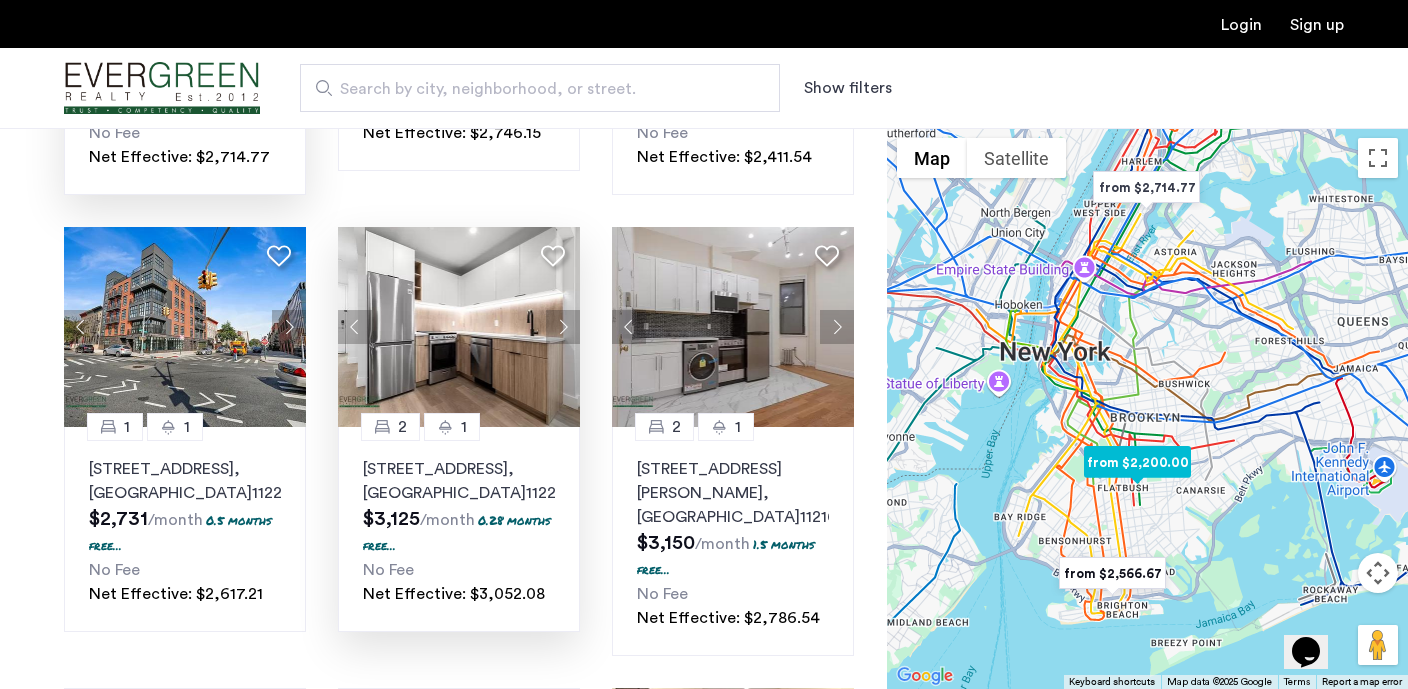 scroll, scrollTop: 0, scrollLeft: 0, axis: both 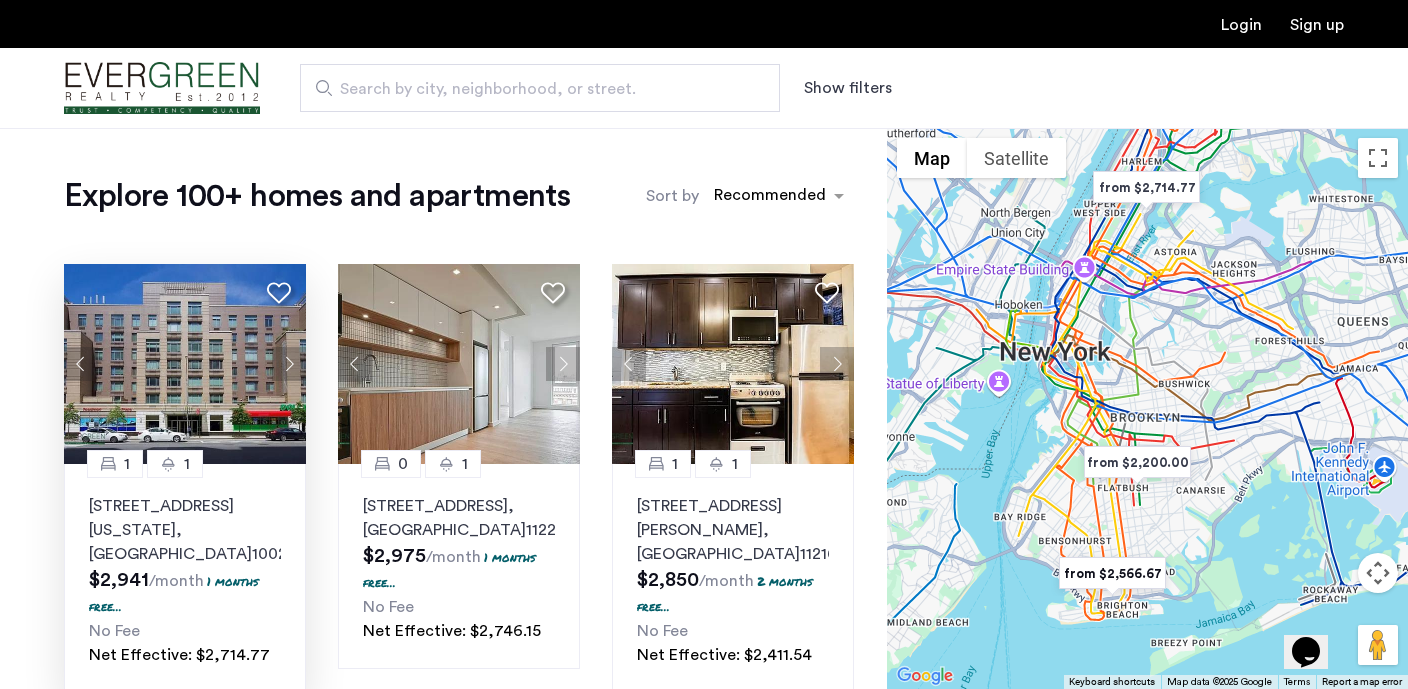 click on "Show filters" at bounding box center (848, 88) 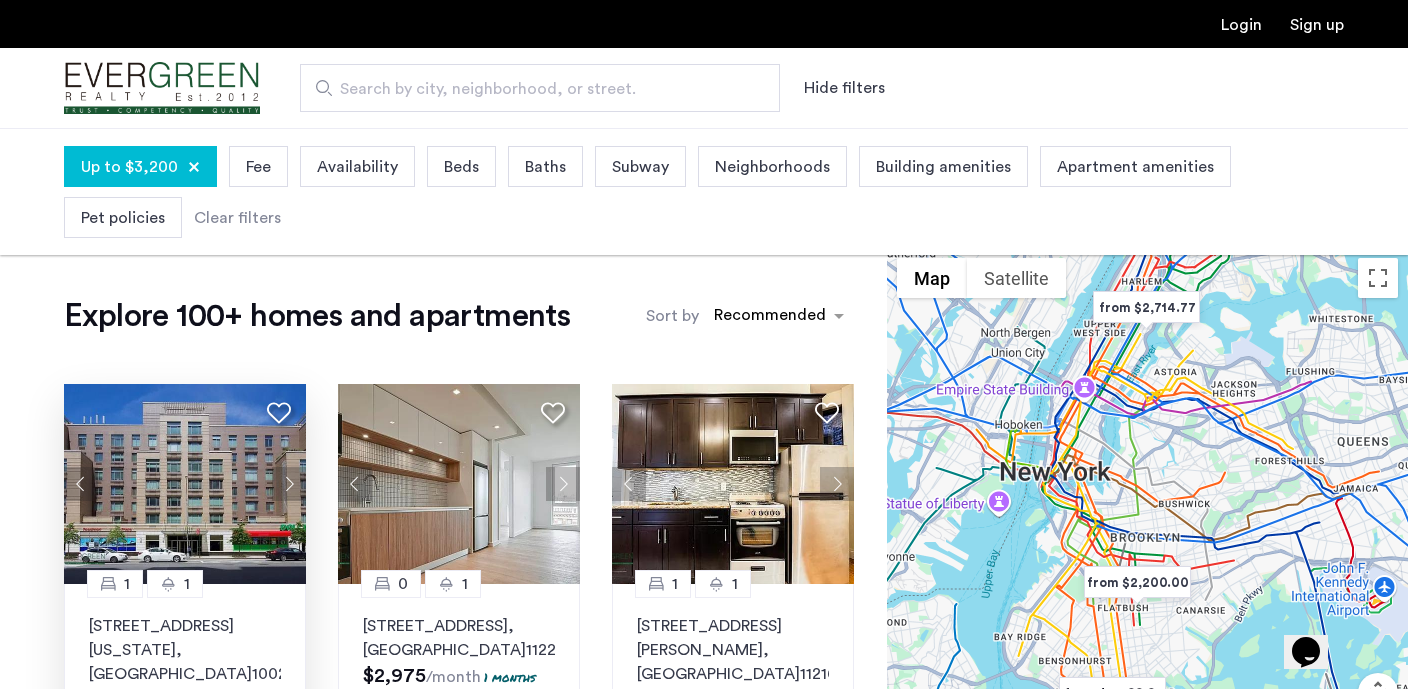 click on "Availability" at bounding box center [357, 167] 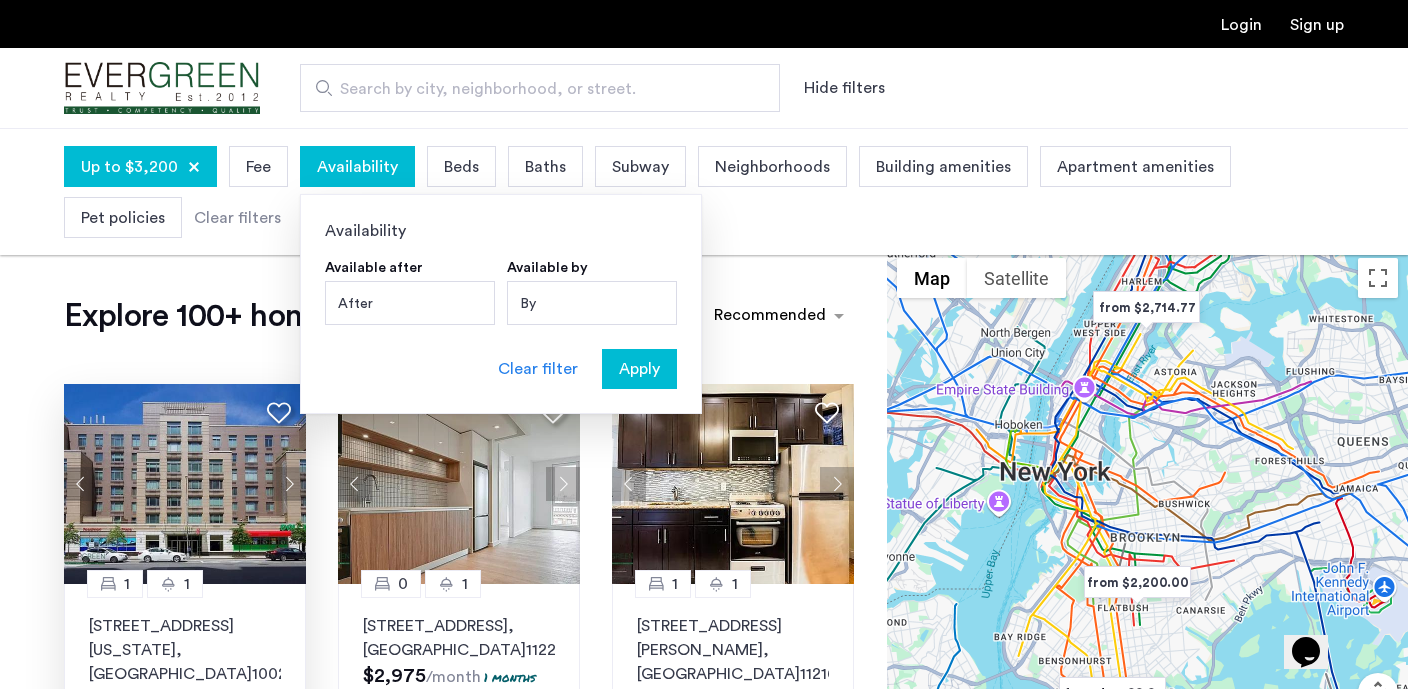 click on "Beds" at bounding box center (461, 166) 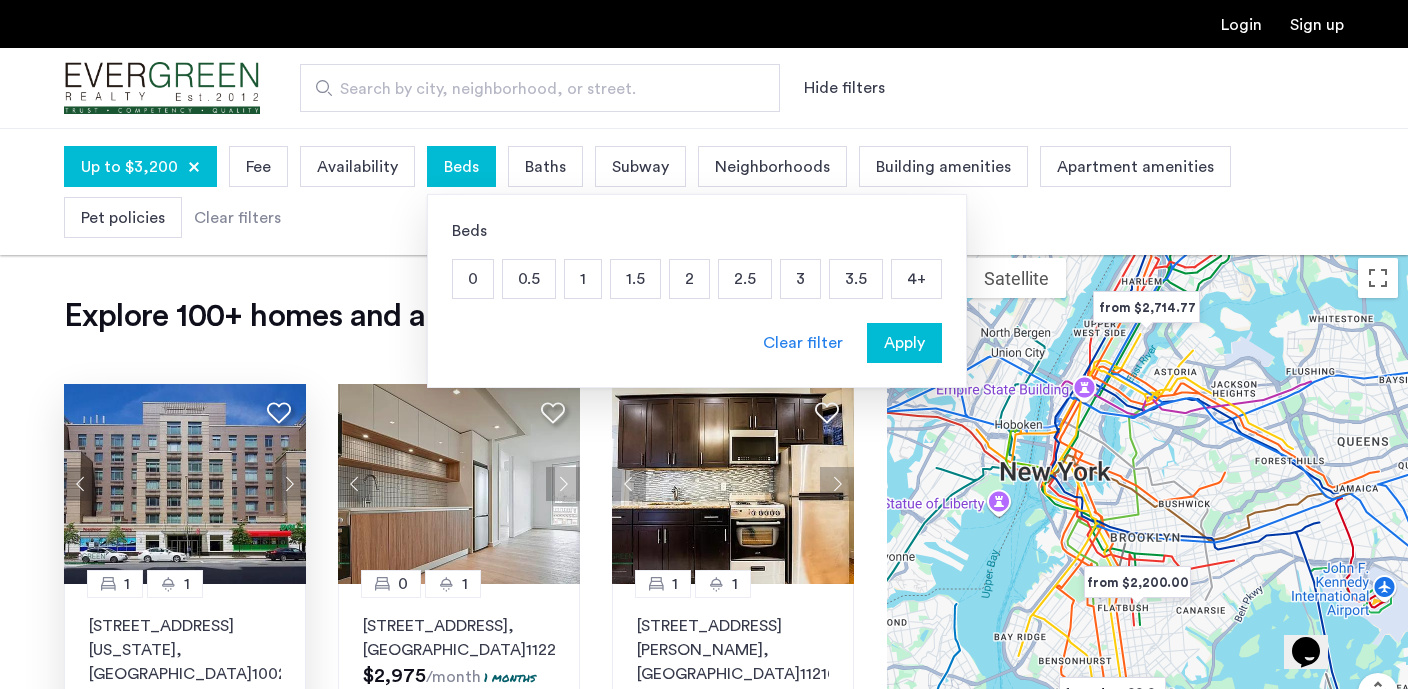 click on "1" at bounding box center [583, 279] 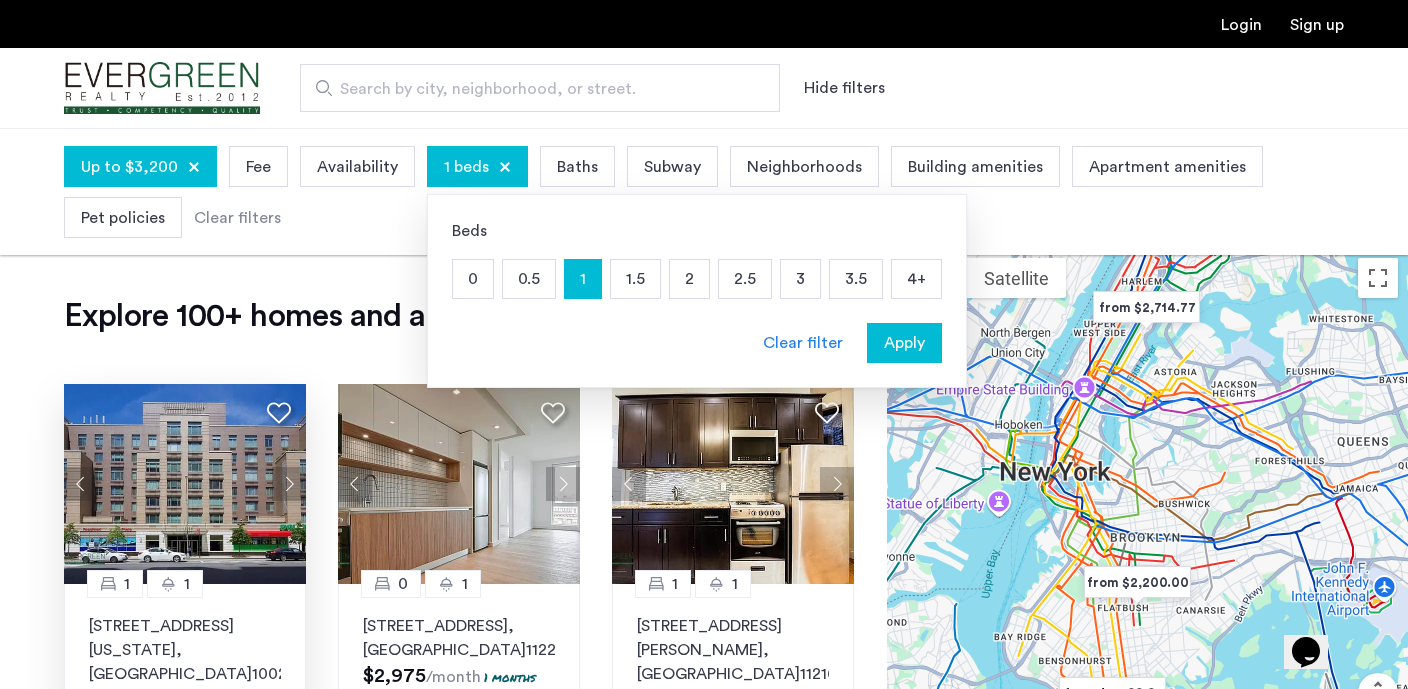 click on "1.5" at bounding box center [635, 279] 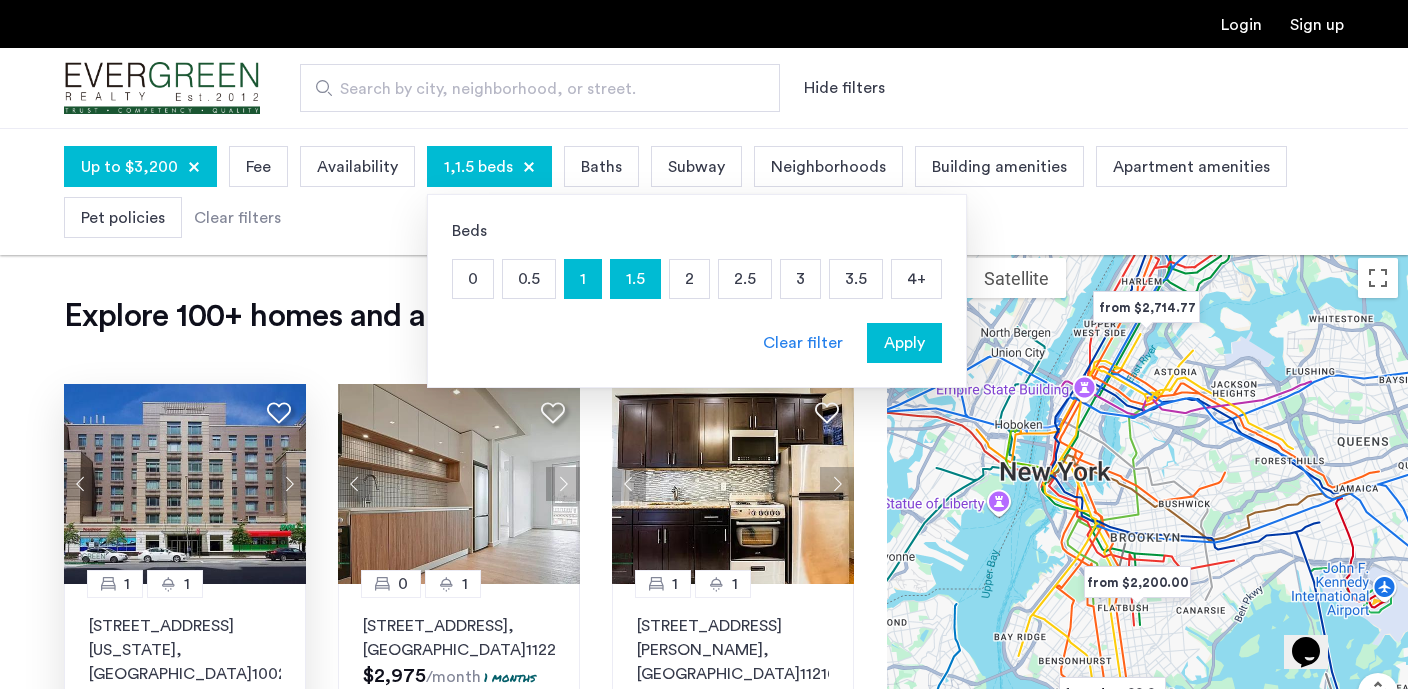 click on "2" at bounding box center [689, 279] 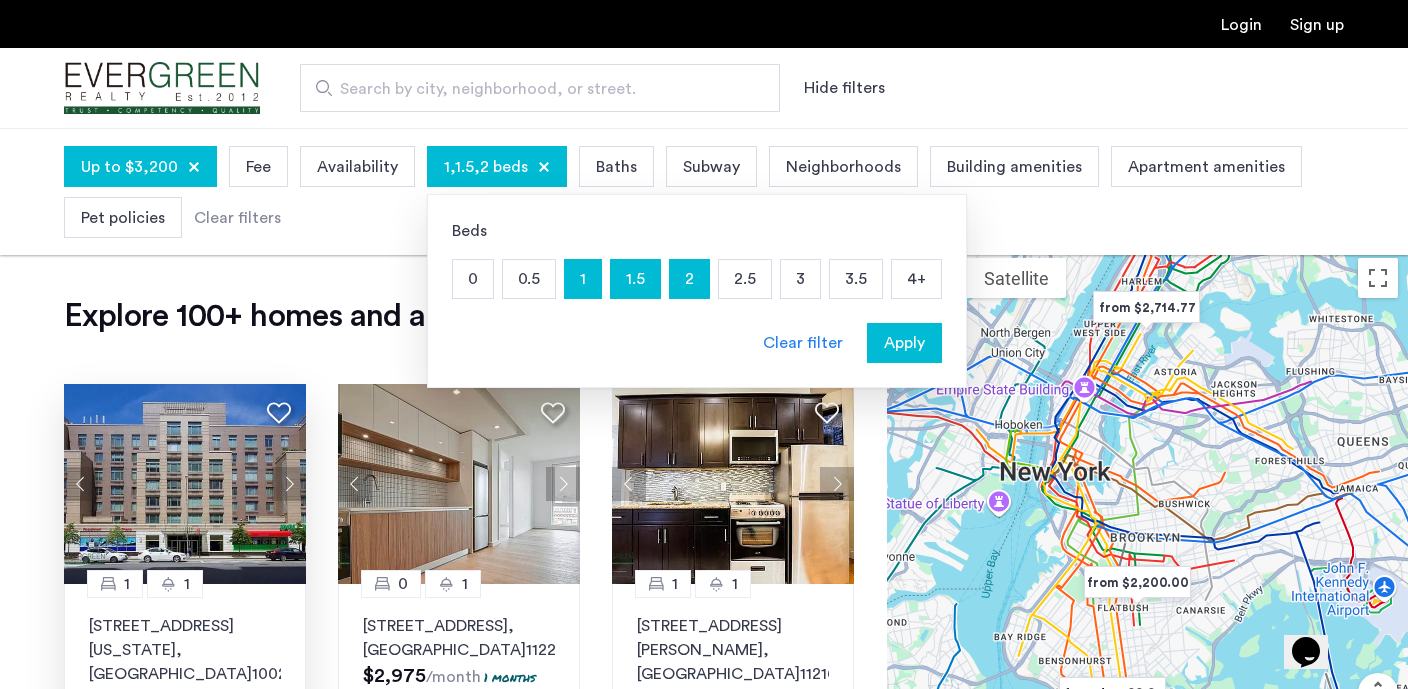 click on "Apply" at bounding box center [904, 343] 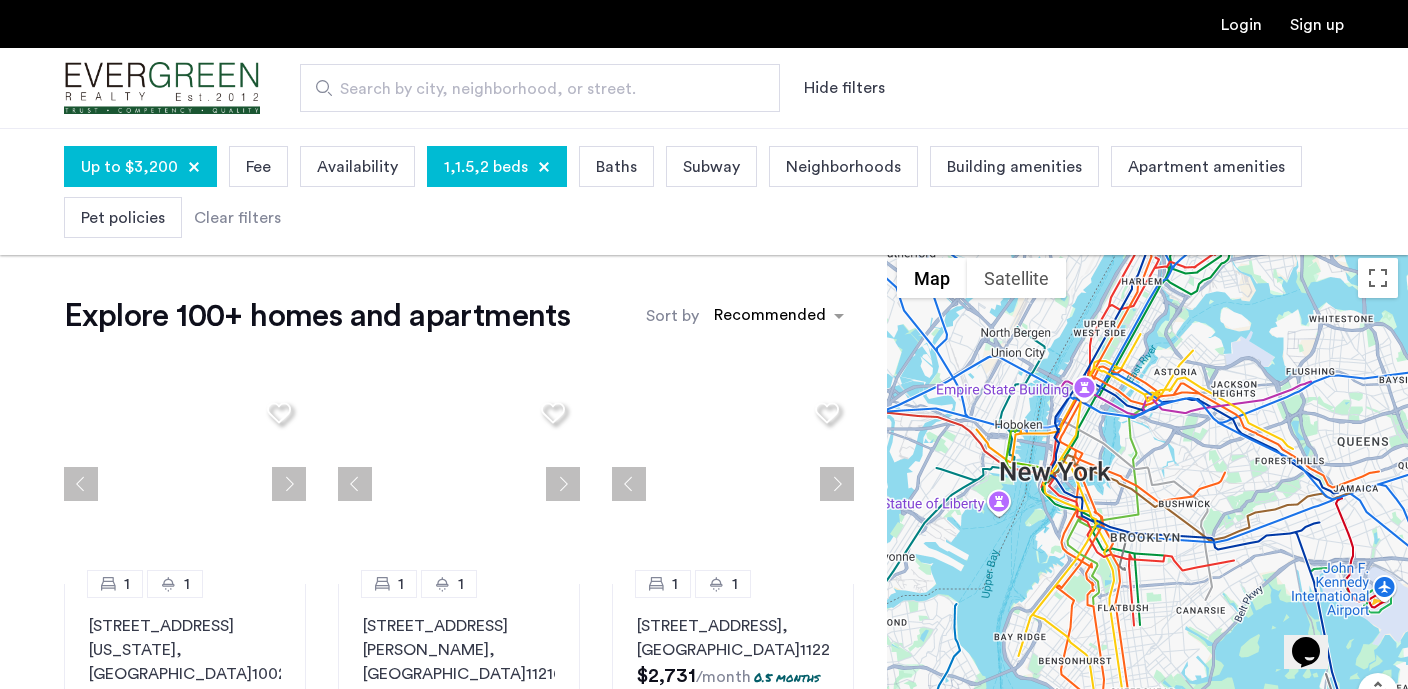 click on "Baths" at bounding box center [616, 166] 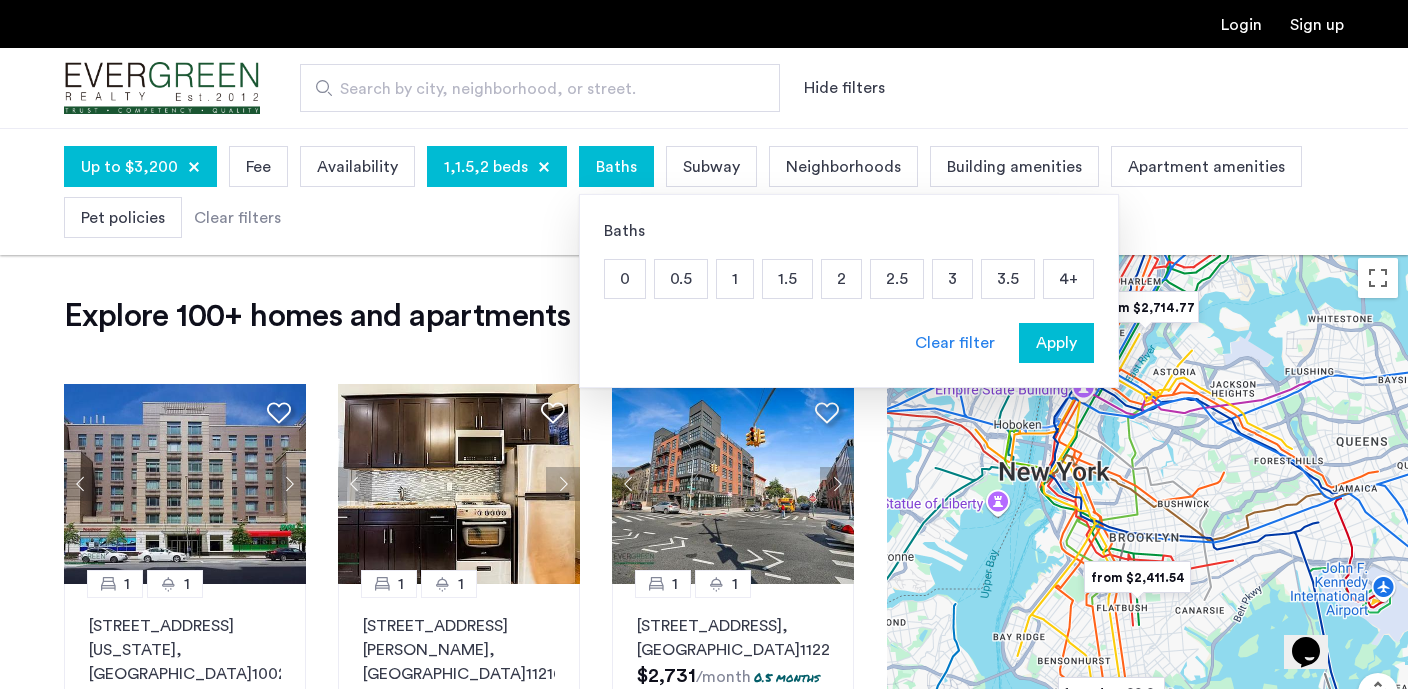 click on "1" at bounding box center [735, 279] 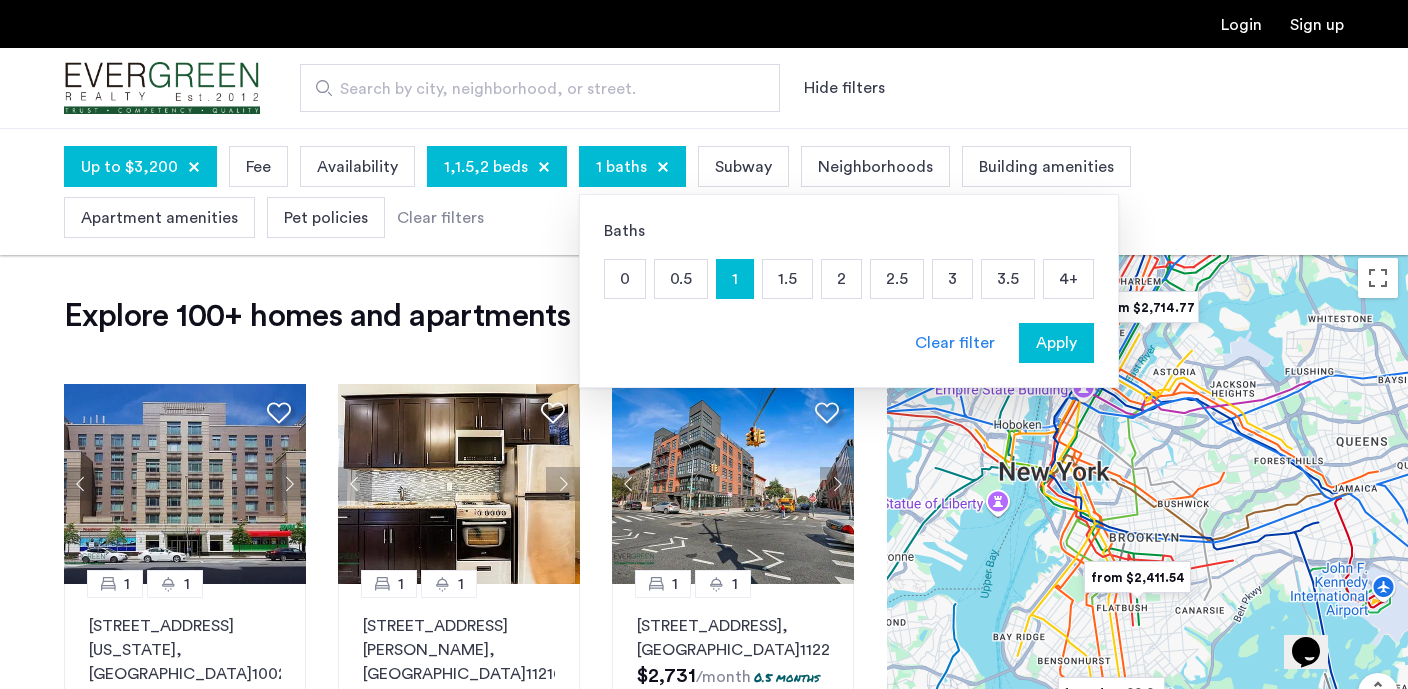 click on "Apply" at bounding box center [1056, 343] 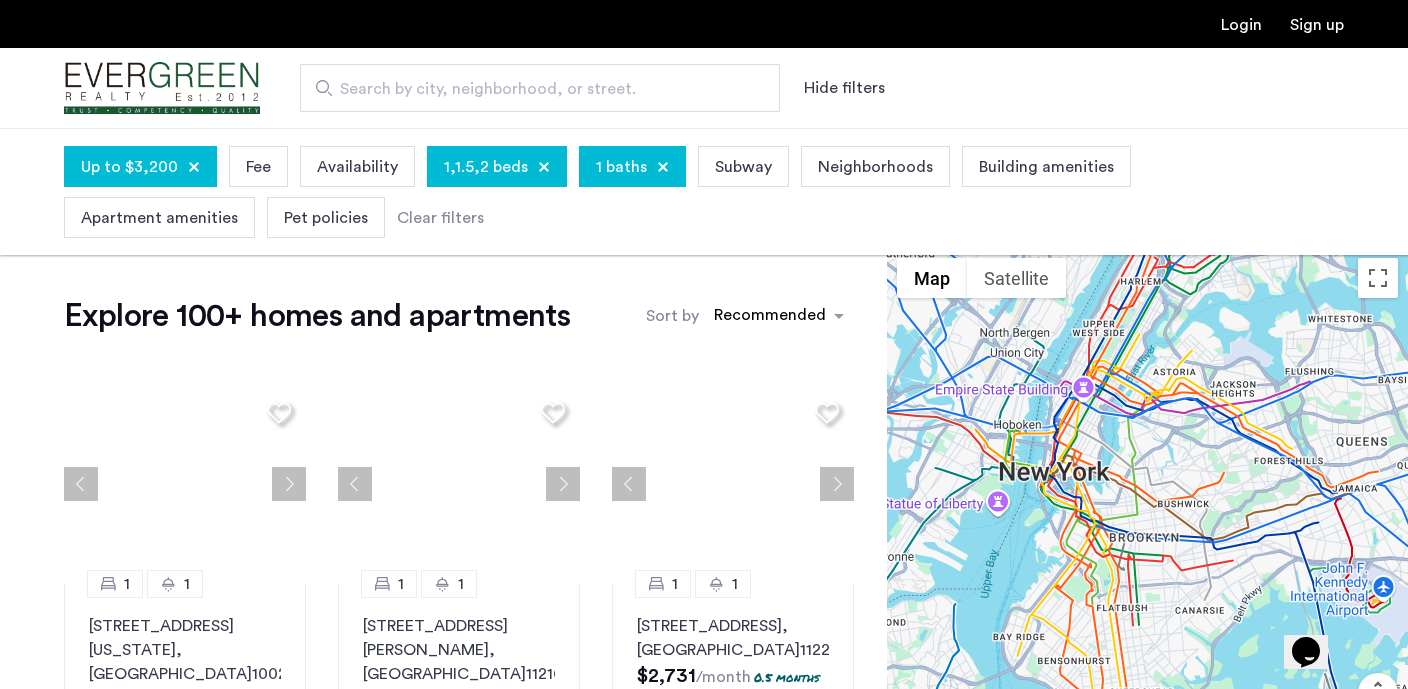 click on "Building amenities" at bounding box center (1046, 167) 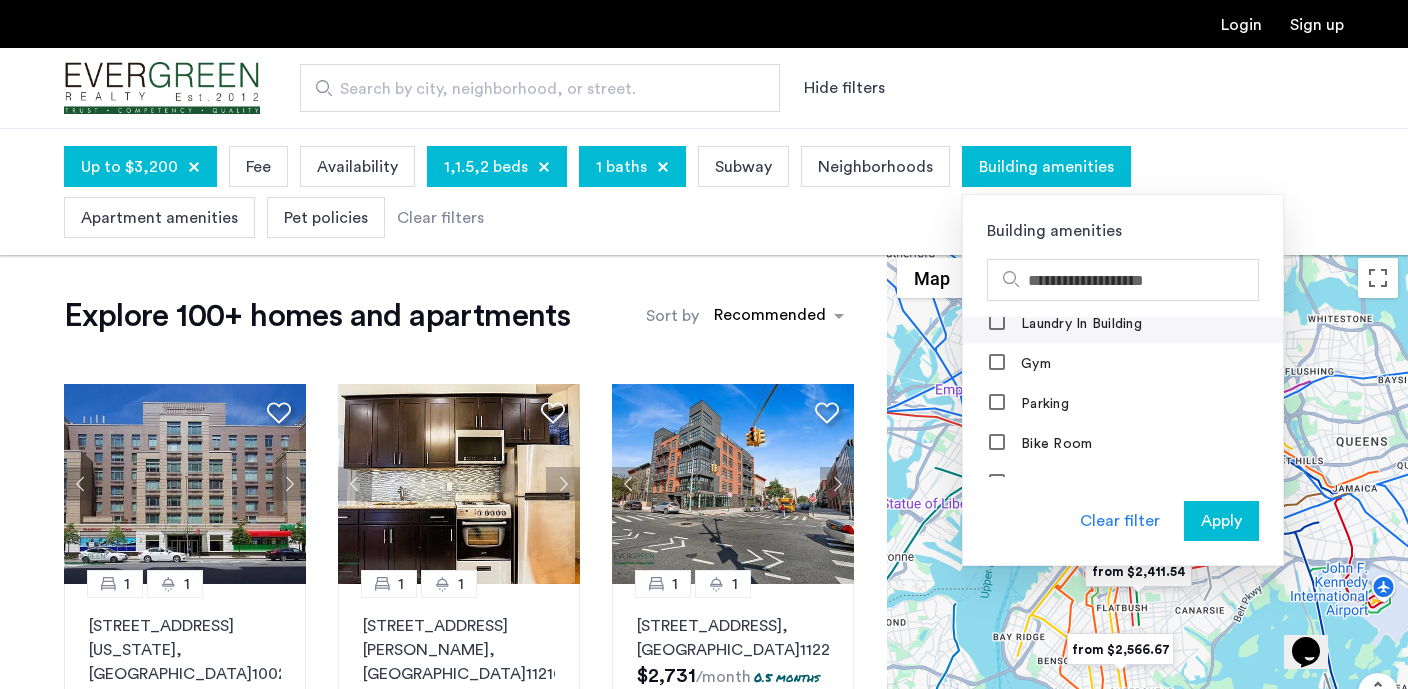 click on "Laundry In Building" at bounding box center [1079, 324] 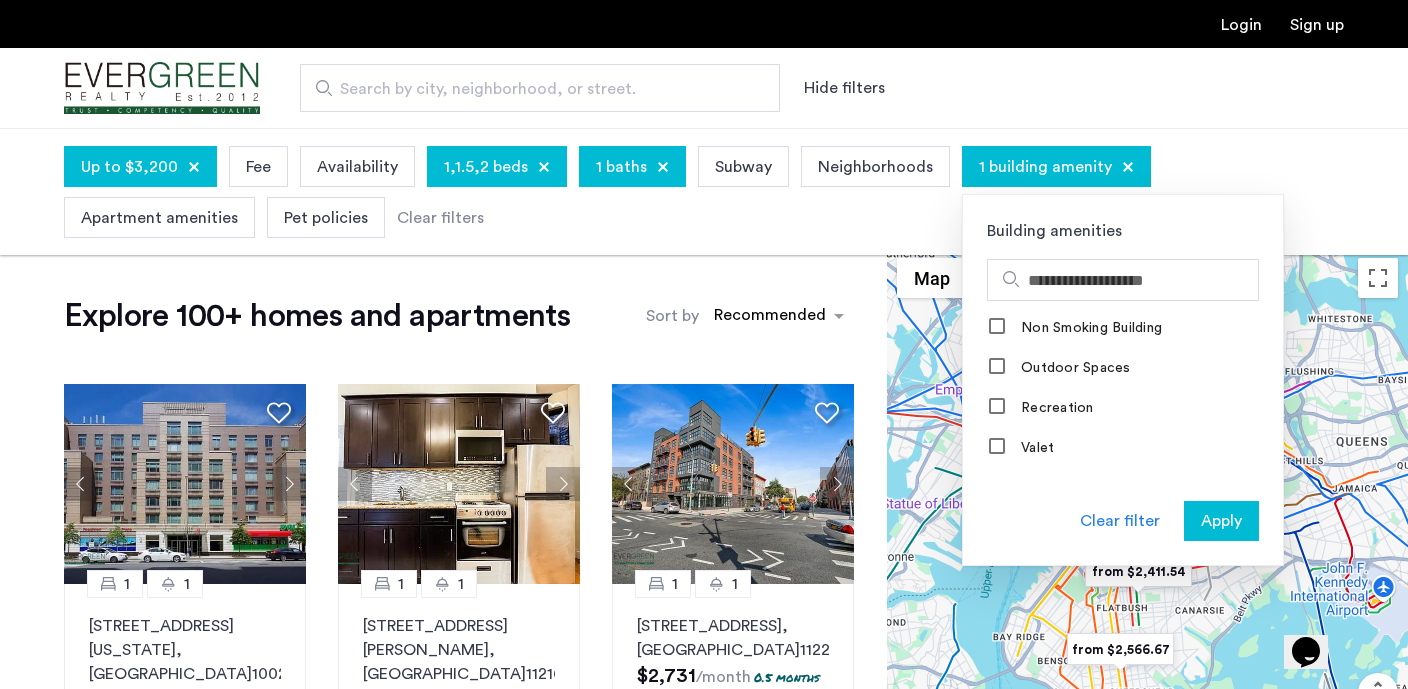 scroll, scrollTop: 1440, scrollLeft: 0, axis: vertical 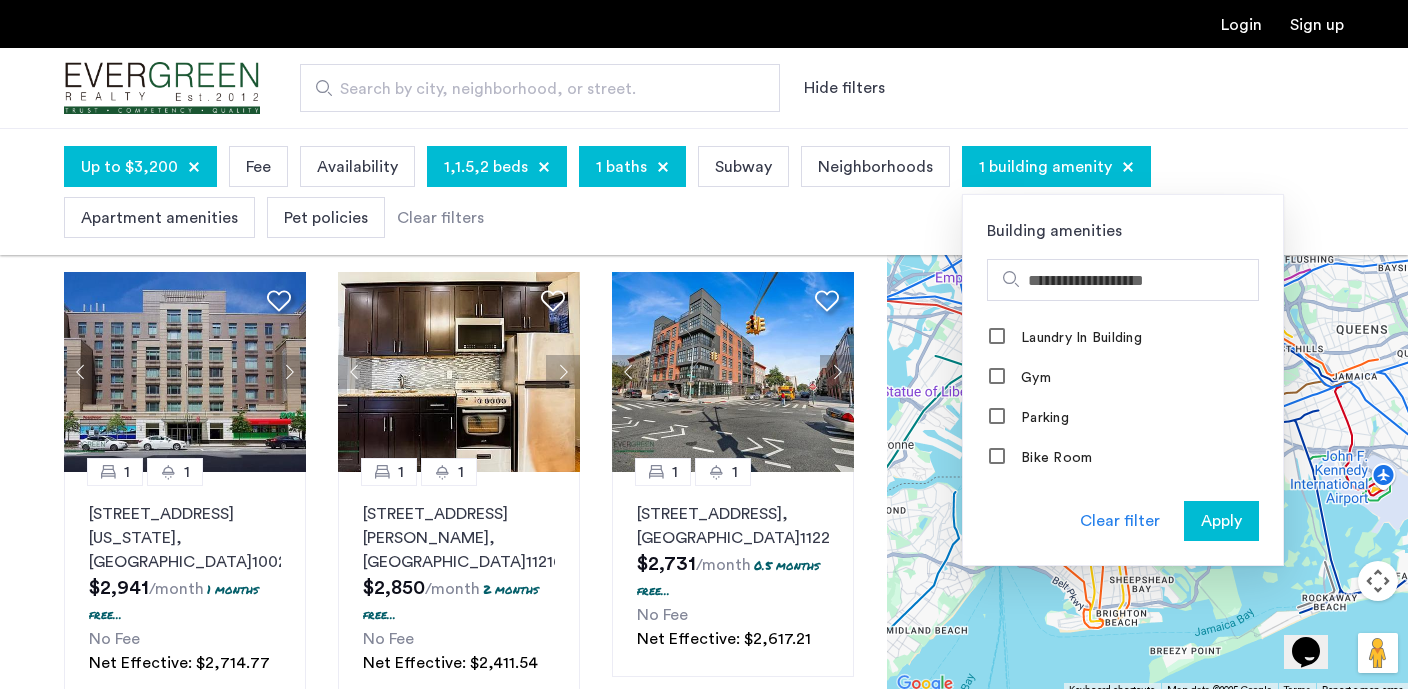 click on "Apply" at bounding box center [1221, 521] 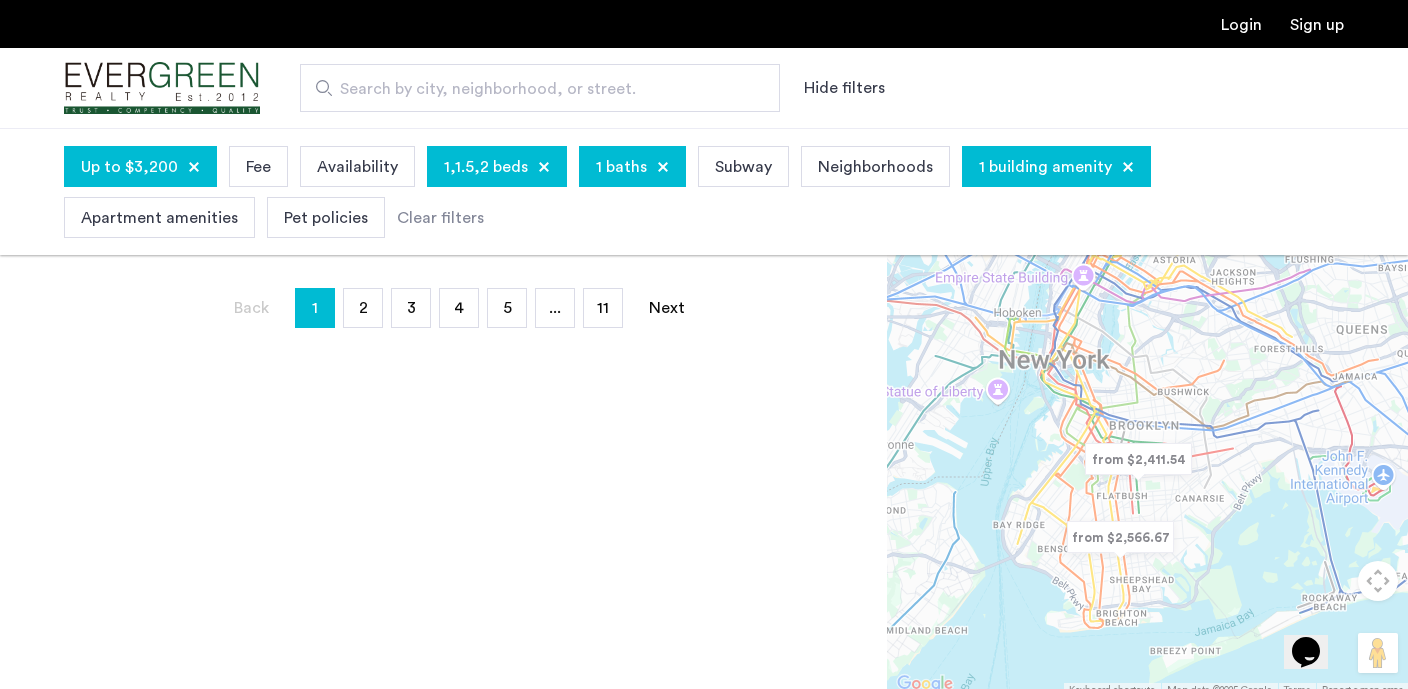 scroll, scrollTop: 0, scrollLeft: 0, axis: both 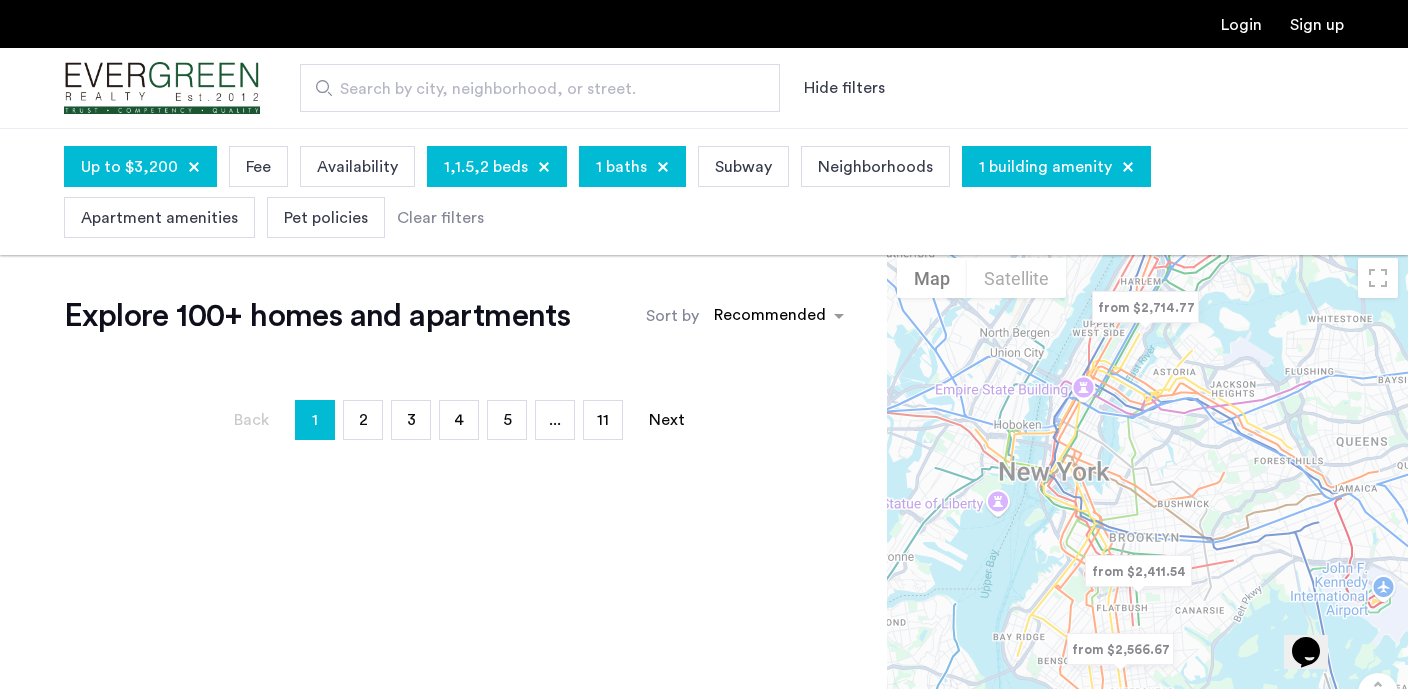 click on "Apartment amenities" at bounding box center [159, 218] 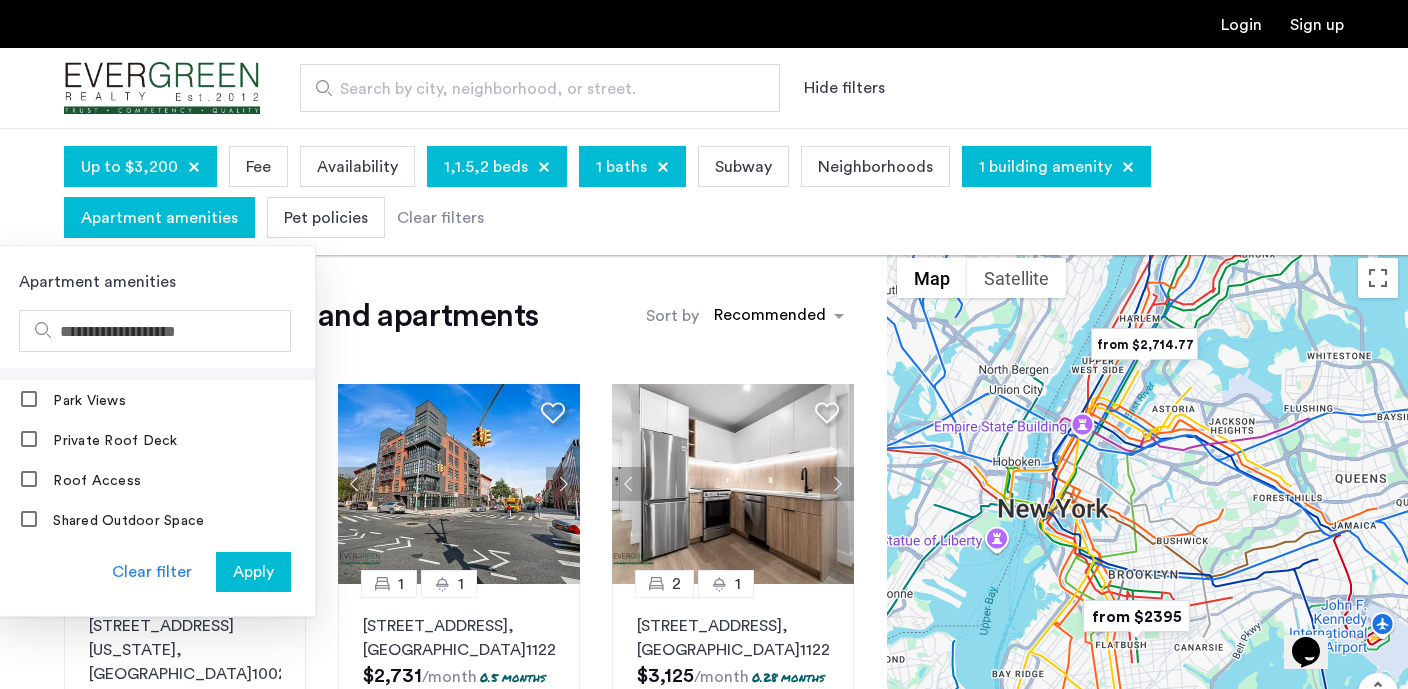 scroll, scrollTop: 1514, scrollLeft: 0, axis: vertical 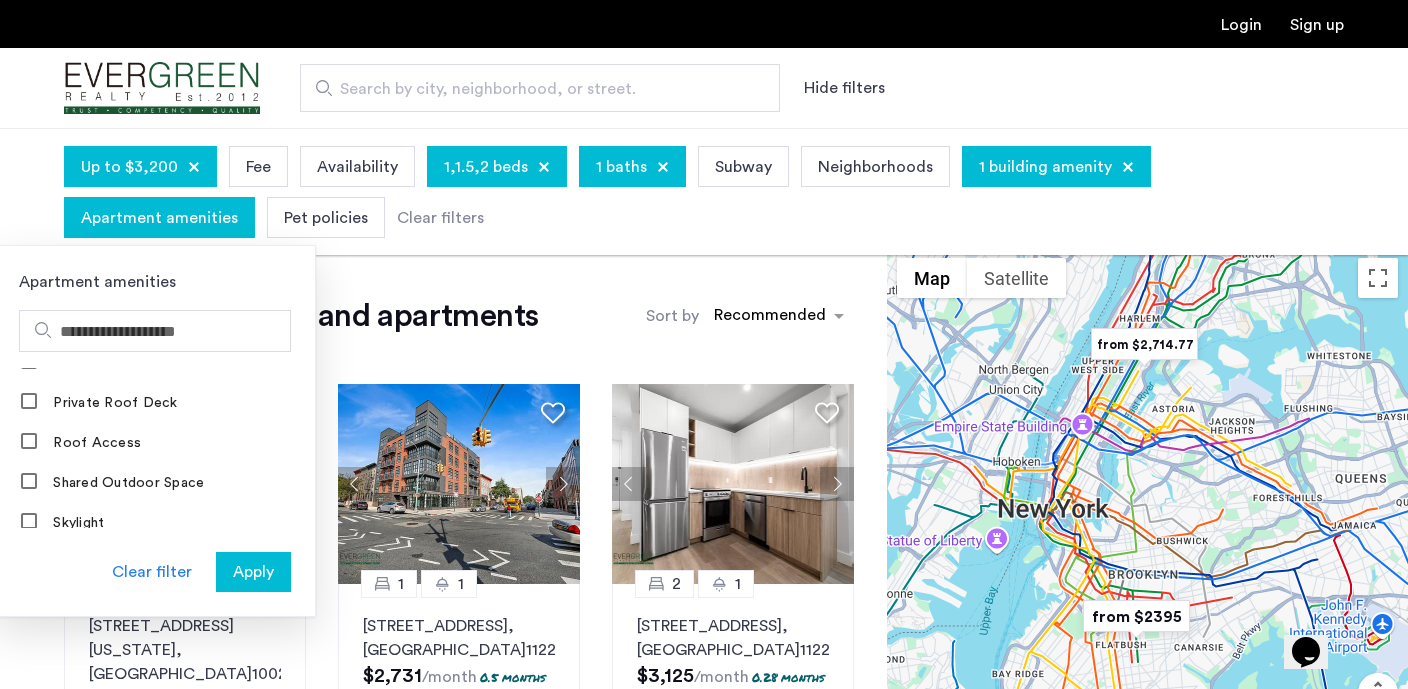 click on "Up to $3,200 Fee  Availability   1,1.5,2 beds   1 baths  Subway Neighborhoods  1 building amenity  Apartment amenities Apartment amenities  A/C   Fireplace   Furnished apartment   Above "8" ceilings   Abundance of natural light   Balcony/Terrace   Bedrooms are opposite sides of apartment   Closet in every bedroom   Dishwasher   Exposed Brick   Full-size oven   Full-size refrigerator   Granite counter tops   Hardwood Floors   Hot tub   Intercom system   Kitchen/bath ceramic floors   Linen closet   Microwave   Refrigerator/oven   Stainless steel appliances   Terrace   Tiled floors   Washer/Dryer In Unit   Window in every bedroom   Smart Lock   Duplex   Smarthub   Sound System   Private Outdoor Space   Backyard   Central A/C   City Views   Fully Furnished   Garden   Garden Views   Loft   Park Views   Private Roof Deck   Roof Access   Shared Outdoor Space   Skylight   Washer/Dryer Hookups   Water Views  Clear filter Apply Pet policies Clear filters" at bounding box center [704, 192] 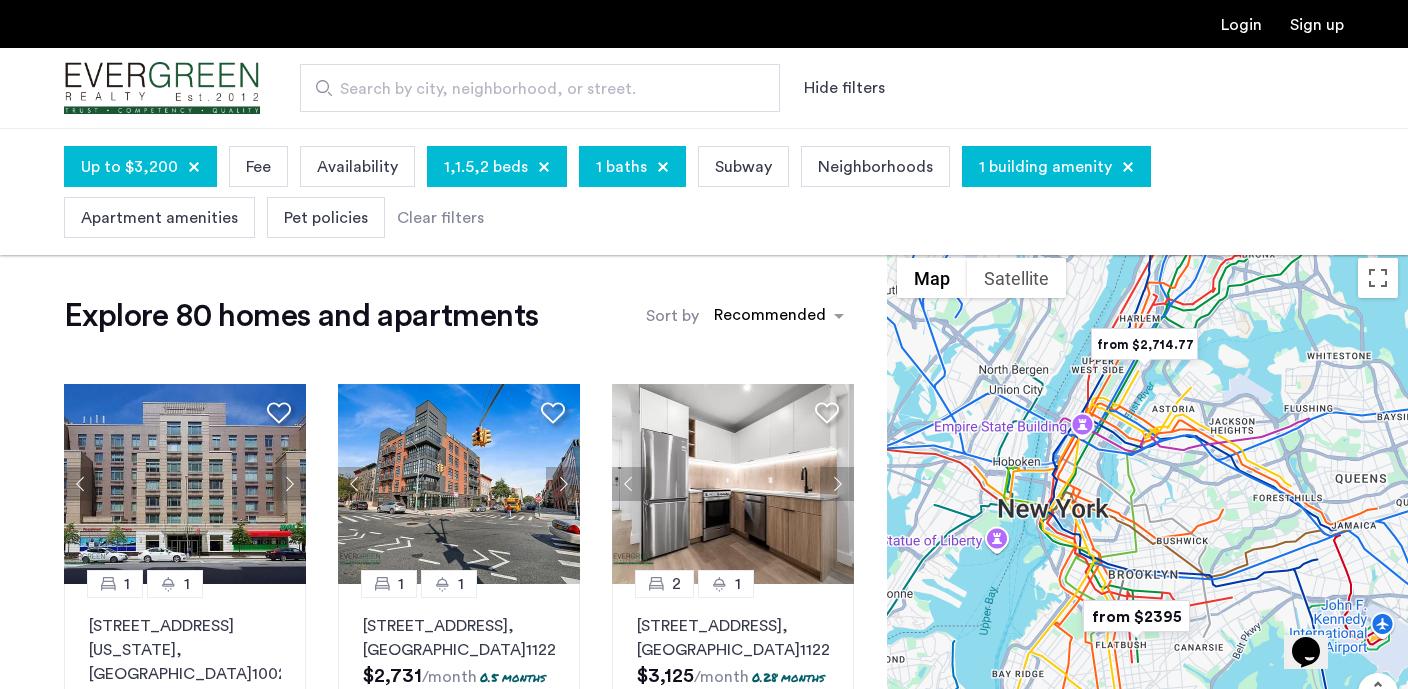 click on "Pet policies" at bounding box center [326, 218] 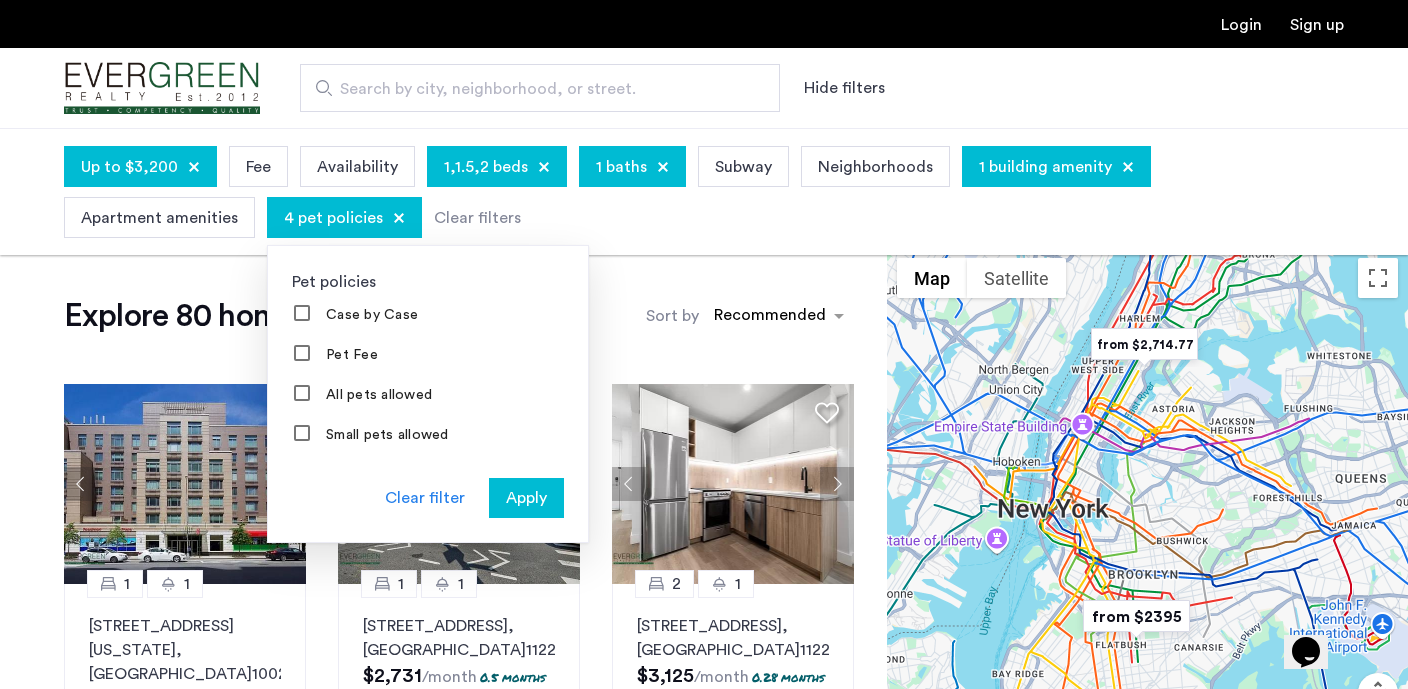 click on "Apply" at bounding box center [526, 498] 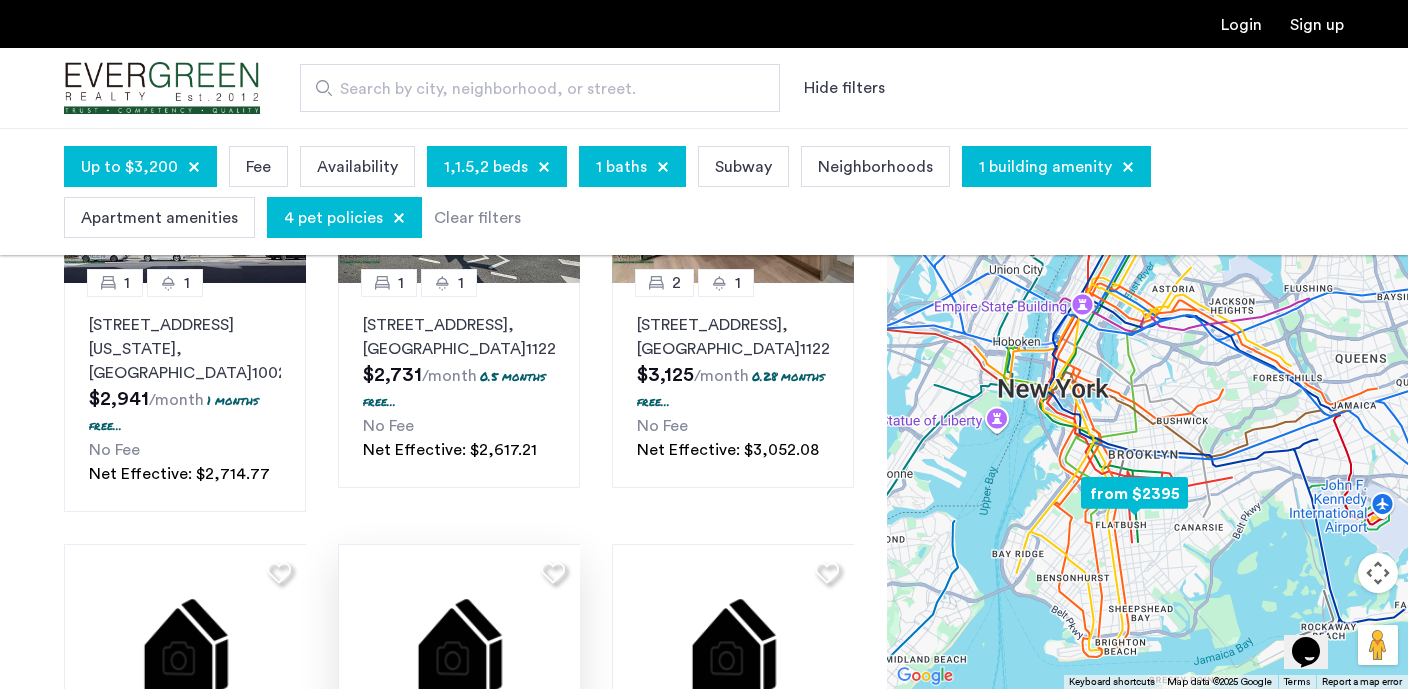 scroll, scrollTop: 0, scrollLeft: 0, axis: both 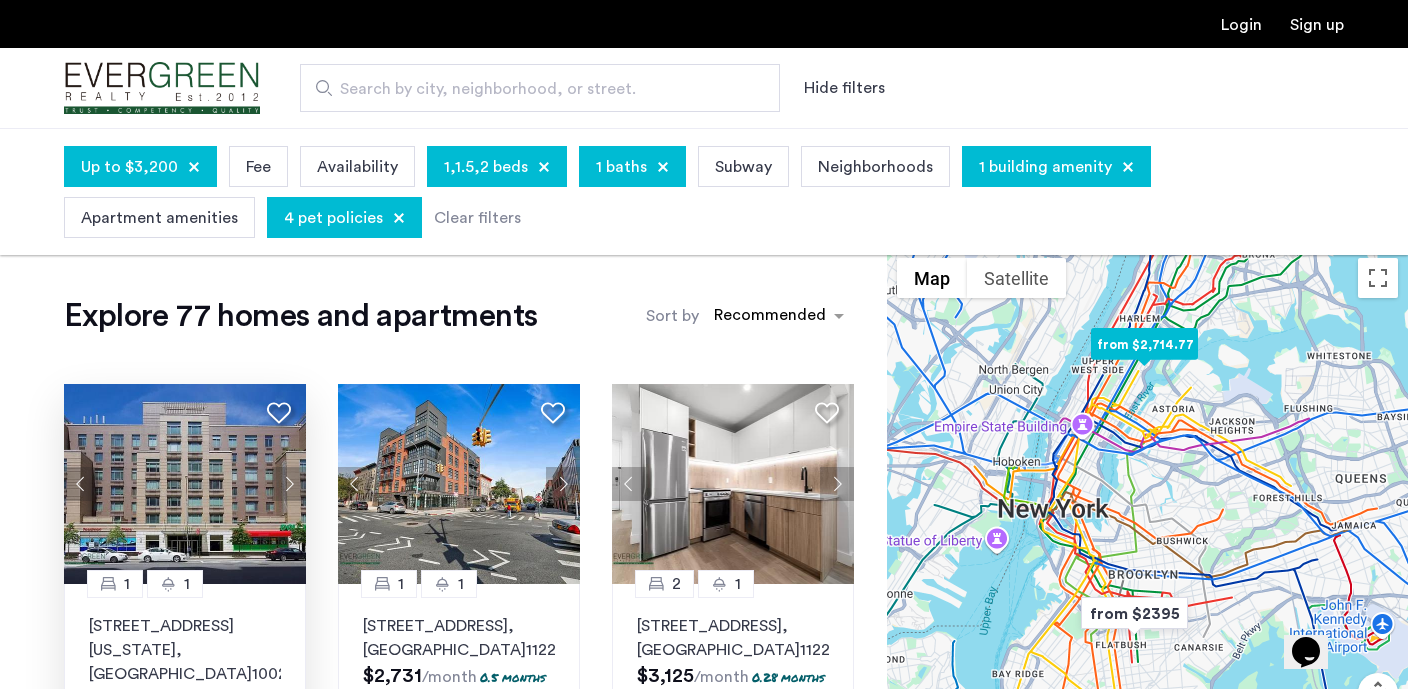 click 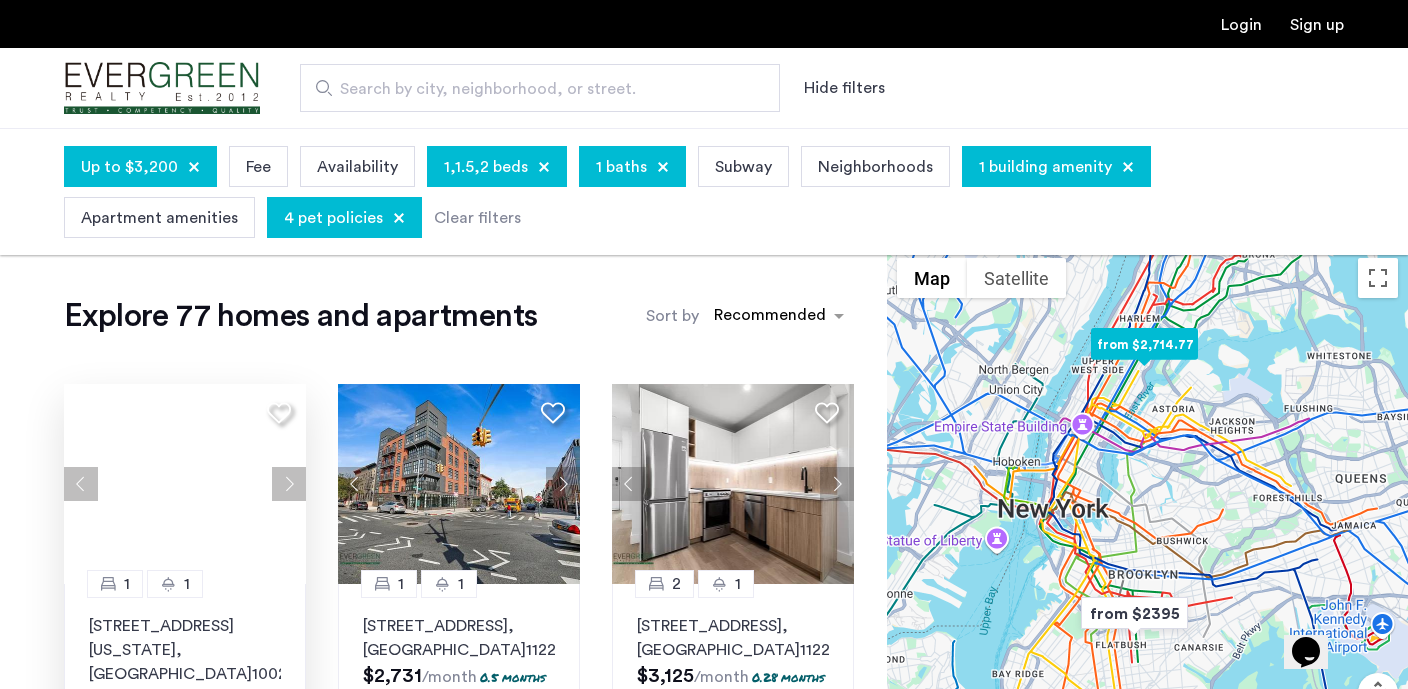 click 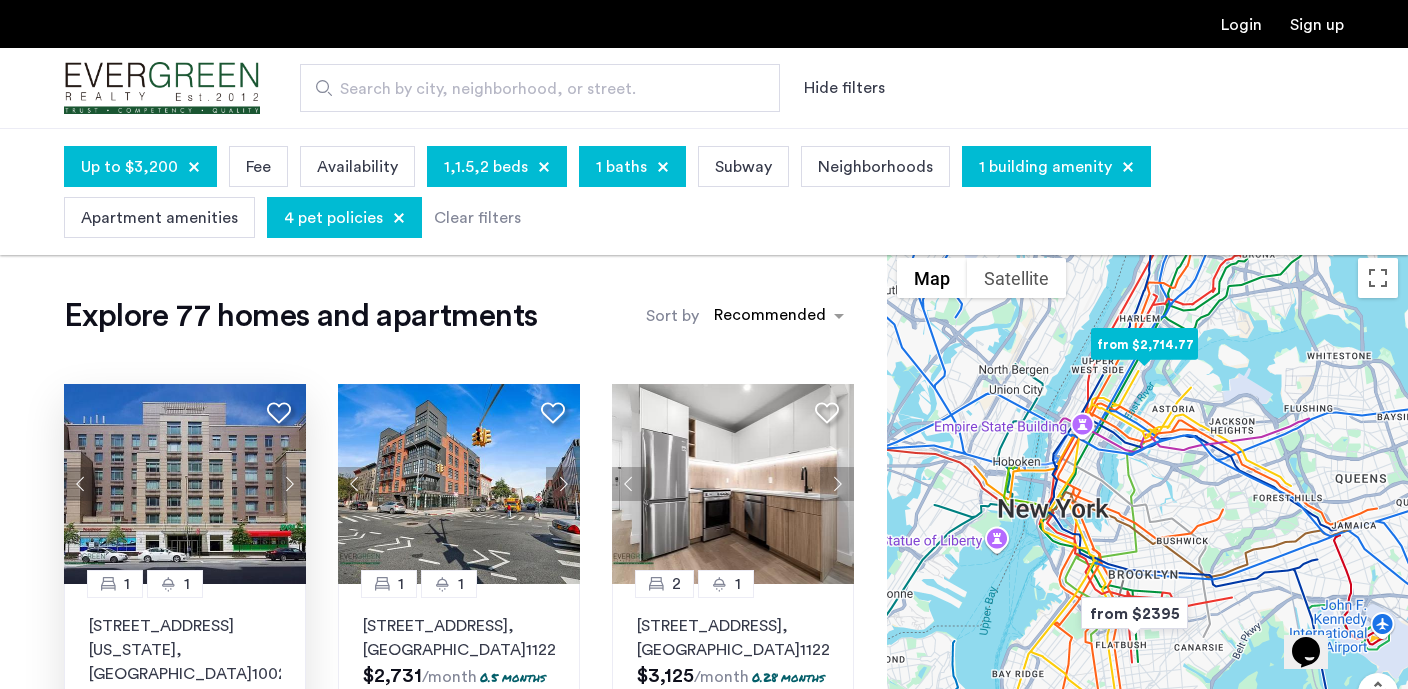 click 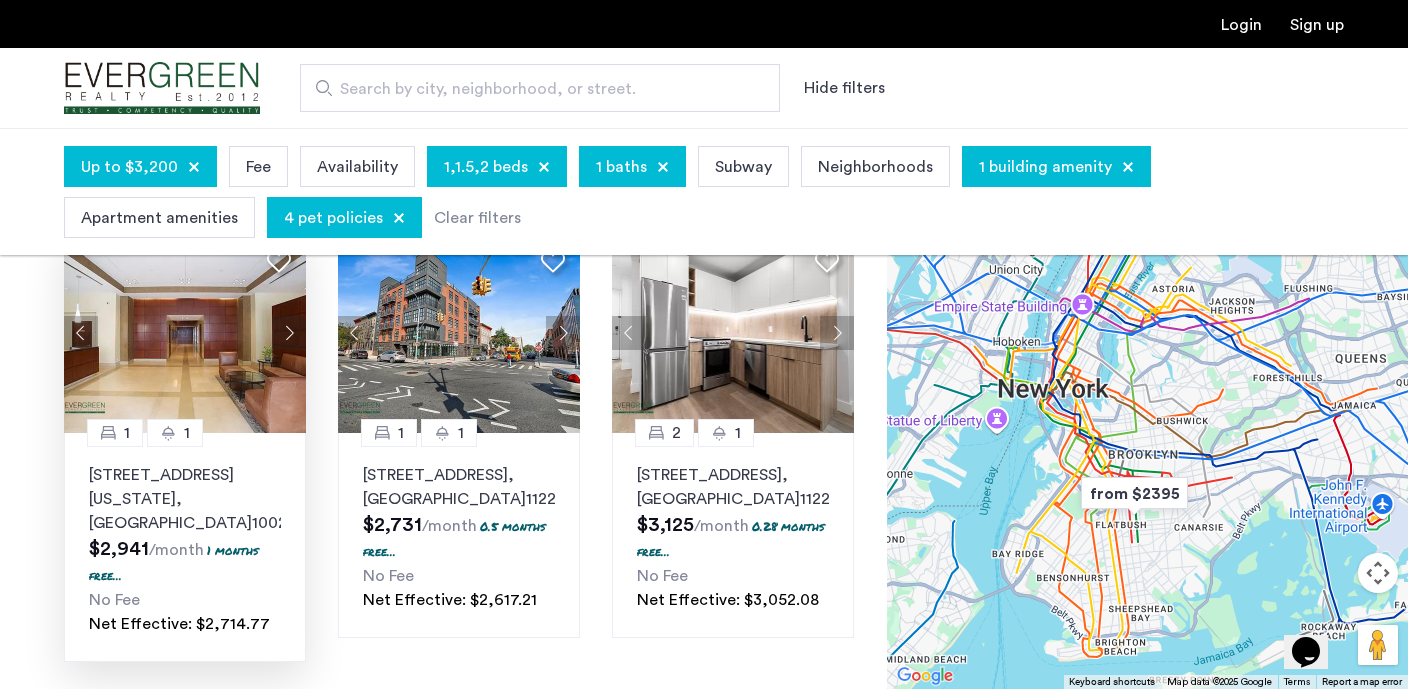 scroll, scrollTop: 166, scrollLeft: 0, axis: vertical 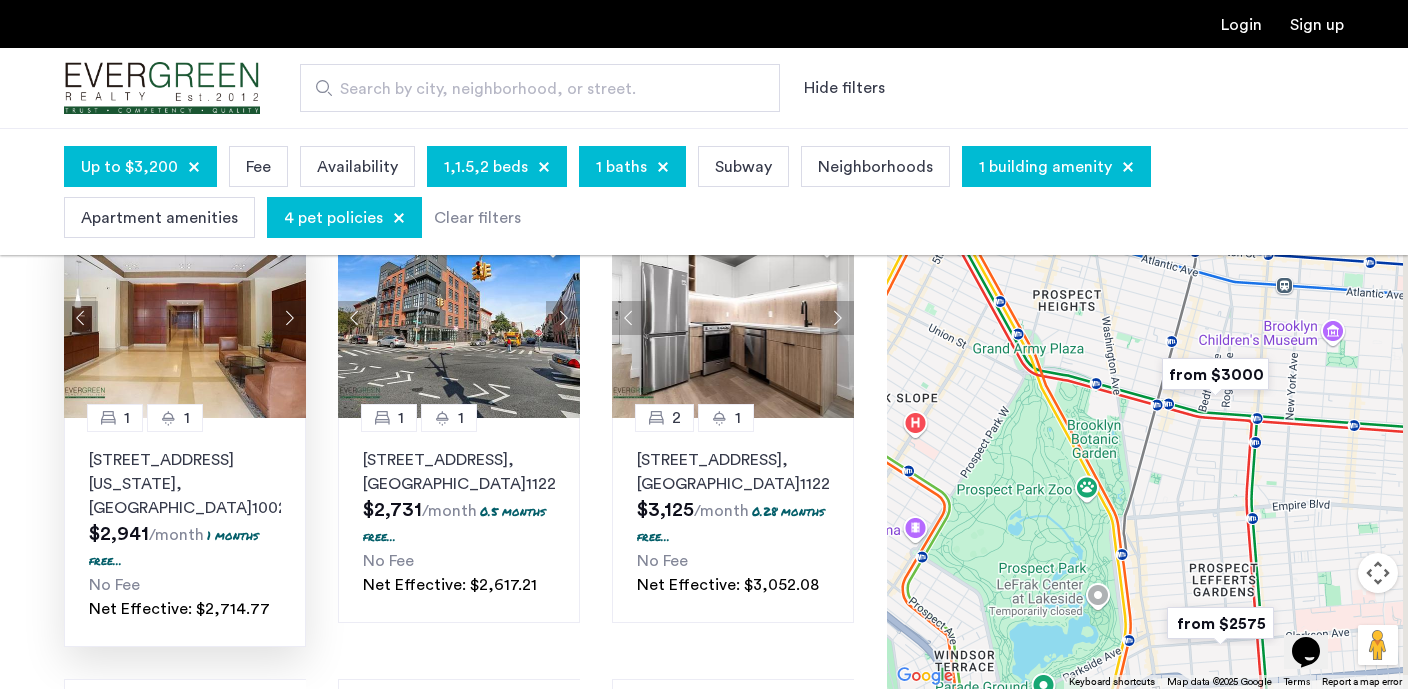 drag, startPoint x: 1345, startPoint y: 346, endPoint x: 1251, endPoint y: 463, distance: 150.08331 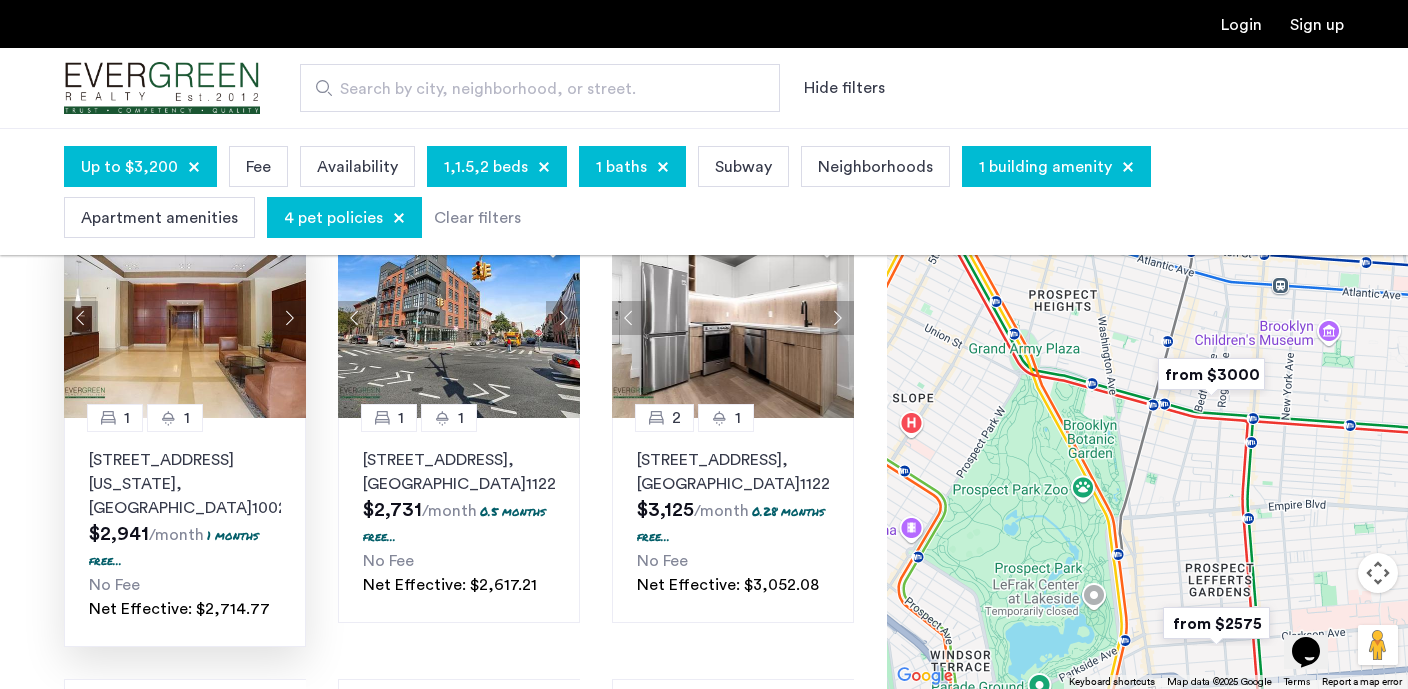 click at bounding box center (1211, 374) 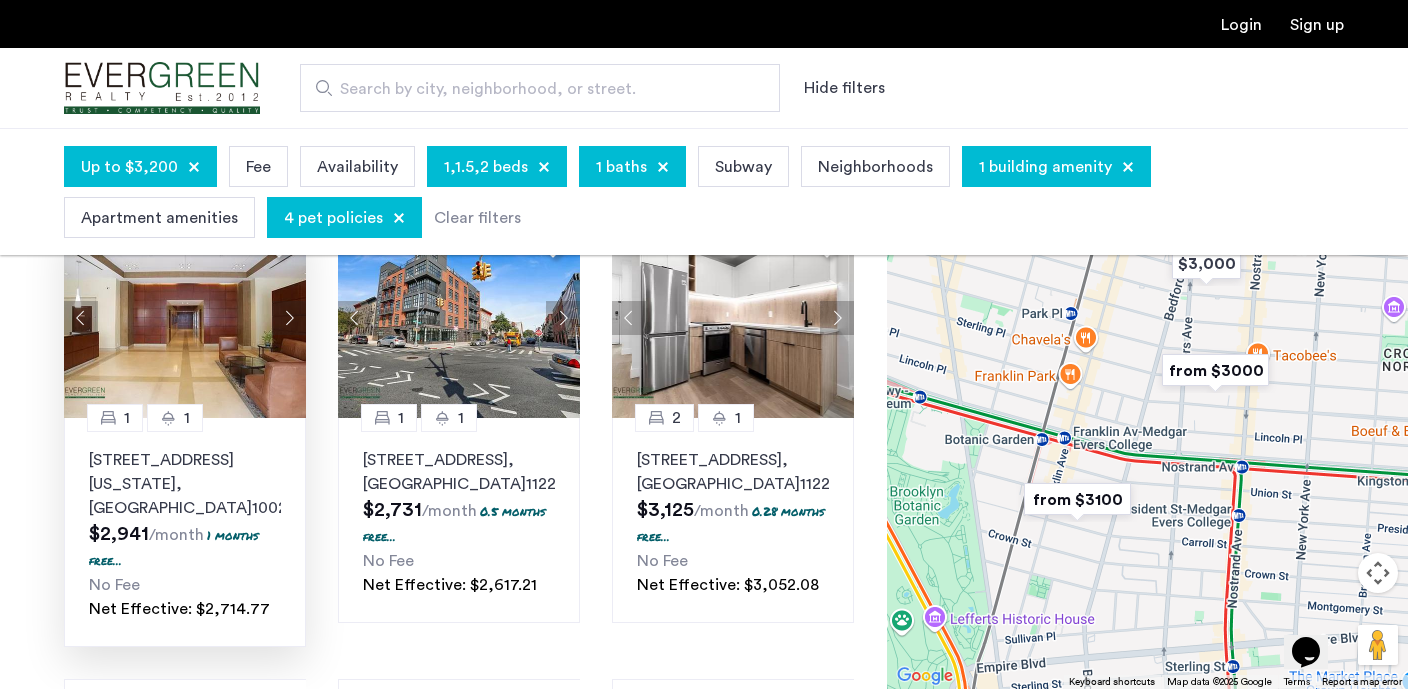 click at bounding box center (1215, 370) 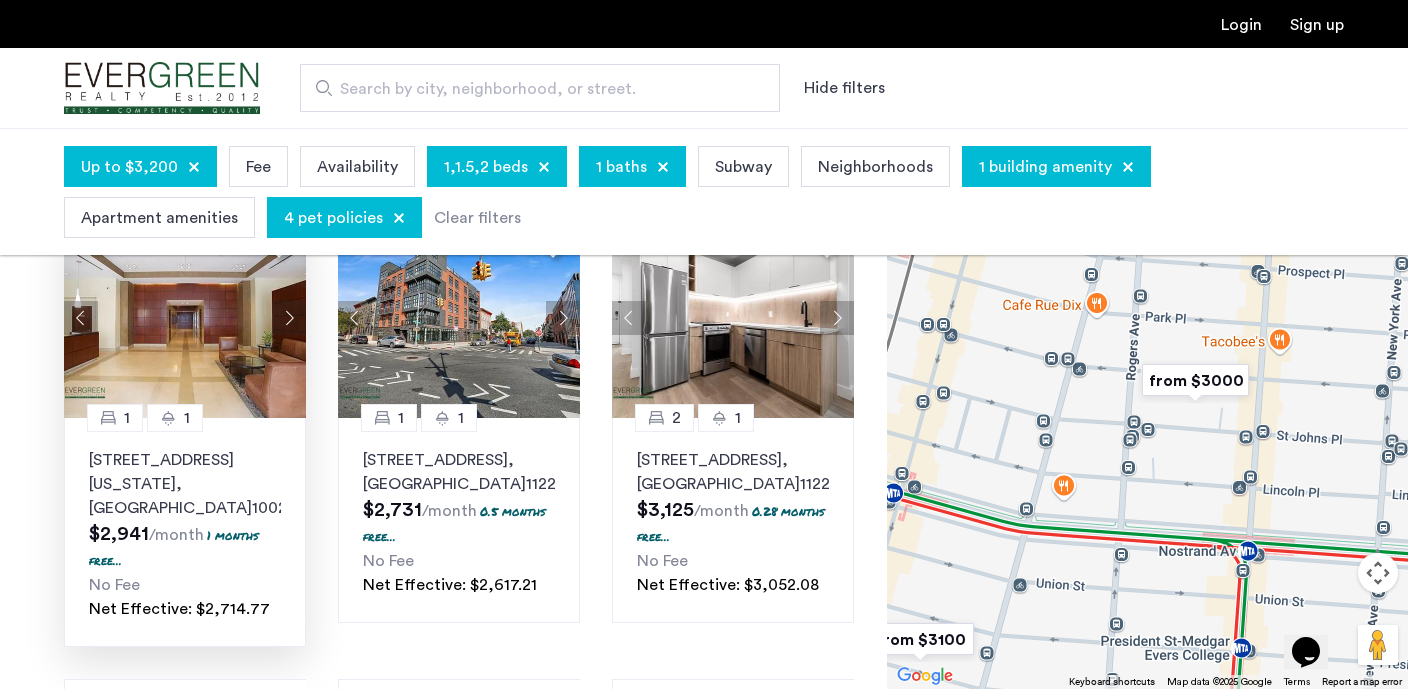 drag, startPoint x: 1039, startPoint y: 556, endPoint x: 1126, endPoint y: 433, distance: 150.65855 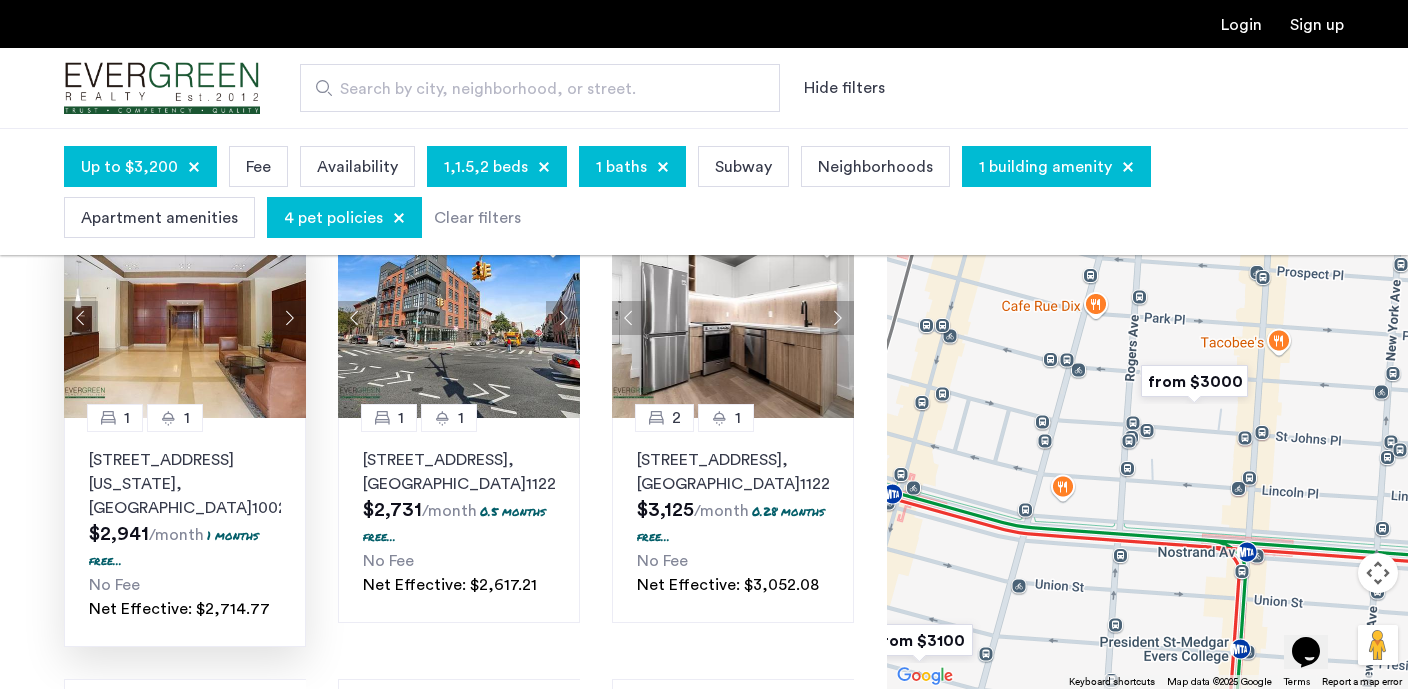 click at bounding box center (919, 640) 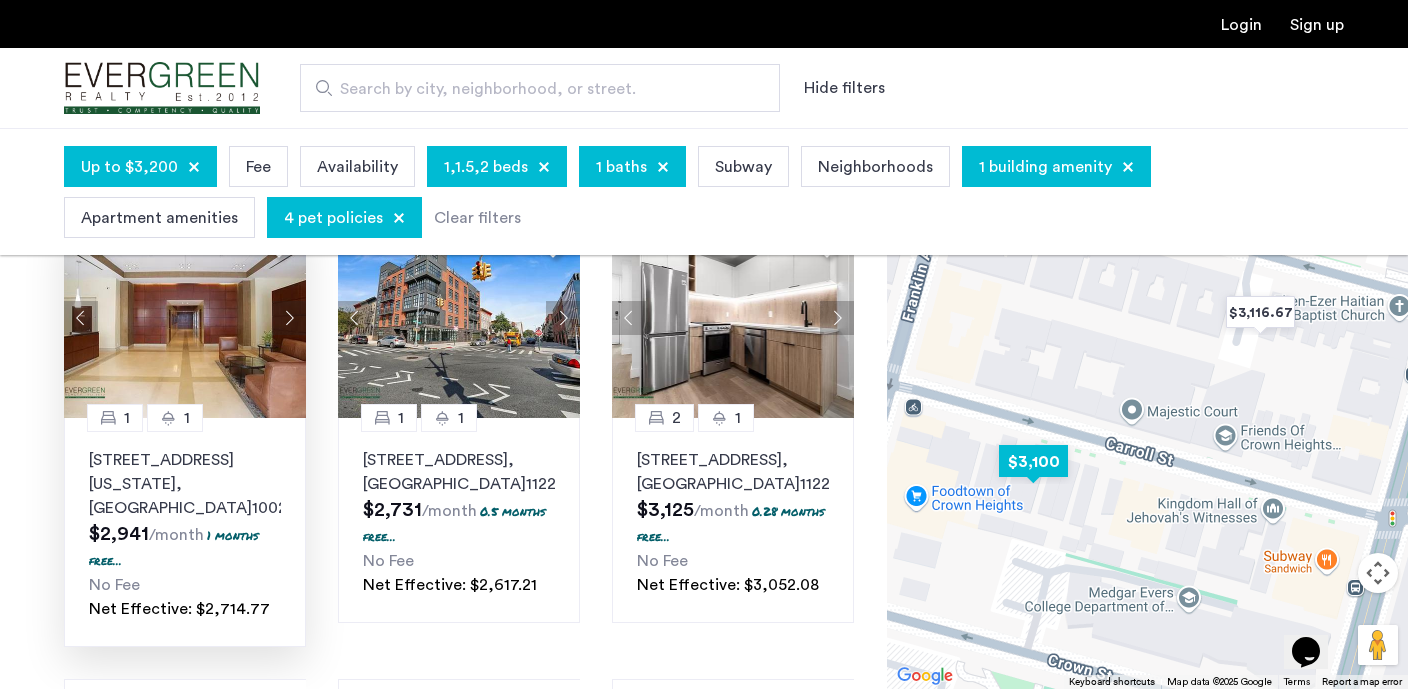 click at bounding box center [1033, 461] 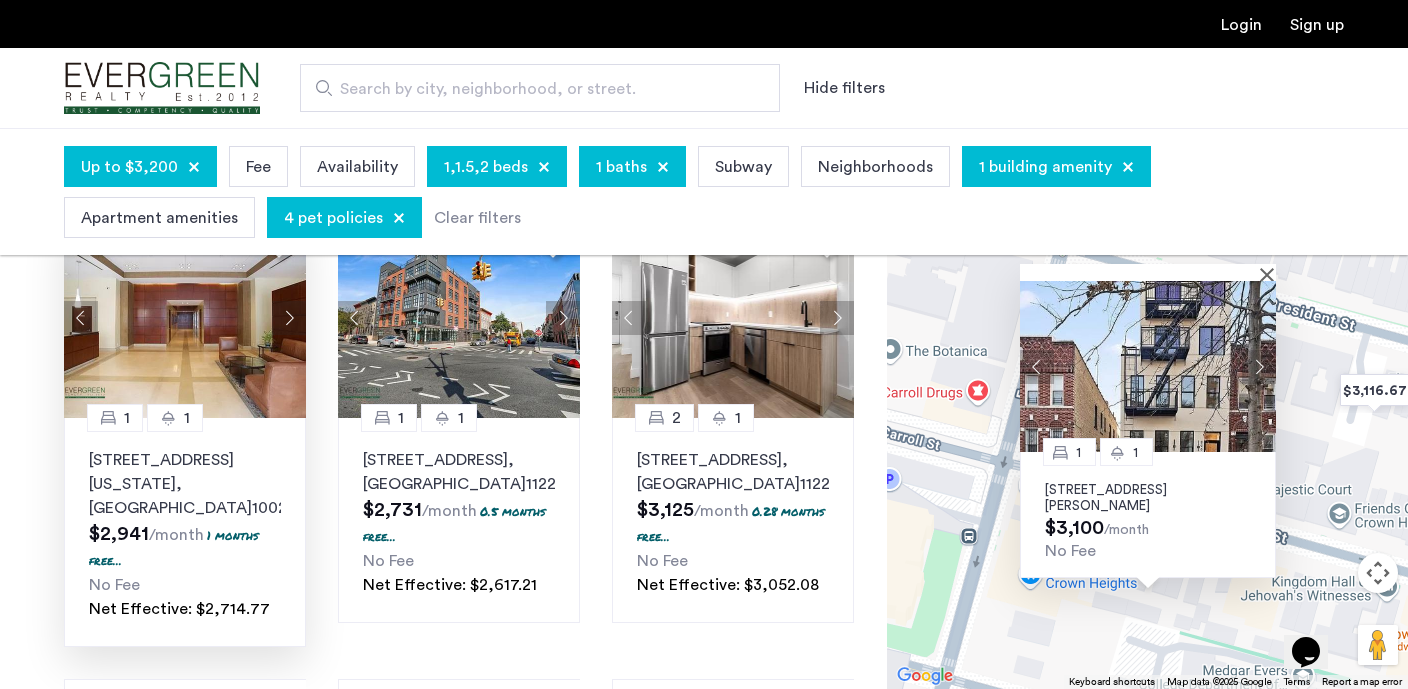 click on "1 [GEOGRAPHIC_DATA][STREET_ADDRESS][PERSON_NAME]  $3,100  /month No Fee" at bounding box center [1147, 408] 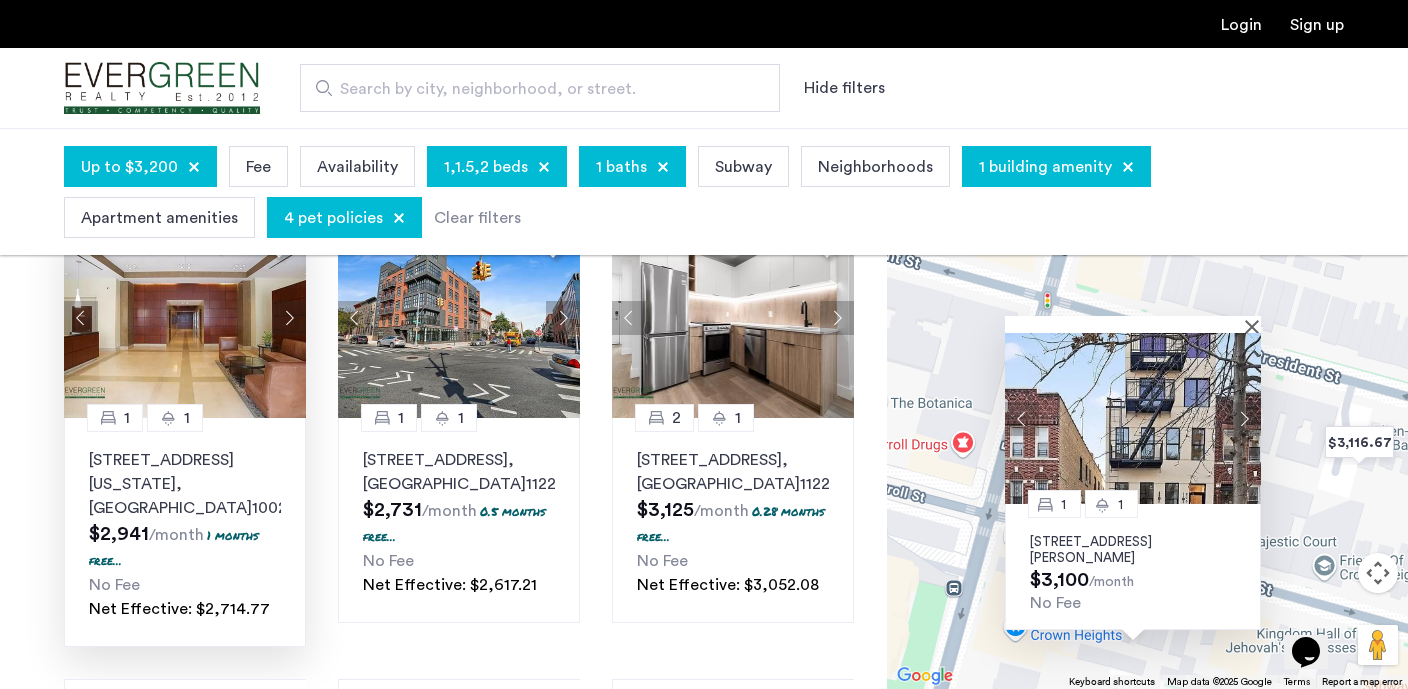 drag, startPoint x: 962, startPoint y: 430, endPoint x: 946, endPoint y: 488, distance: 60.166435 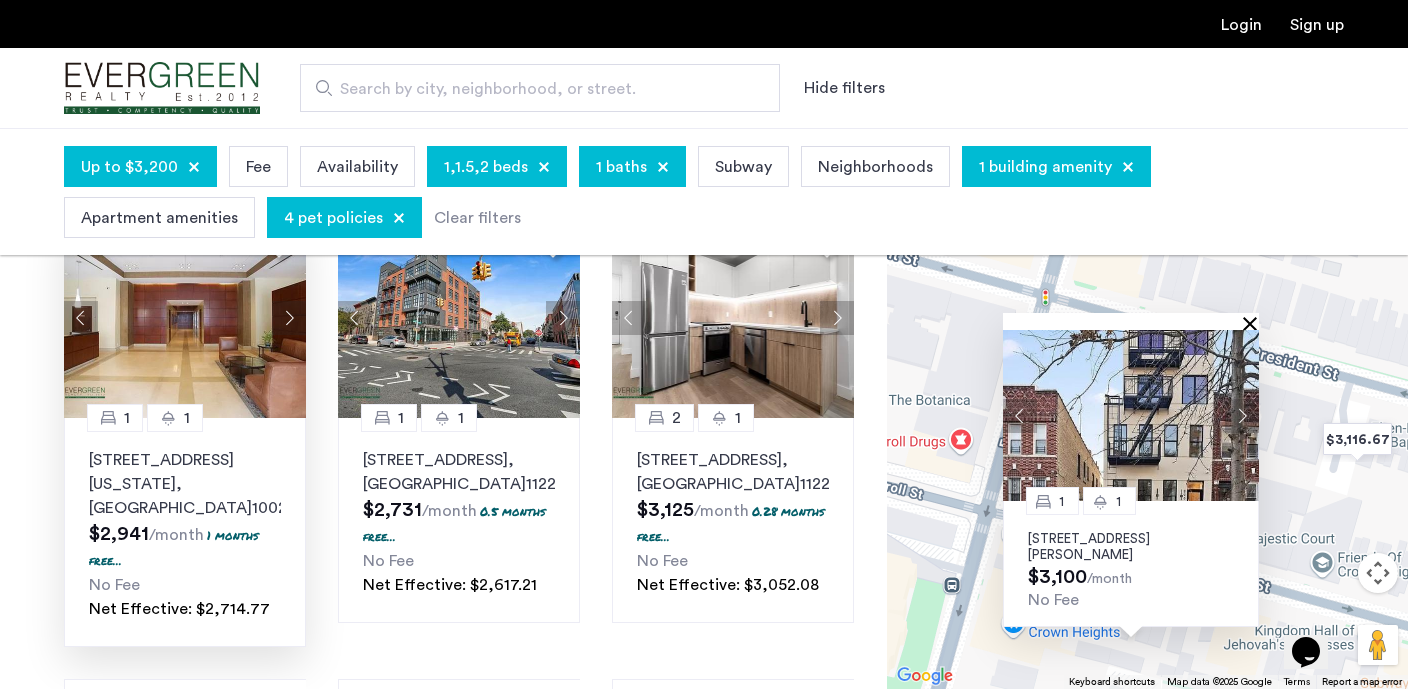 click at bounding box center [1254, 323] 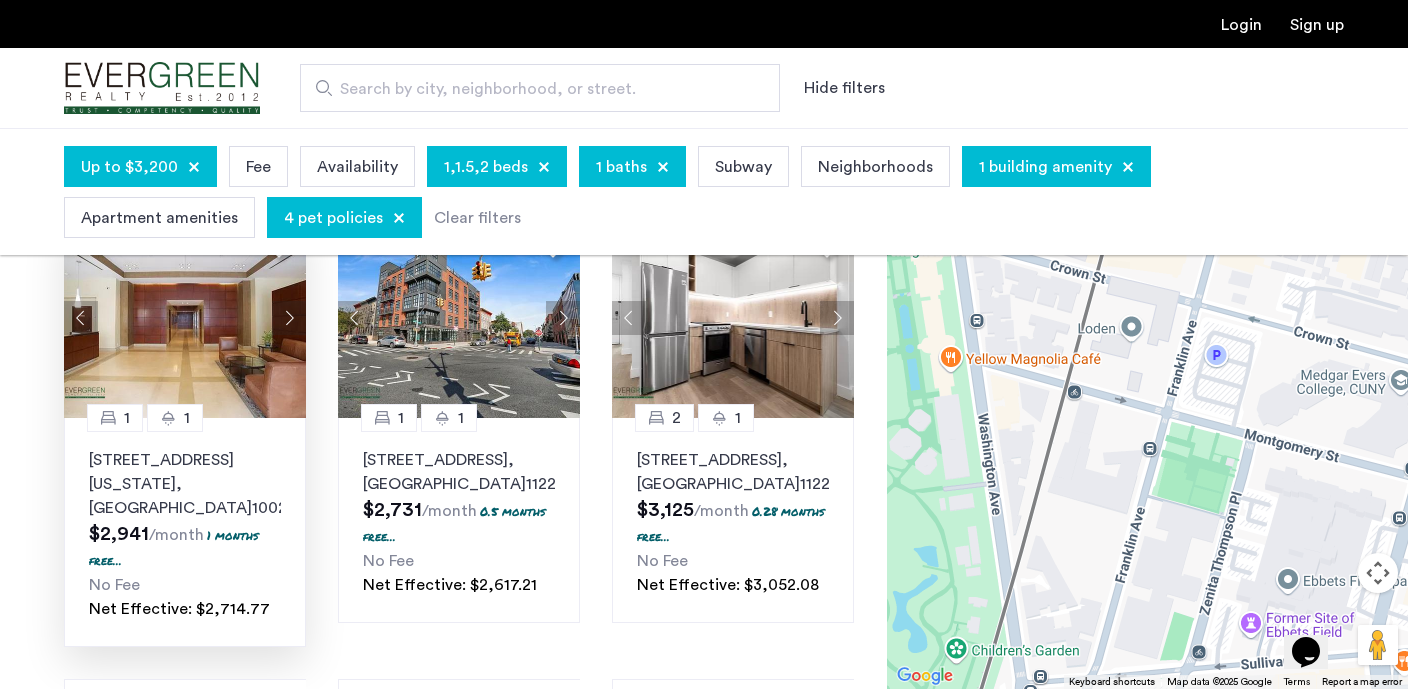 drag, startPoint x: 1200, startPoint y: 475, endPoint x: 1353, endPoint y: 202, distance: 312.95047 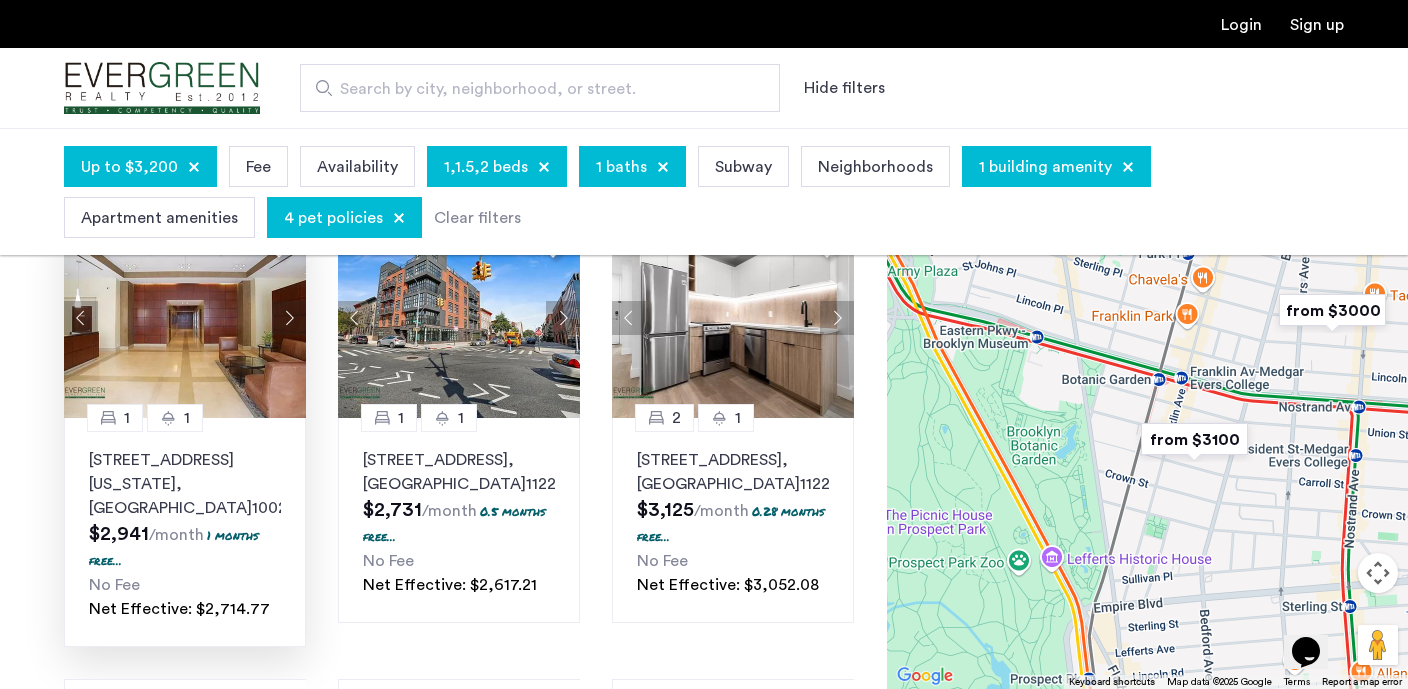drag, startPoint x: 1154, startPoint y: 409, endPoint x: 1144, endPoint y: 515, distance: 106.47065 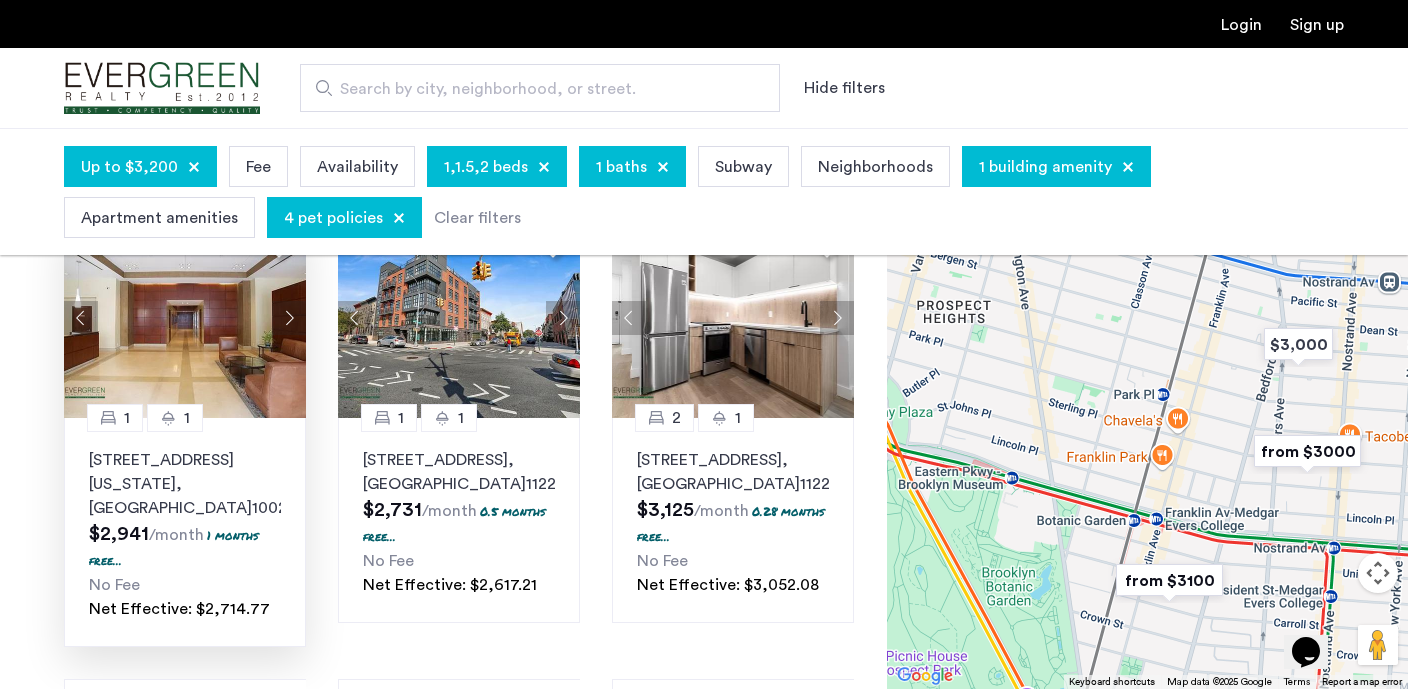 drag, startPoint x: 1298, startPoint y: 315, endPoint x: 1270, endPoint y: 472, distance: 159.47726 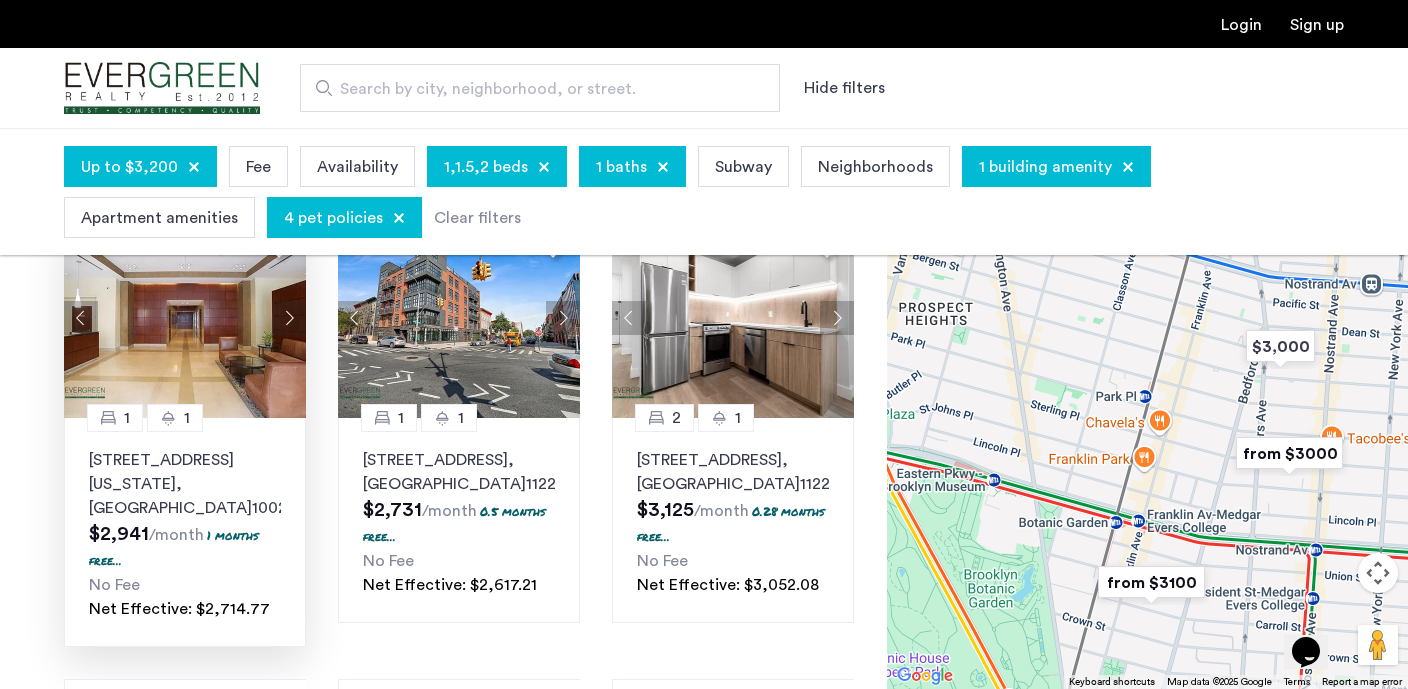 click at bounding box center (1289, 453) 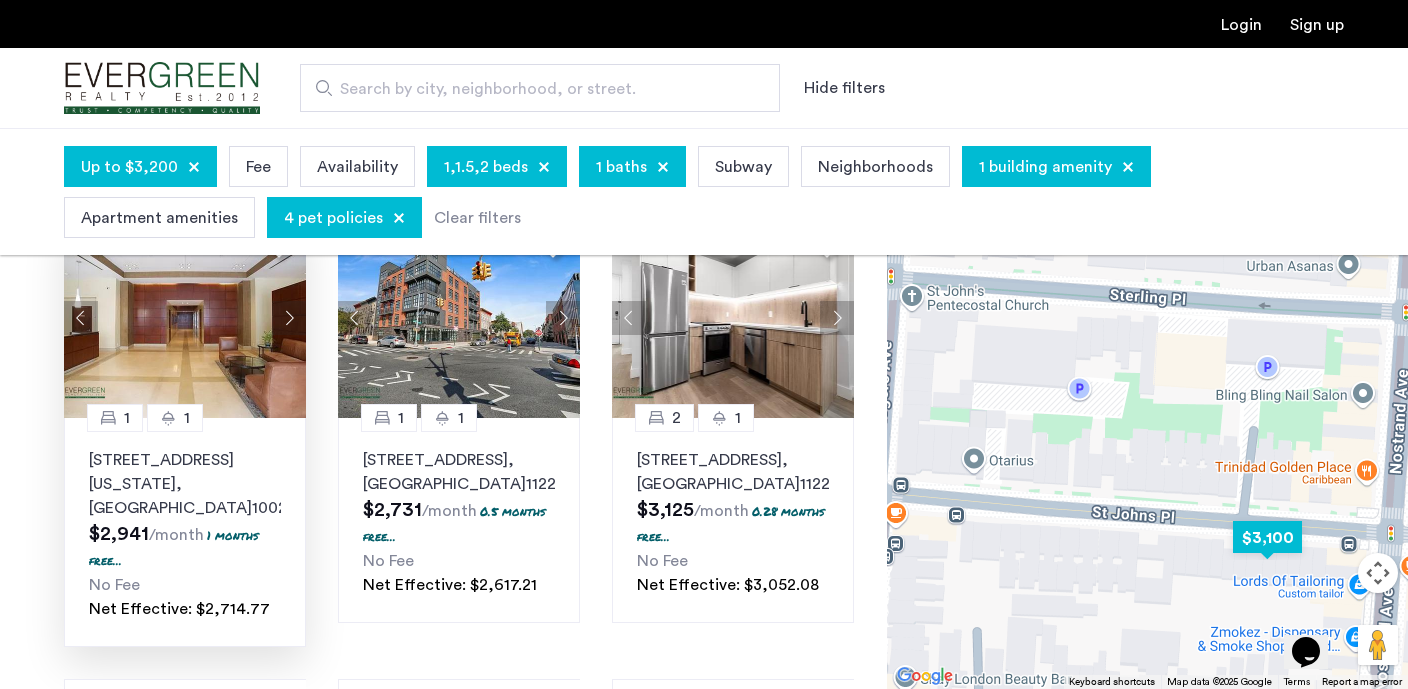 click at bounding box center (1267, 537) 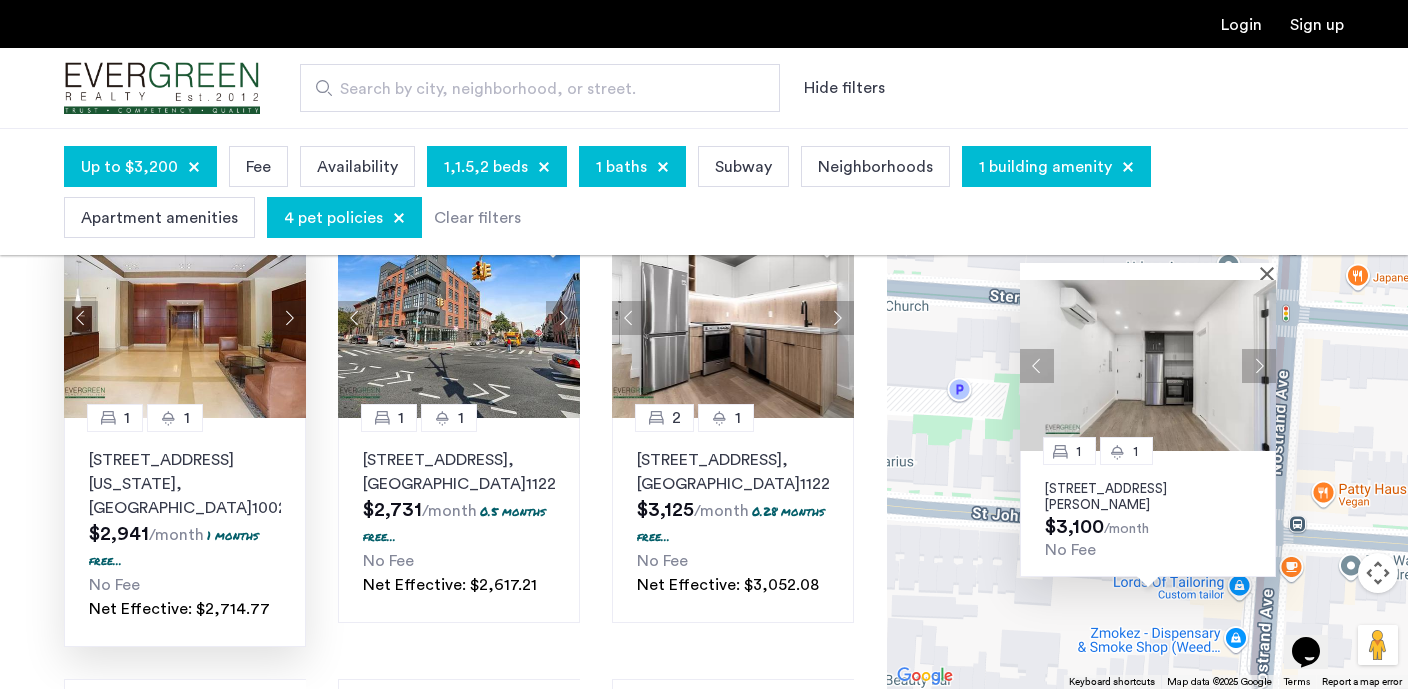 click at bounding box center (1259, 365) 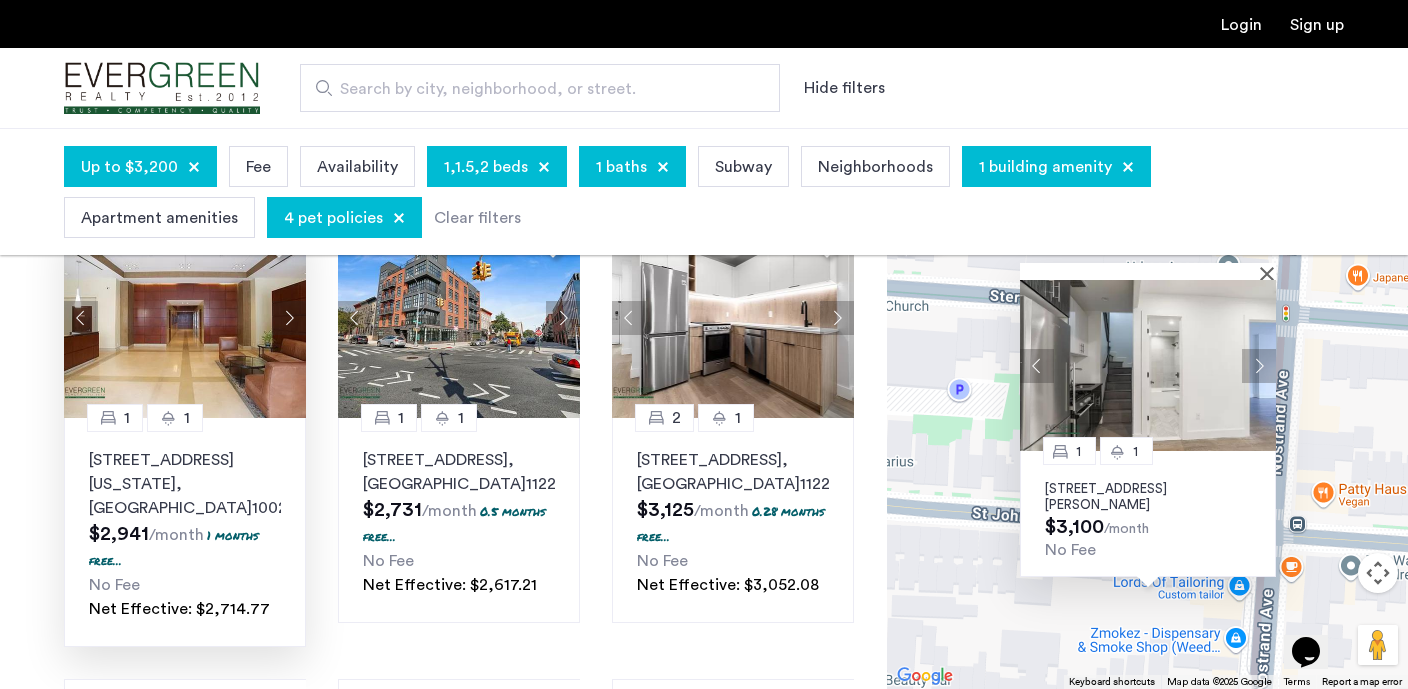 click at bounding box center (1259, 365) 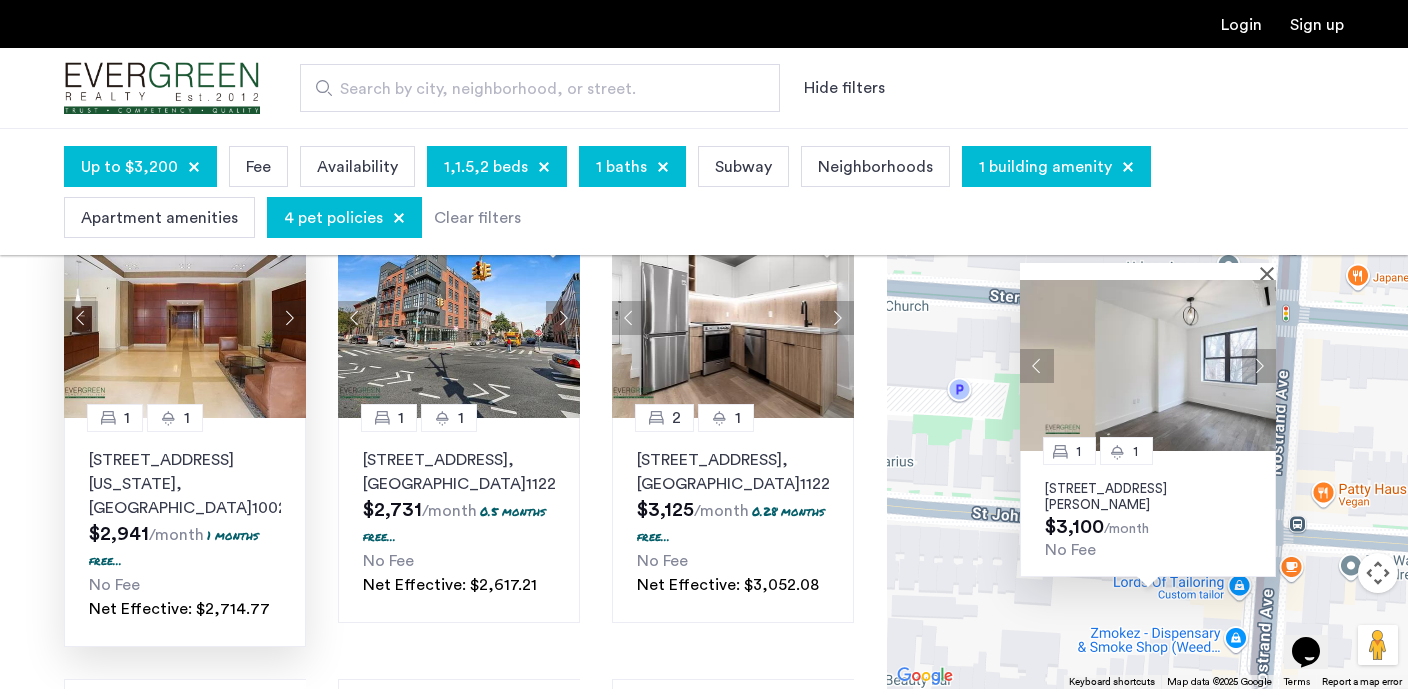 click at bounding box center [1259, 365] 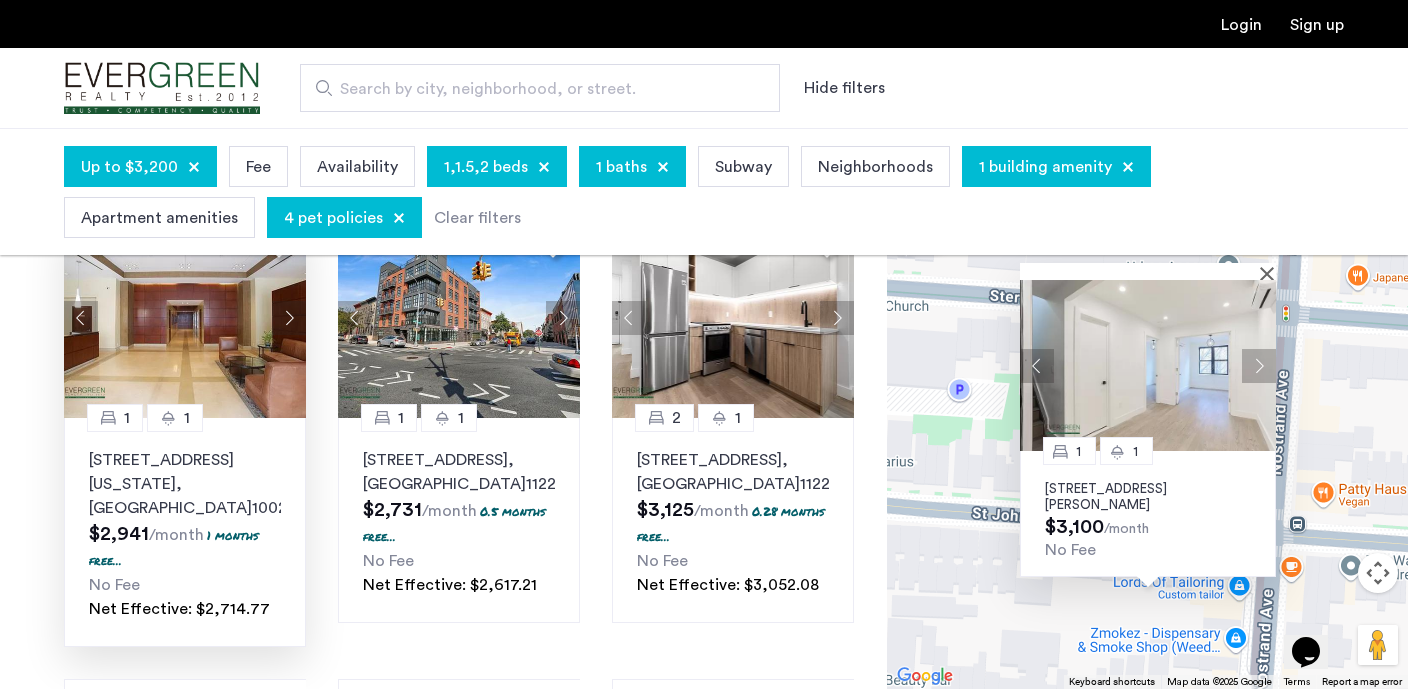 click at bounding box center (1259, 365) 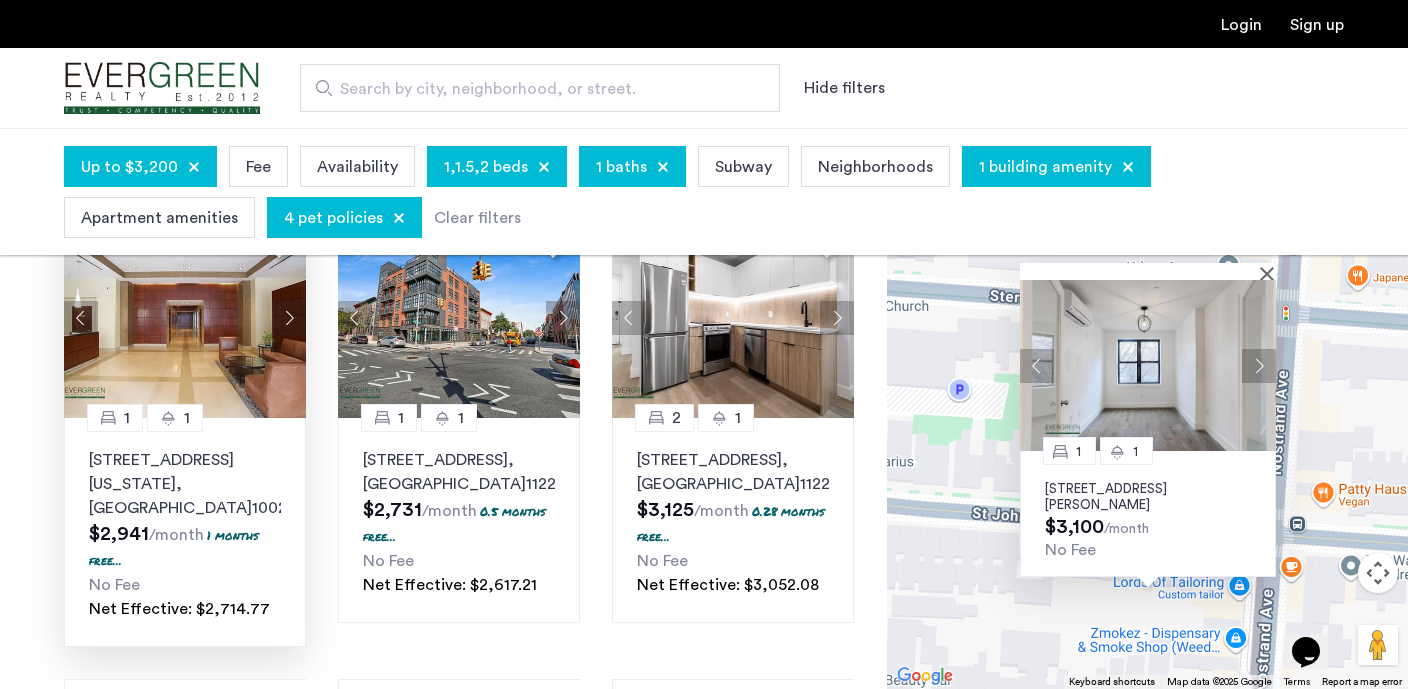 click at bounding box center [1259, 365] 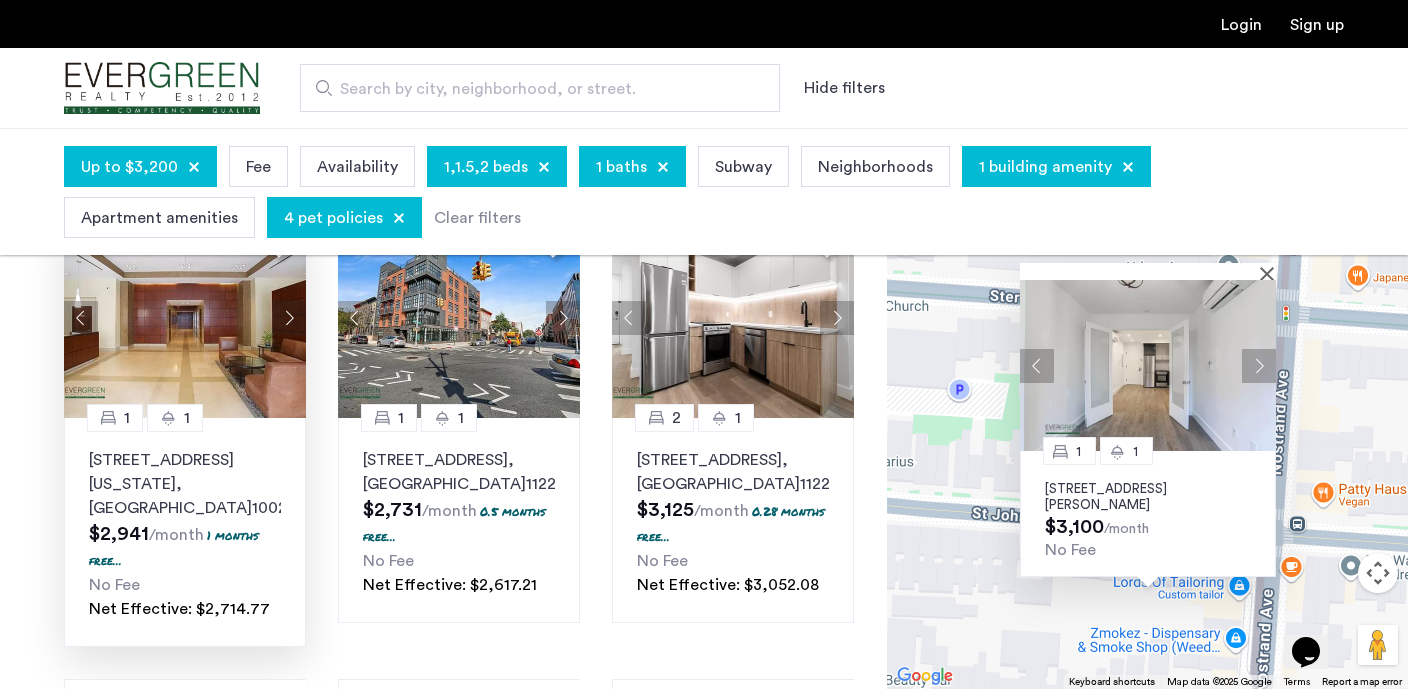 click at bounding box center [1259, 365] 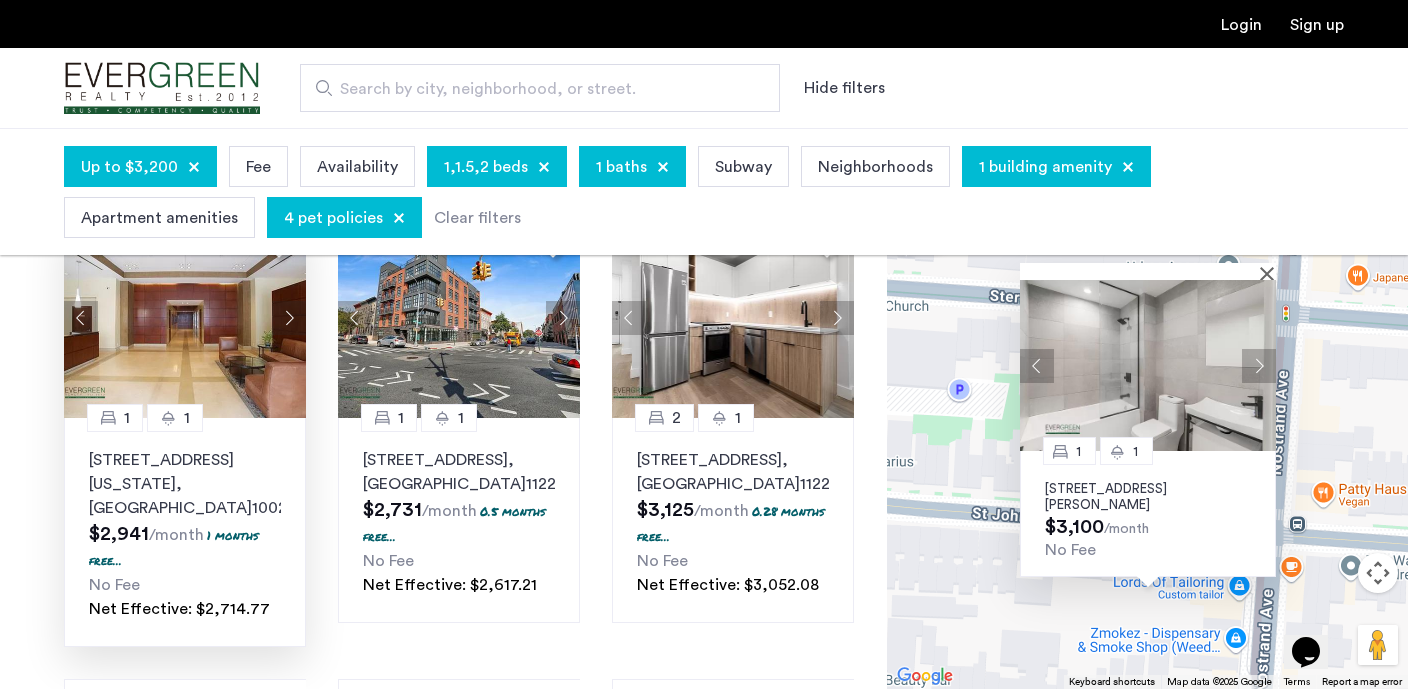 click at bounding box center [1259, 365] 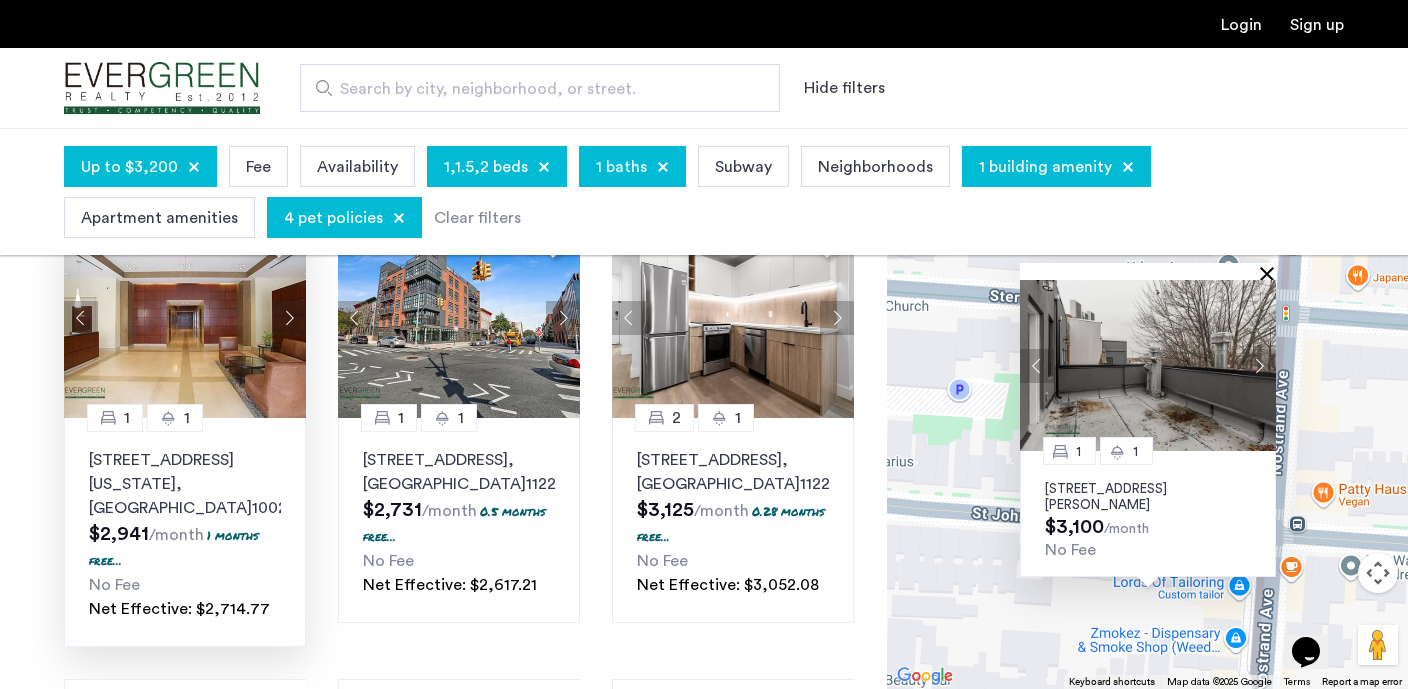 click at bounding box center [1271, 273] 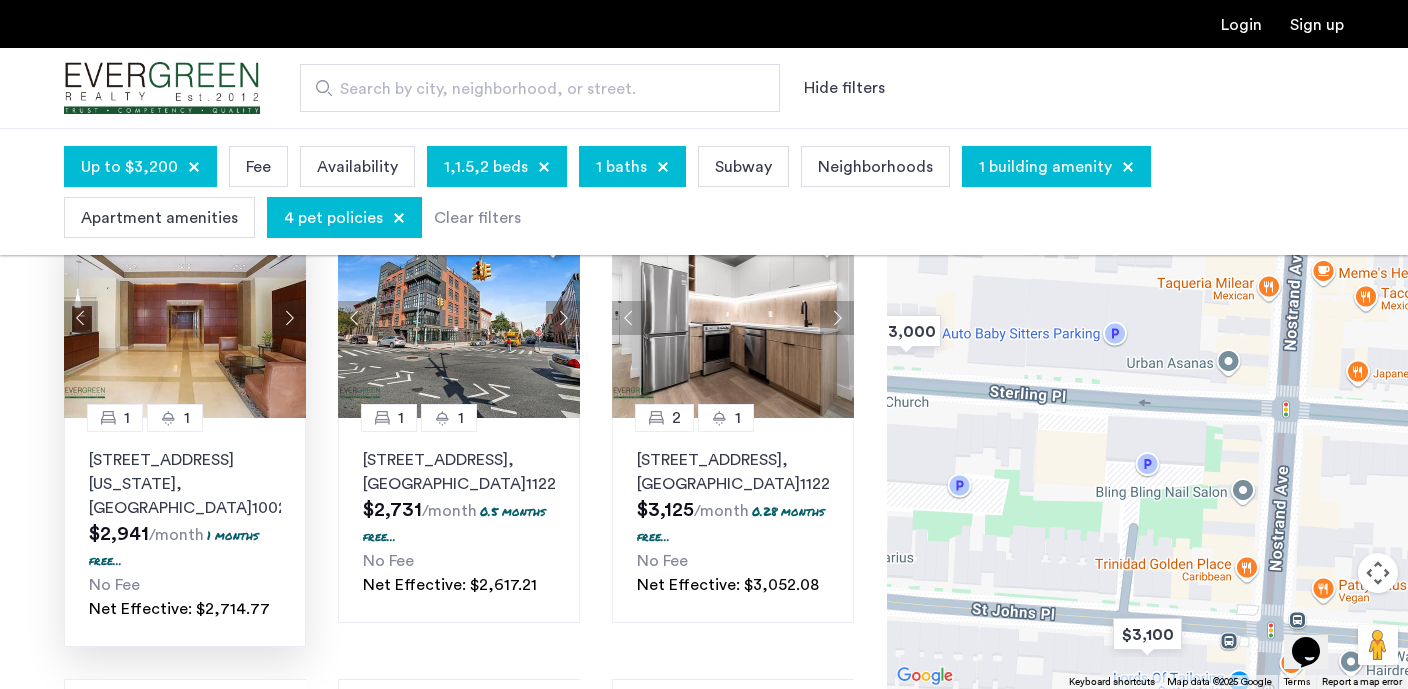 drag, startPoint x: 1162, startPoint y: 430, endPoint x: 1162, endPoint y: 528, distance: 98 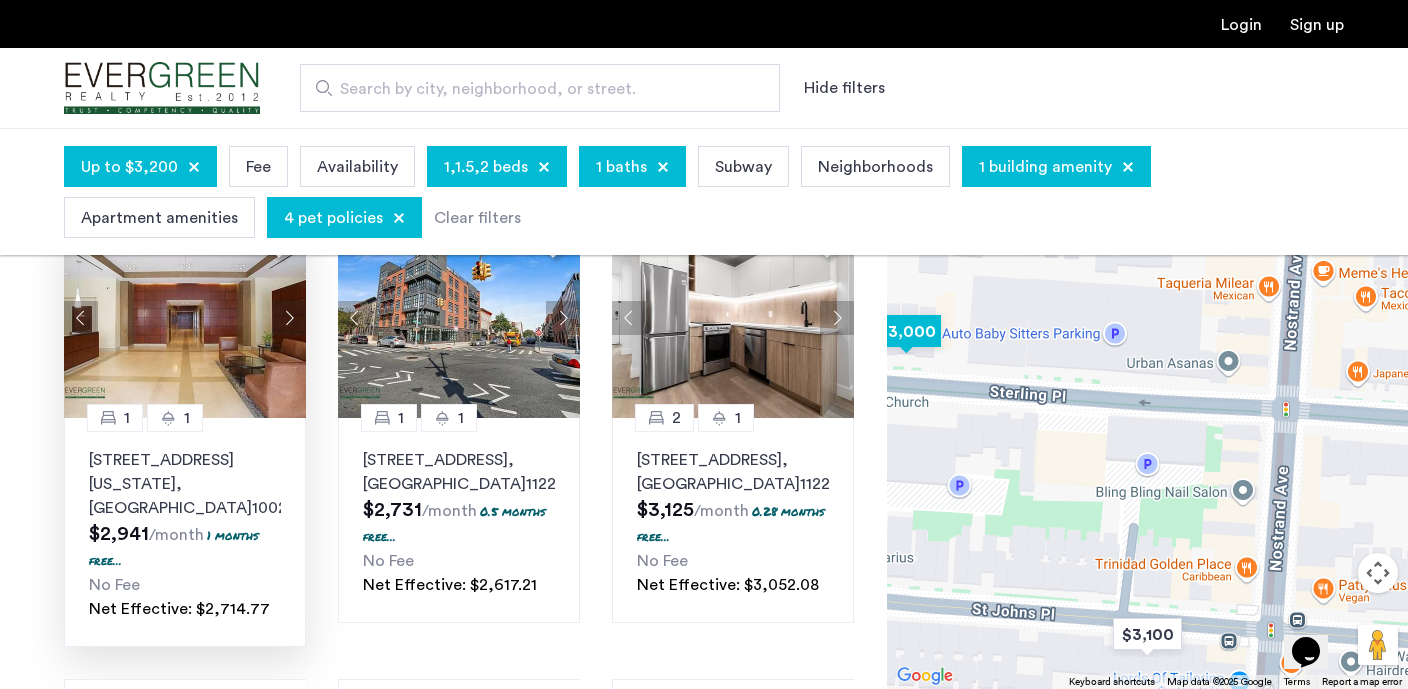 click at bounding box center (906, 331) 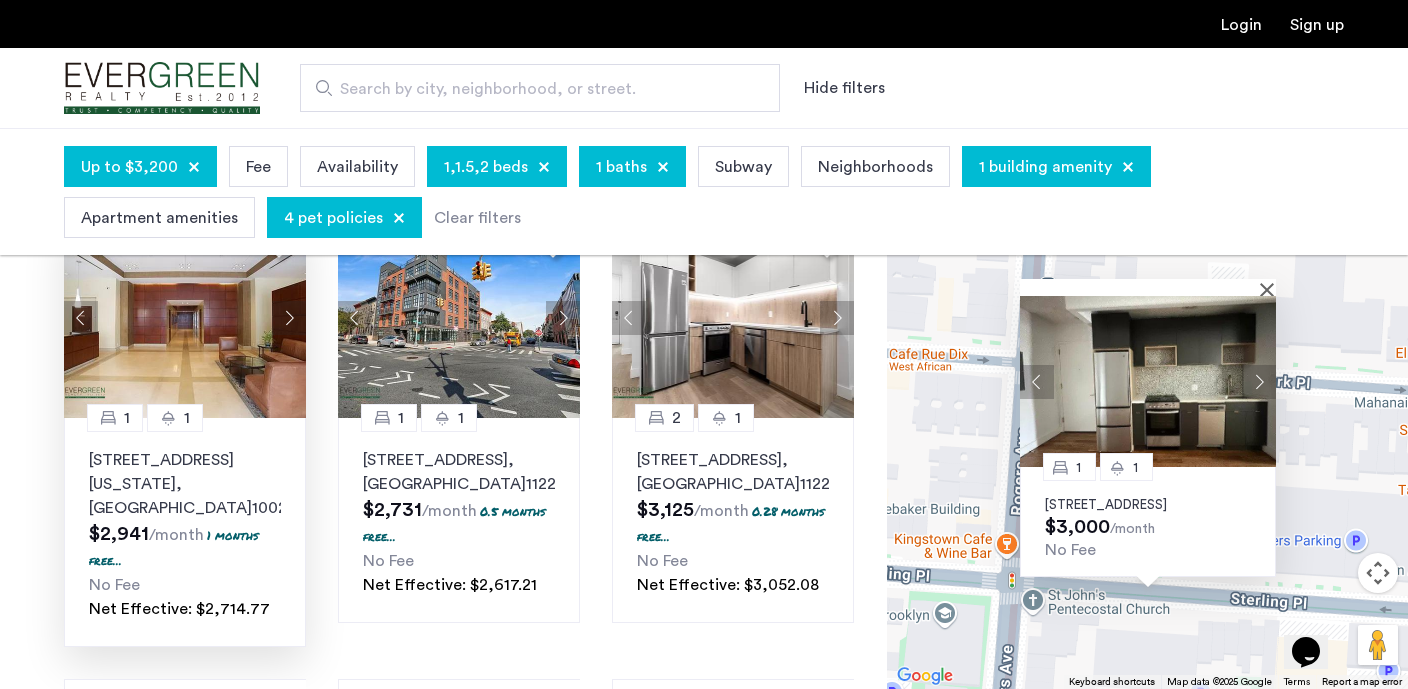 click at bounding box center (1259, 381) 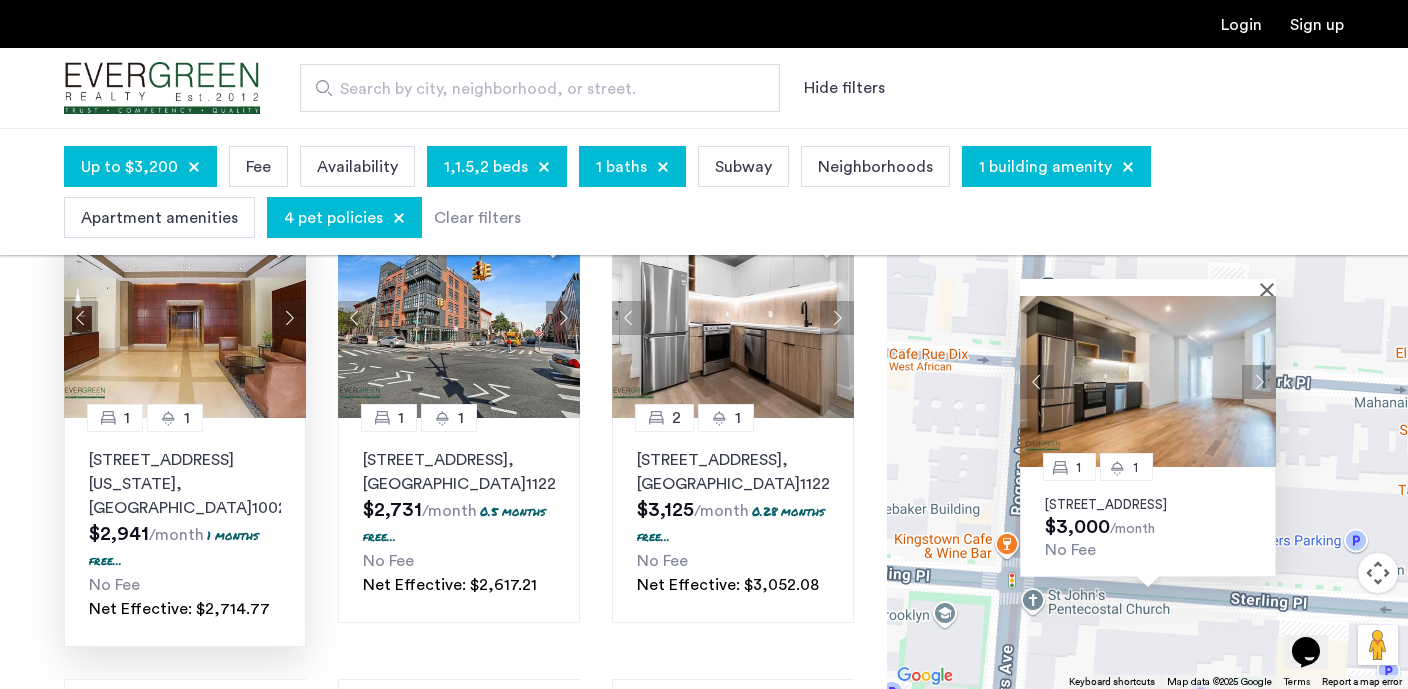 click at bounding box center (1259, 381) 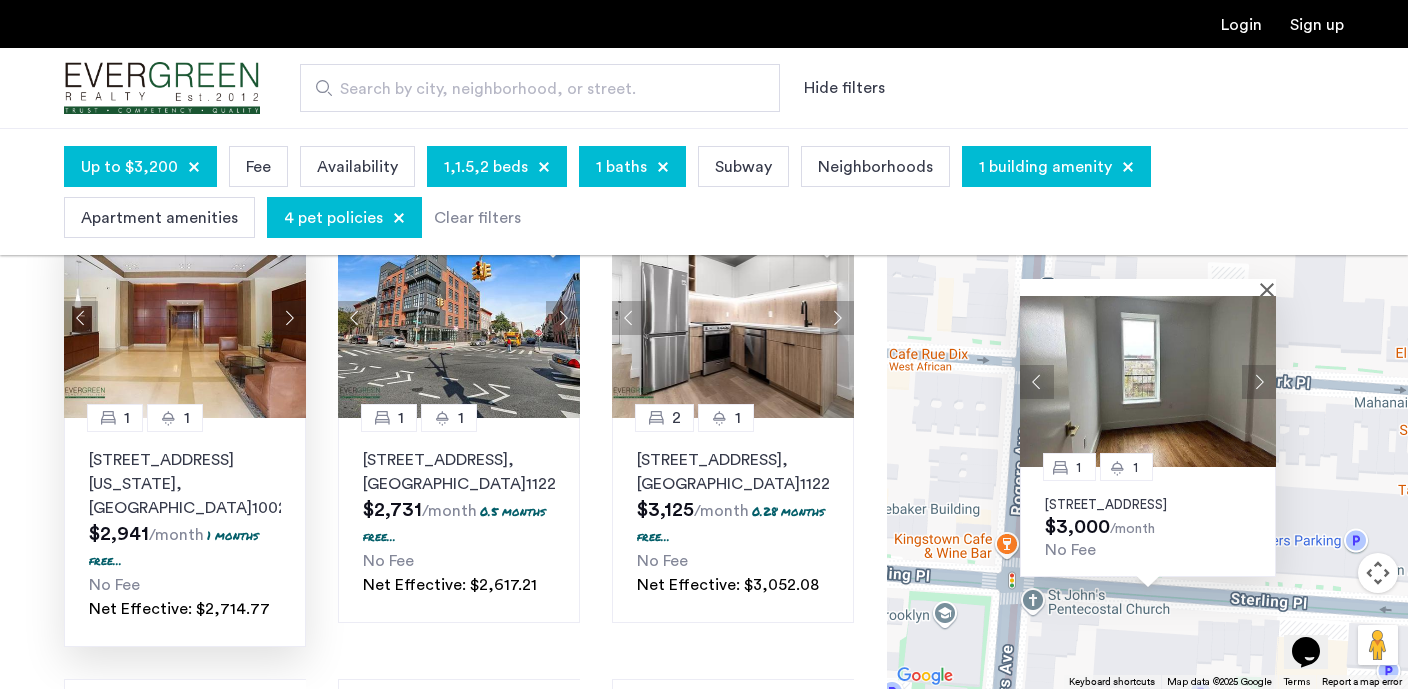 click at bounding box center (1259, 381) 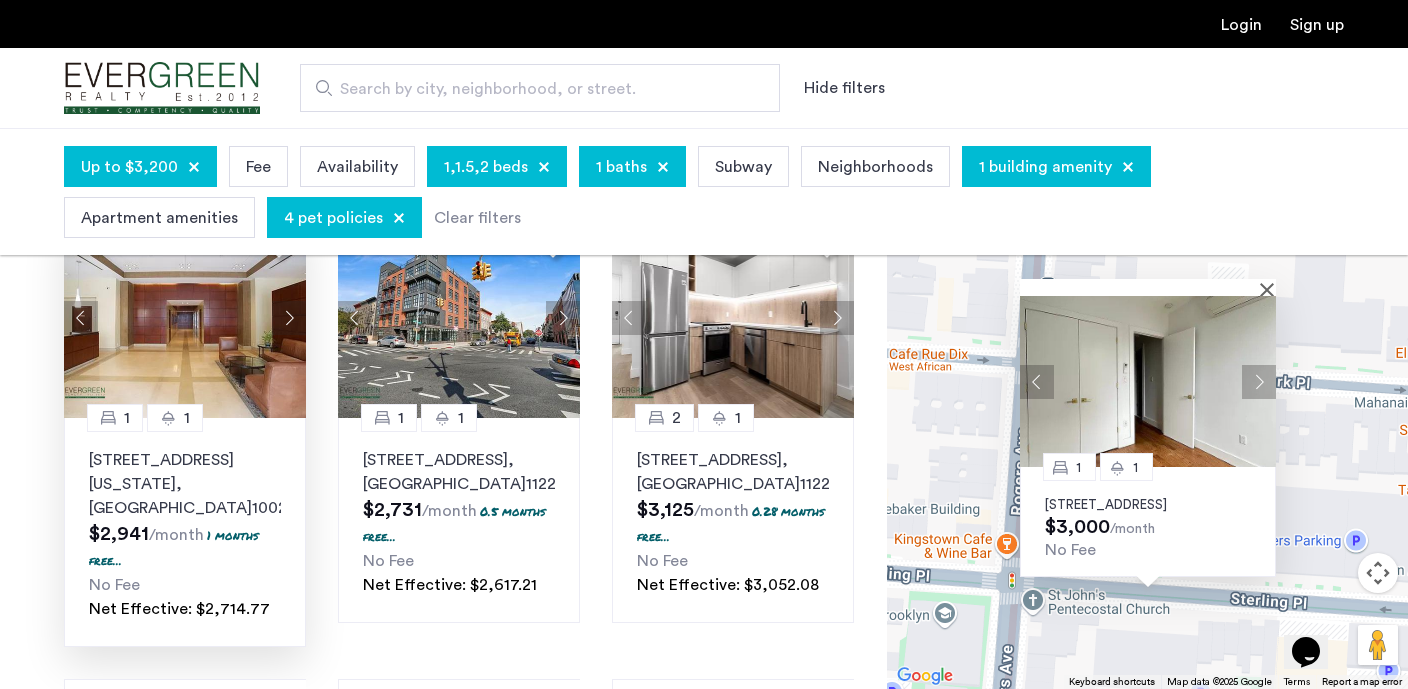 click at bounding box center [1259, 381] 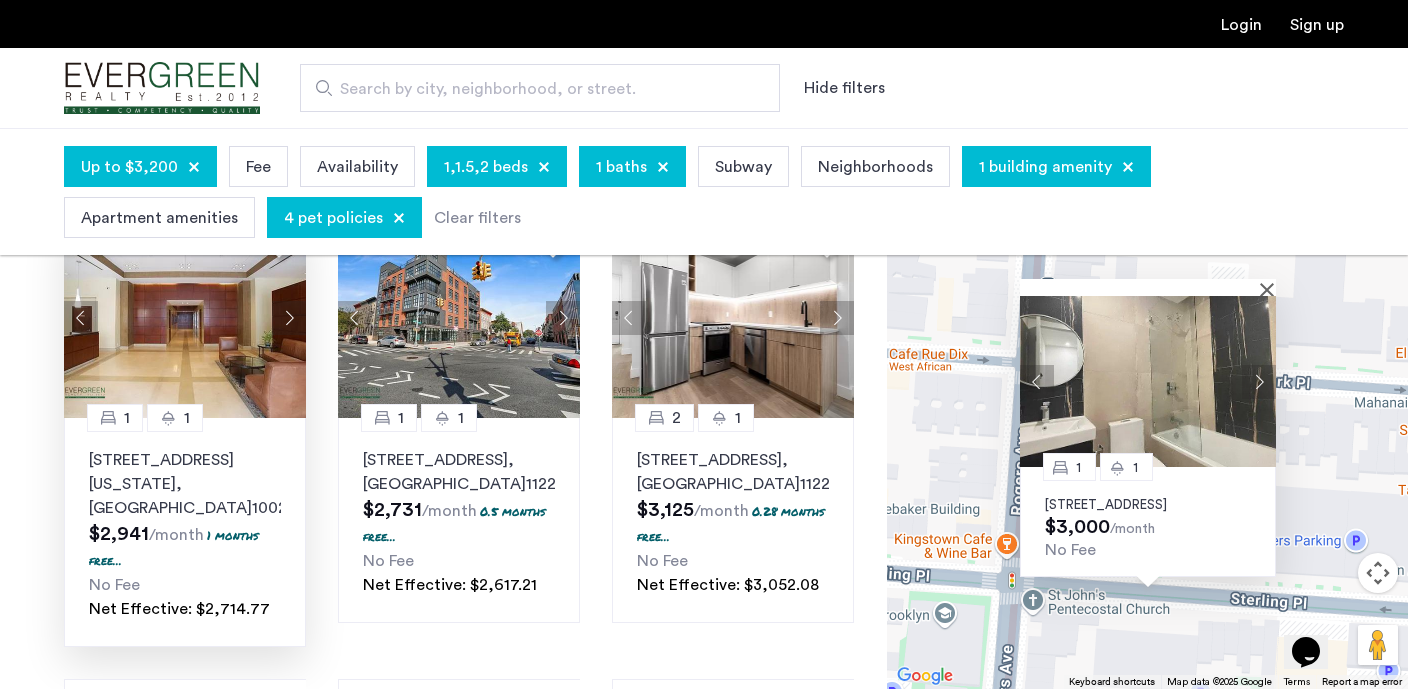 click at bounding box center (1259, 381) 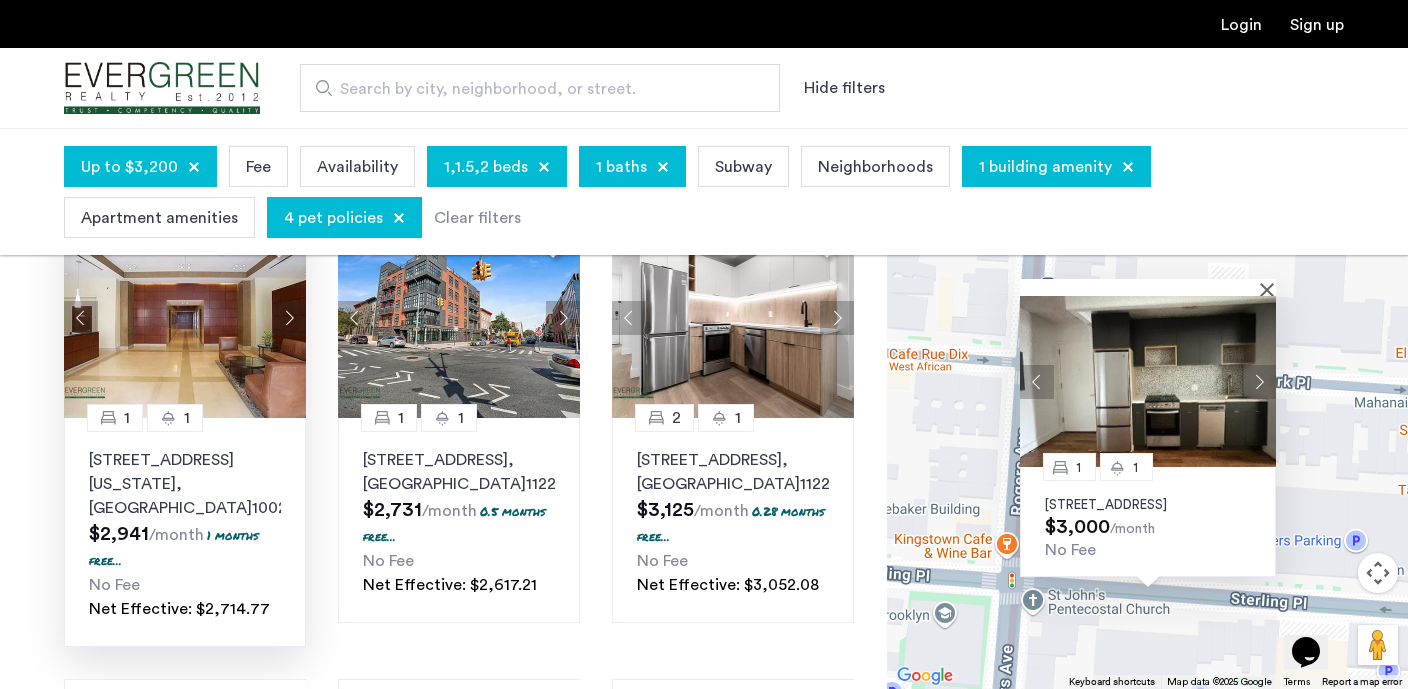 click at bounding box center [1259, 381] 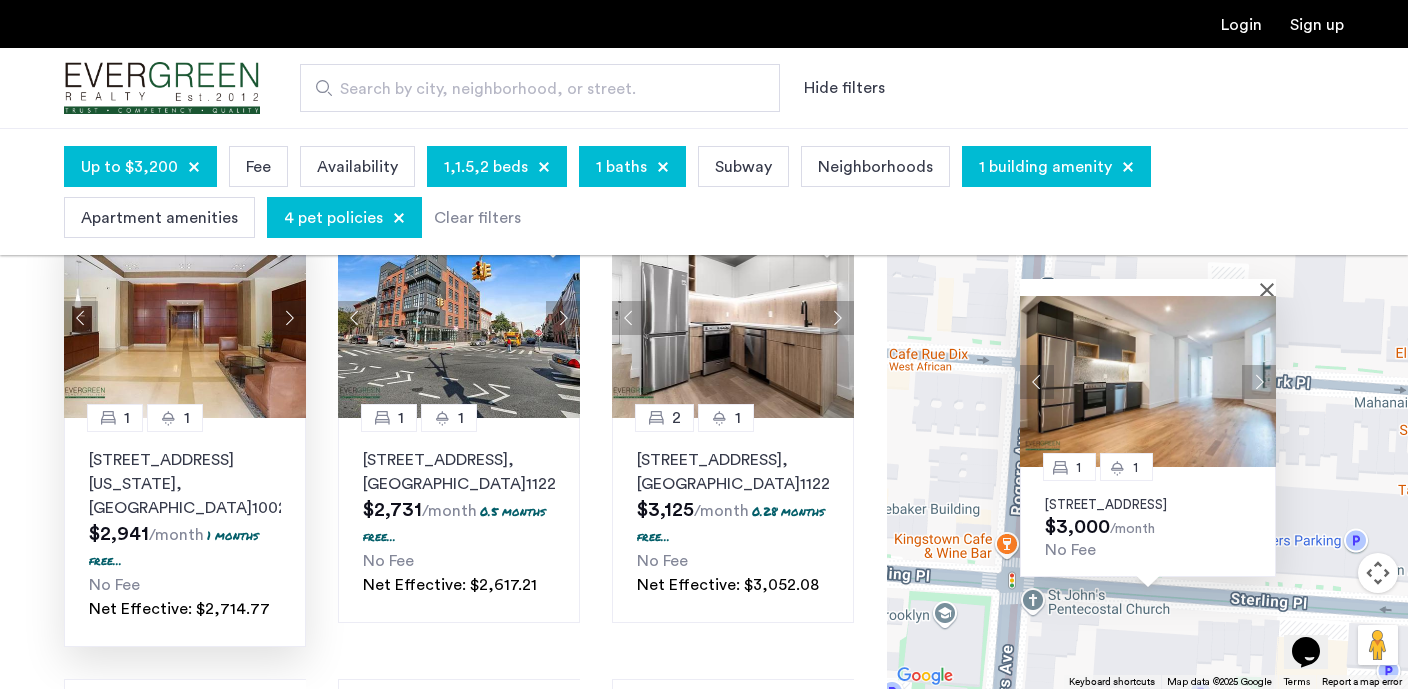 click at bounding box center [1259, 381] 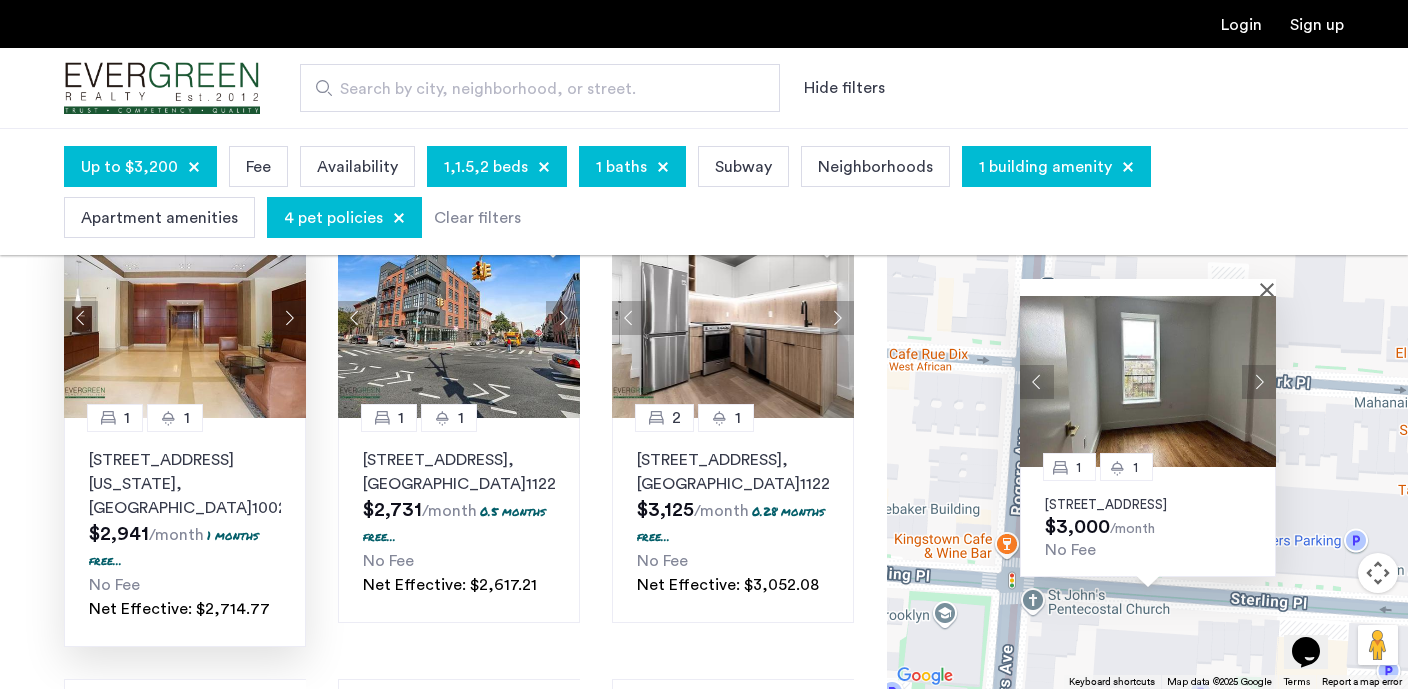 click at bounding box center (1259, 381) 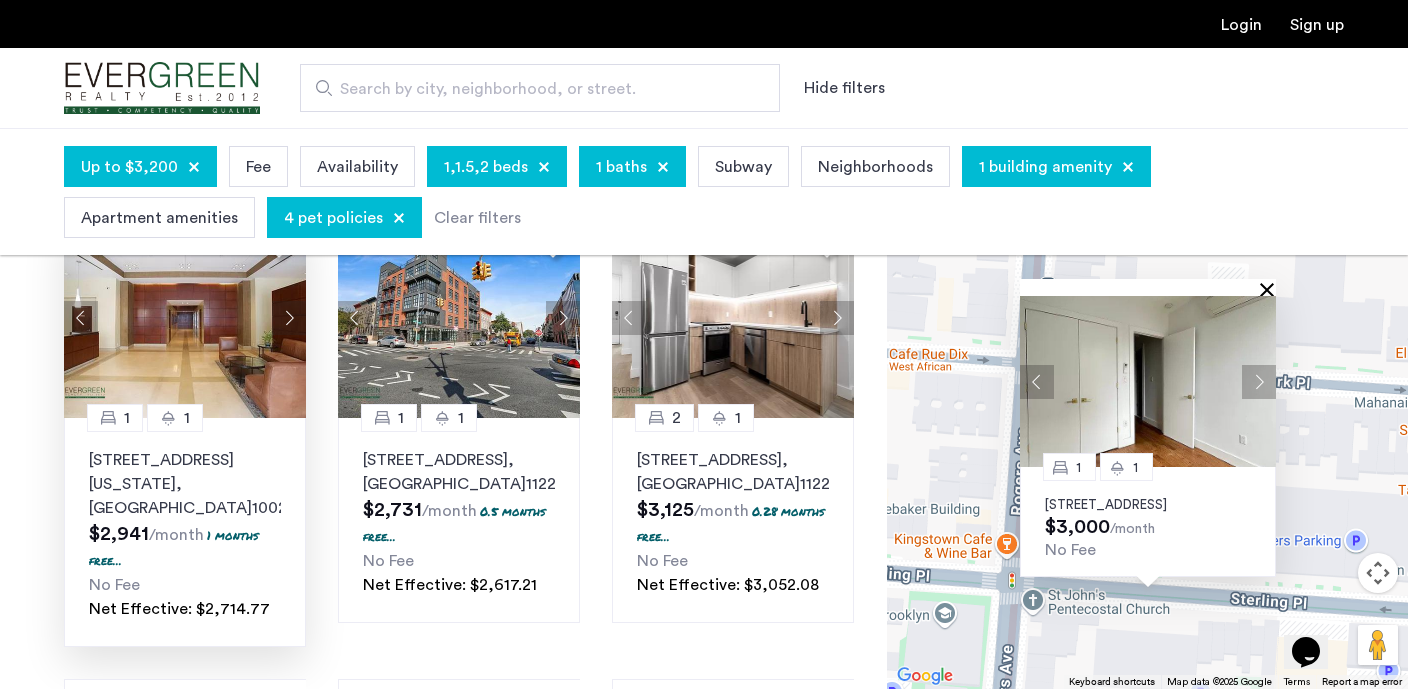 click at bounding box center (1271, 289) 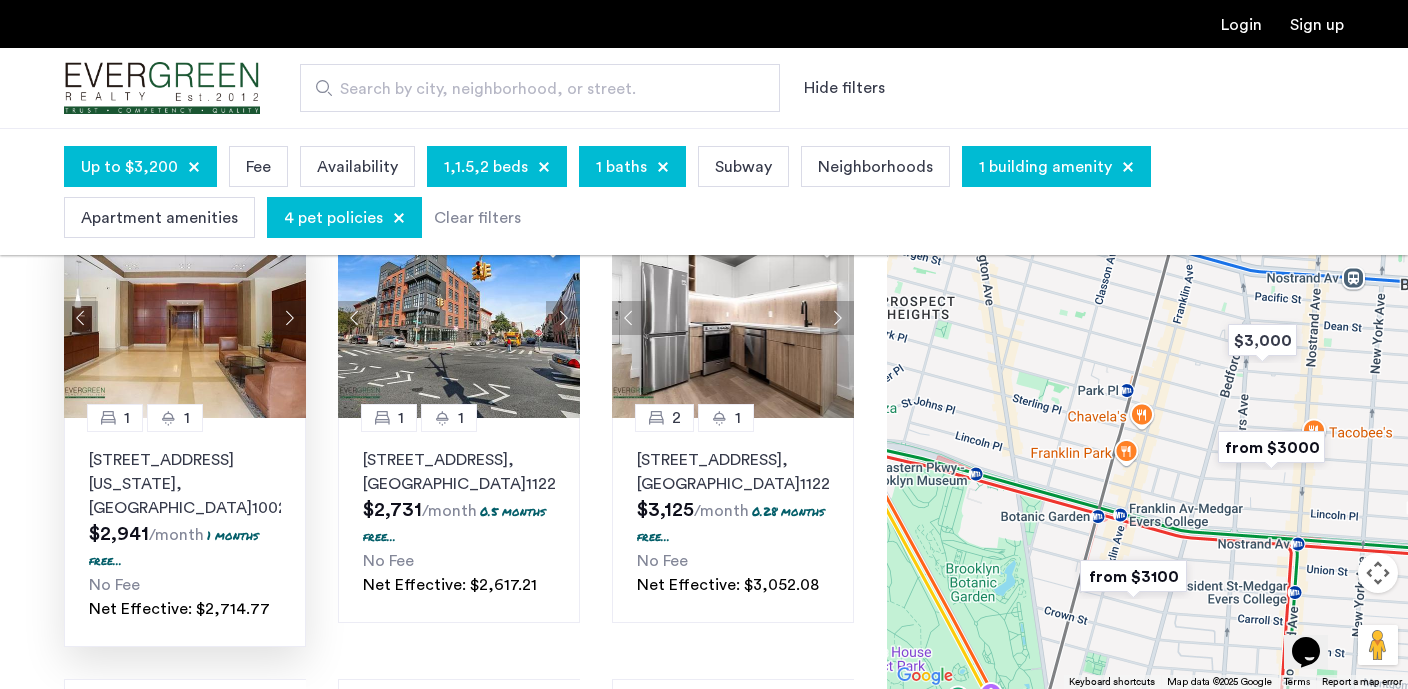 drag, startPoint x: 1028, startPoint y: 452, endPoint x: 1192, endPoint y: 471, distance: 165.09694 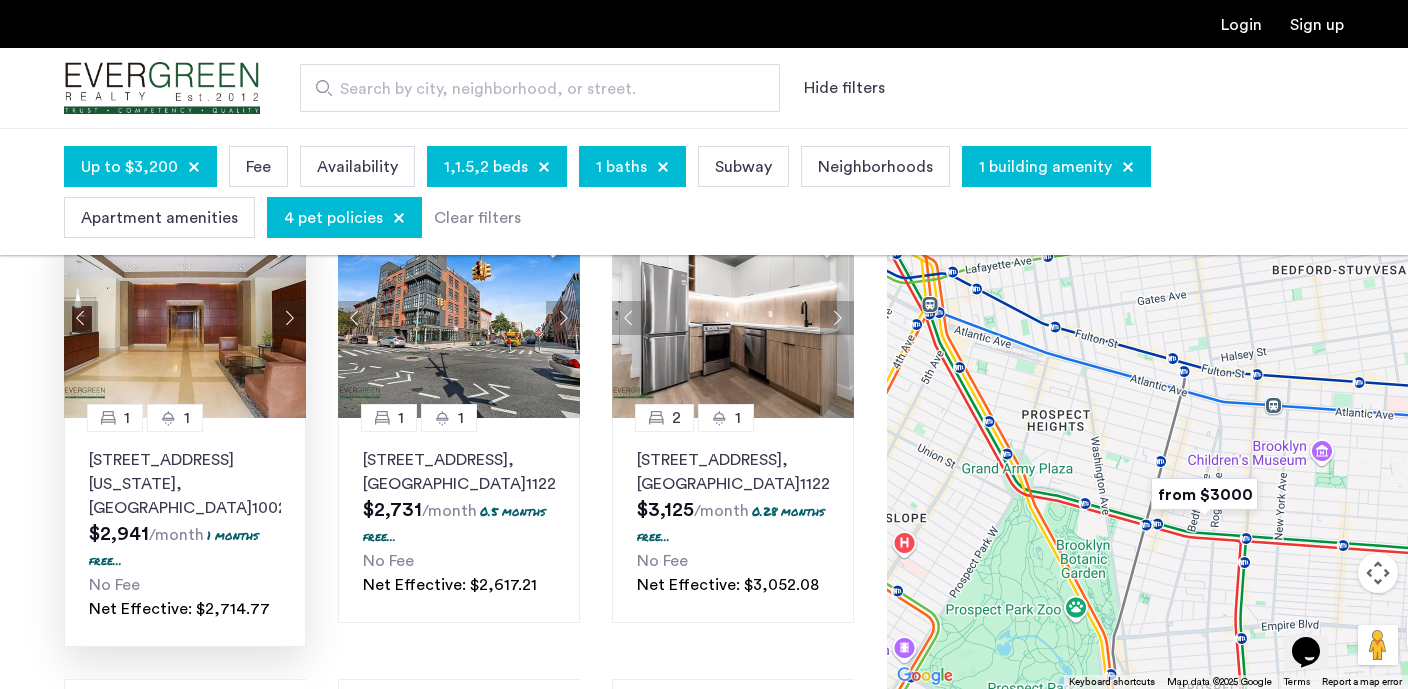 drag, startPoint x: 1027, startPoint y: 382, endPoint x: 1111, endPoint y: 453, distance: 109.98637 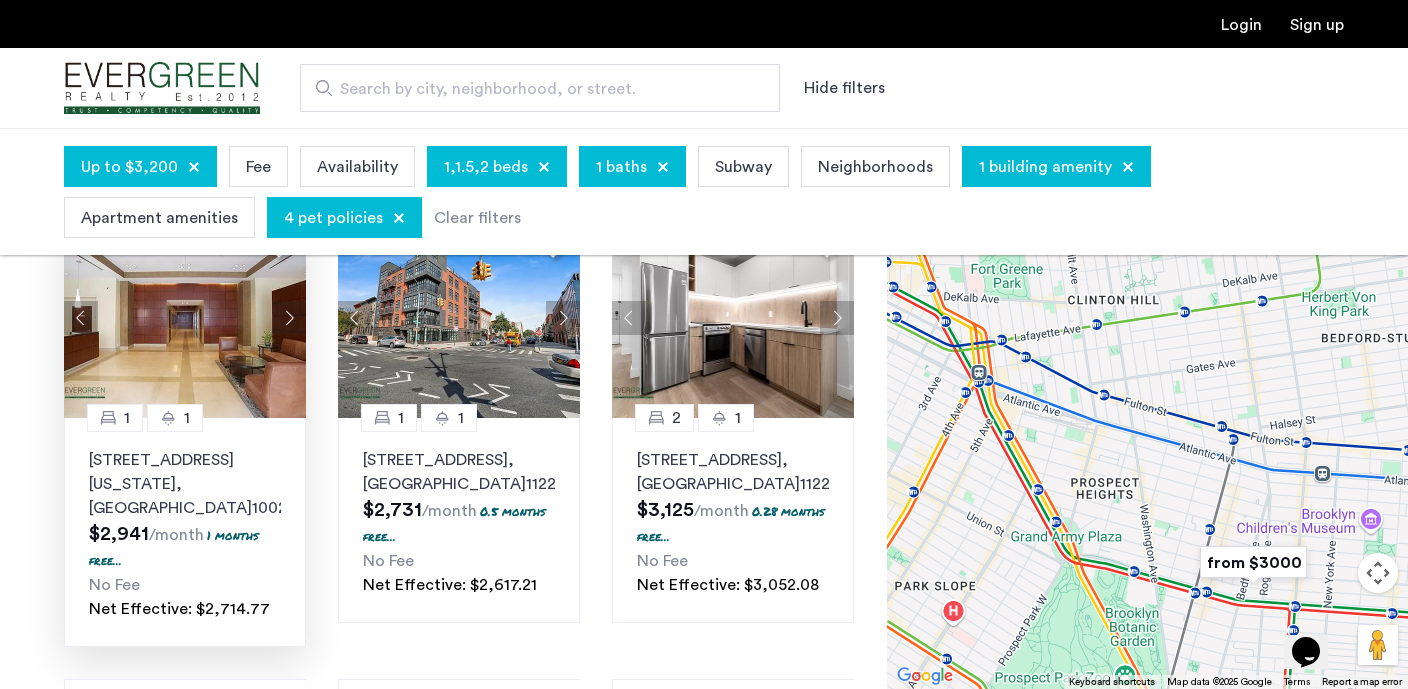 drag, startPoint x: 1057, startPoint y: 437, endPoint x: 1124, endPoint y: 507, distance: 96.89685 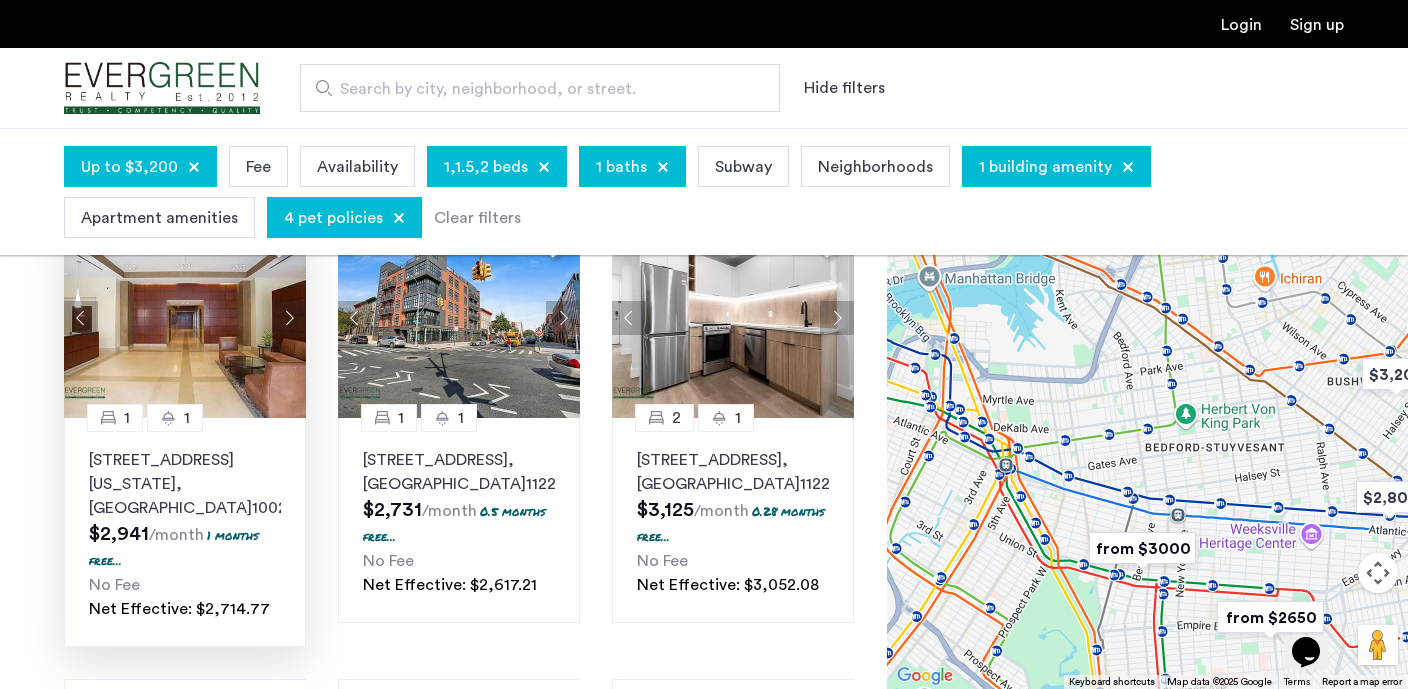click at bounding box center [1142, 548] 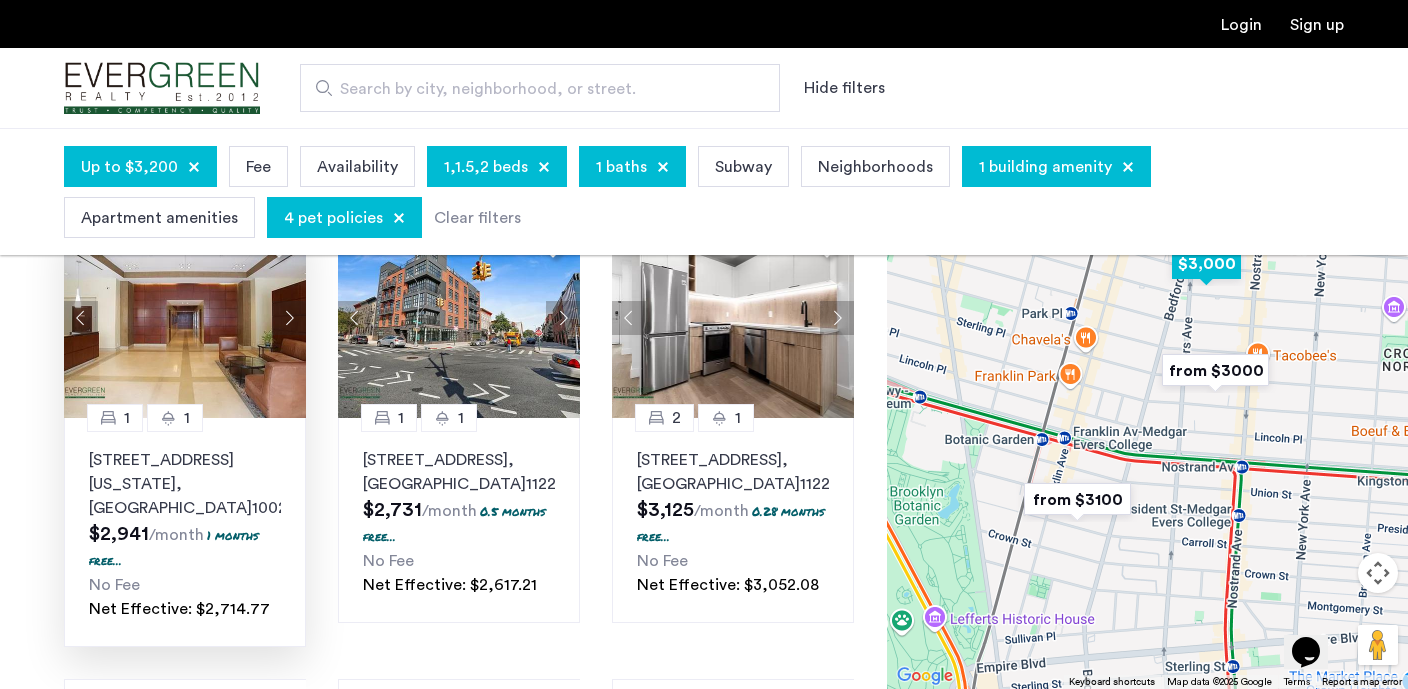 click at bounding box center [1206, 263] 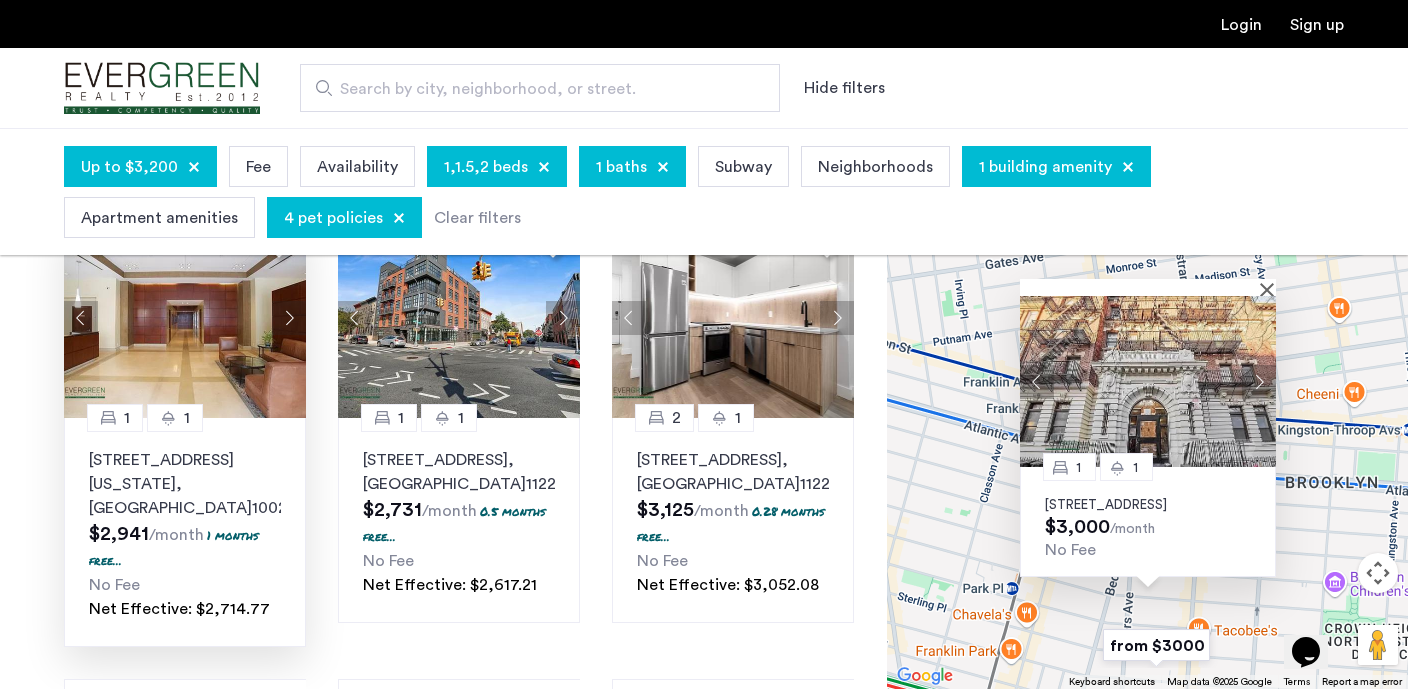 click at bounding box center [1259, 381] 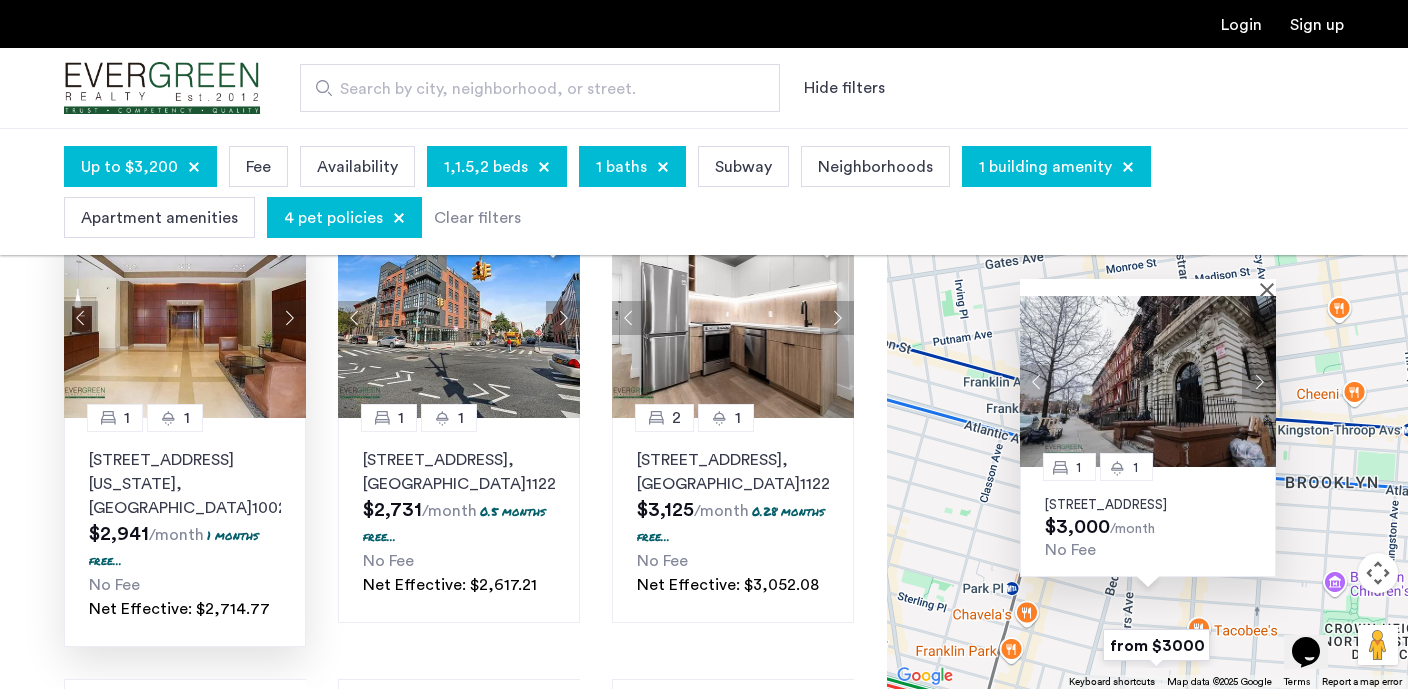 click at bounding box center (1259, 381) 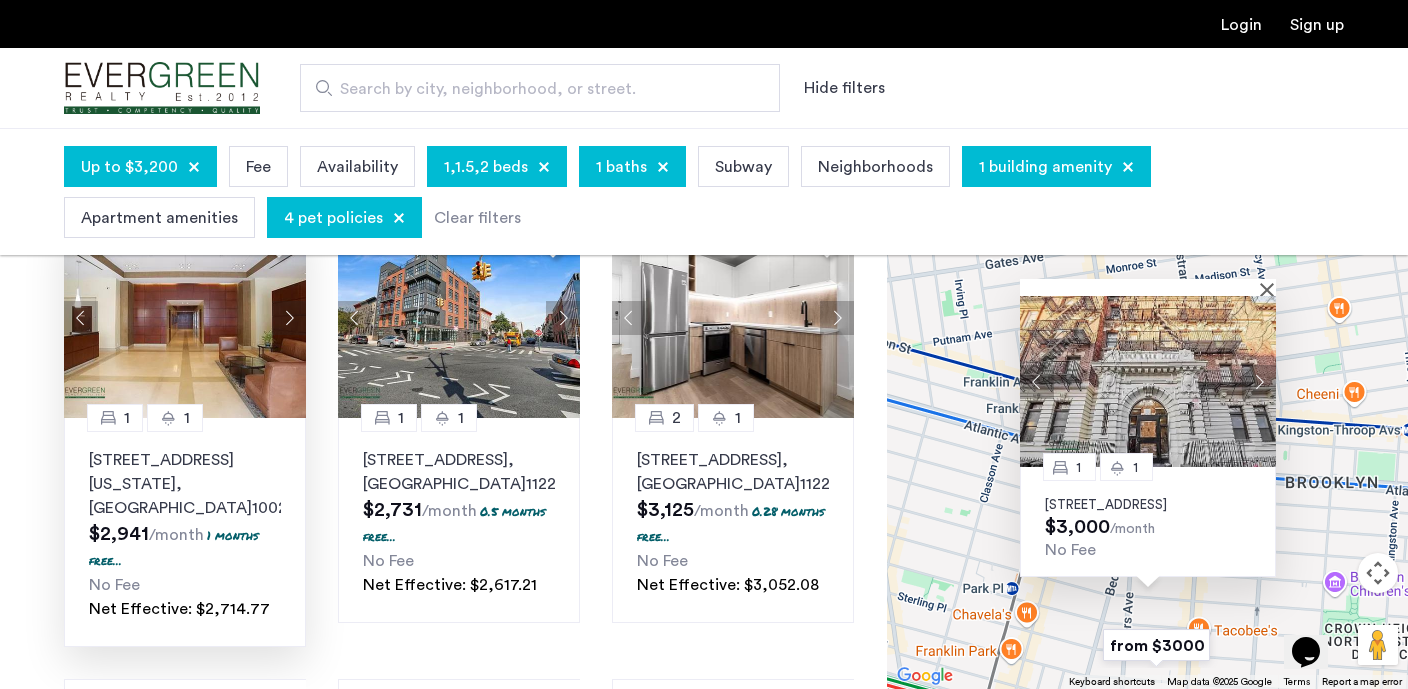 click at bounding box center (1259, 381) 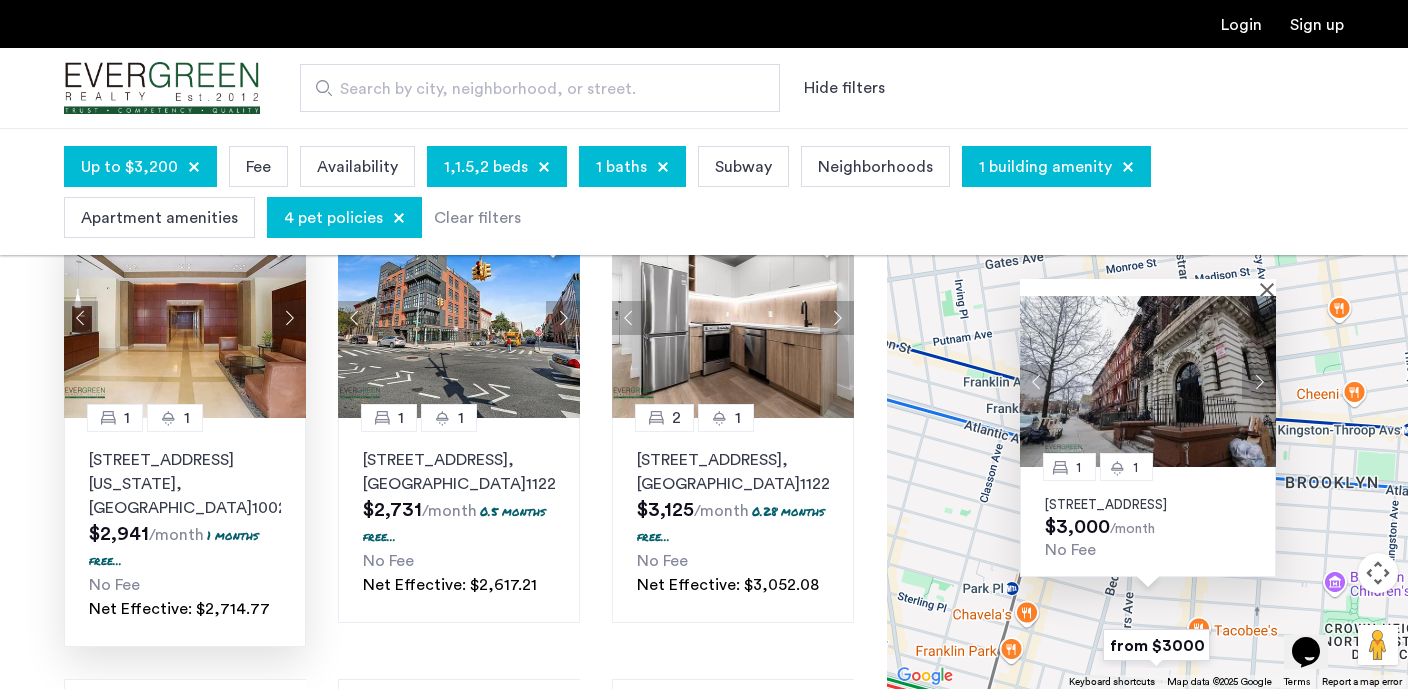 click at bounding box center [1259, 381] 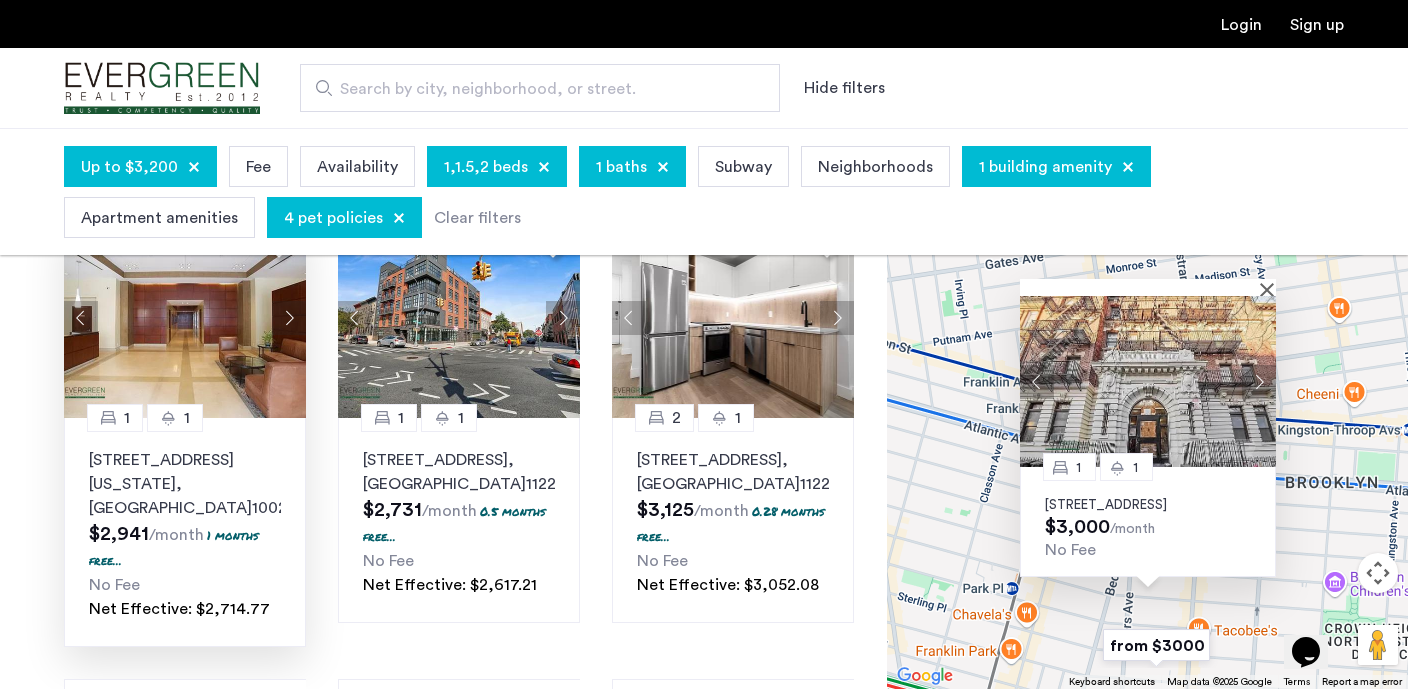 click at bounding box center [1259, 381] 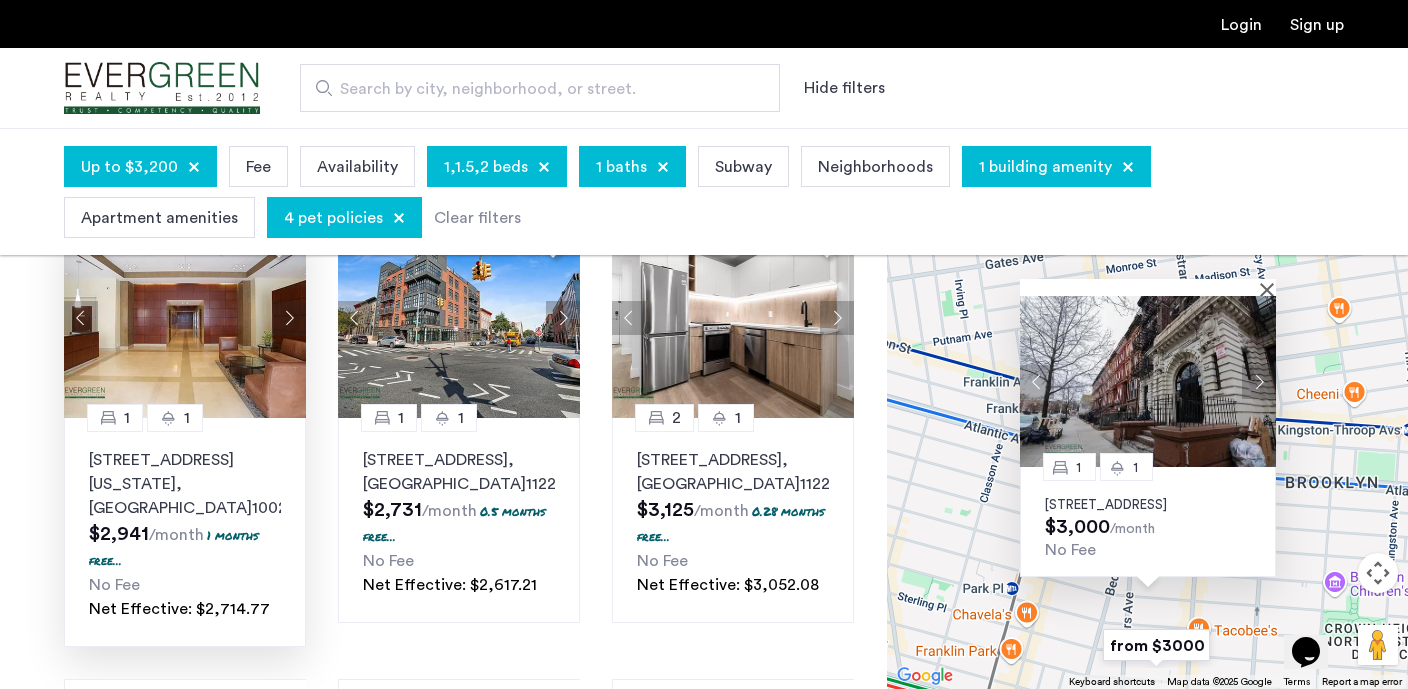 click at bounding box center (1259, 381) 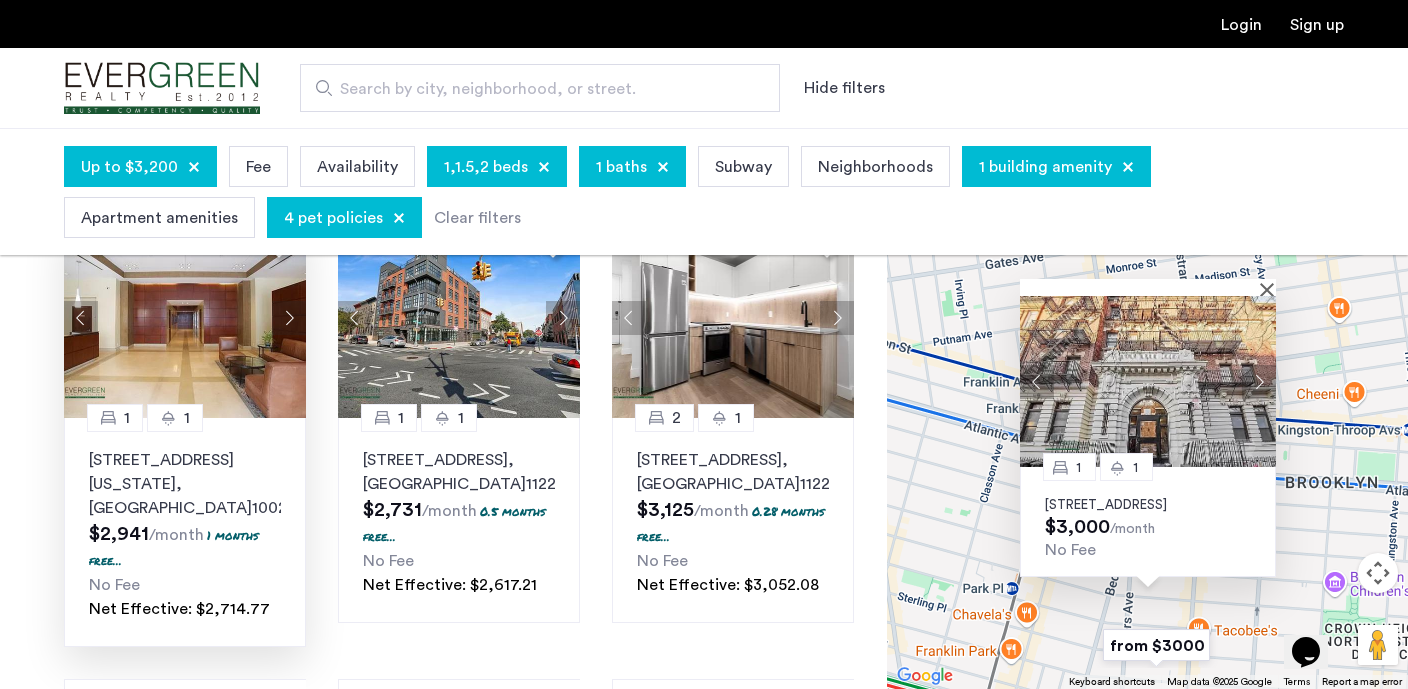 click at bounding box center [1259, 381] 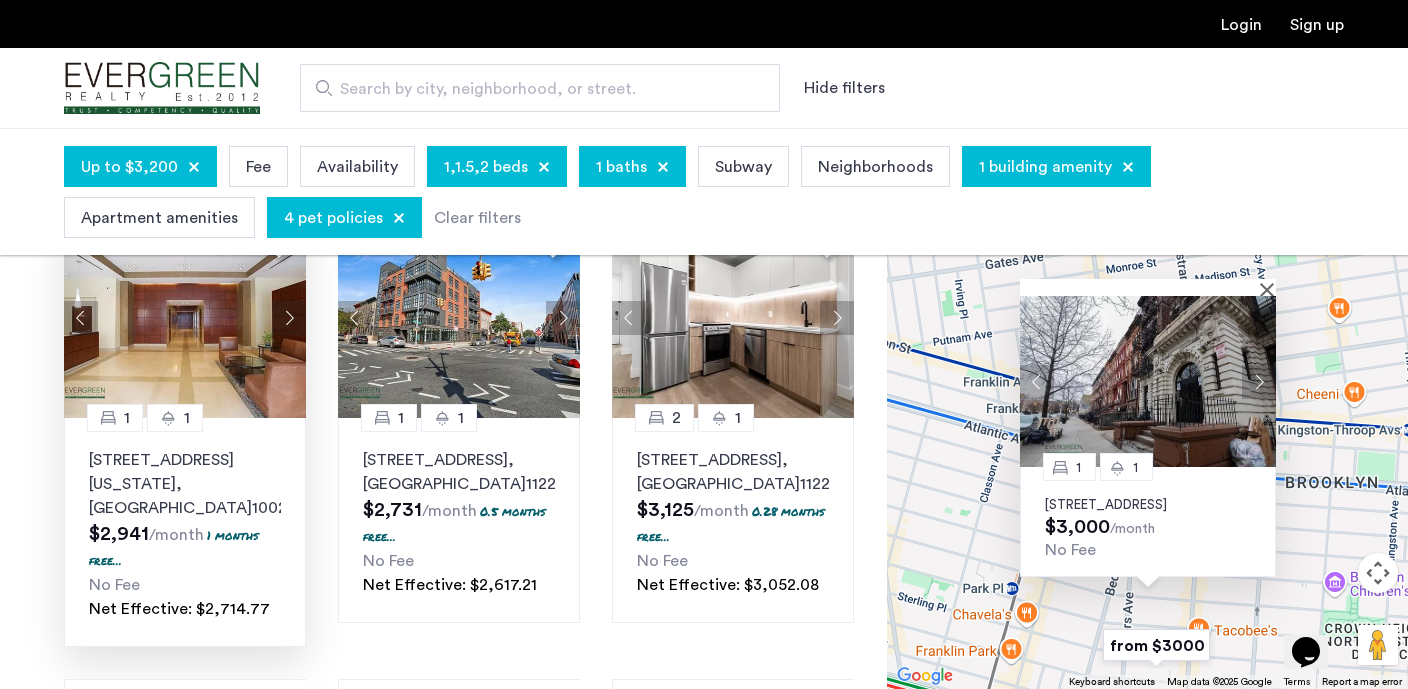 click at bounding box center (1259, 381) 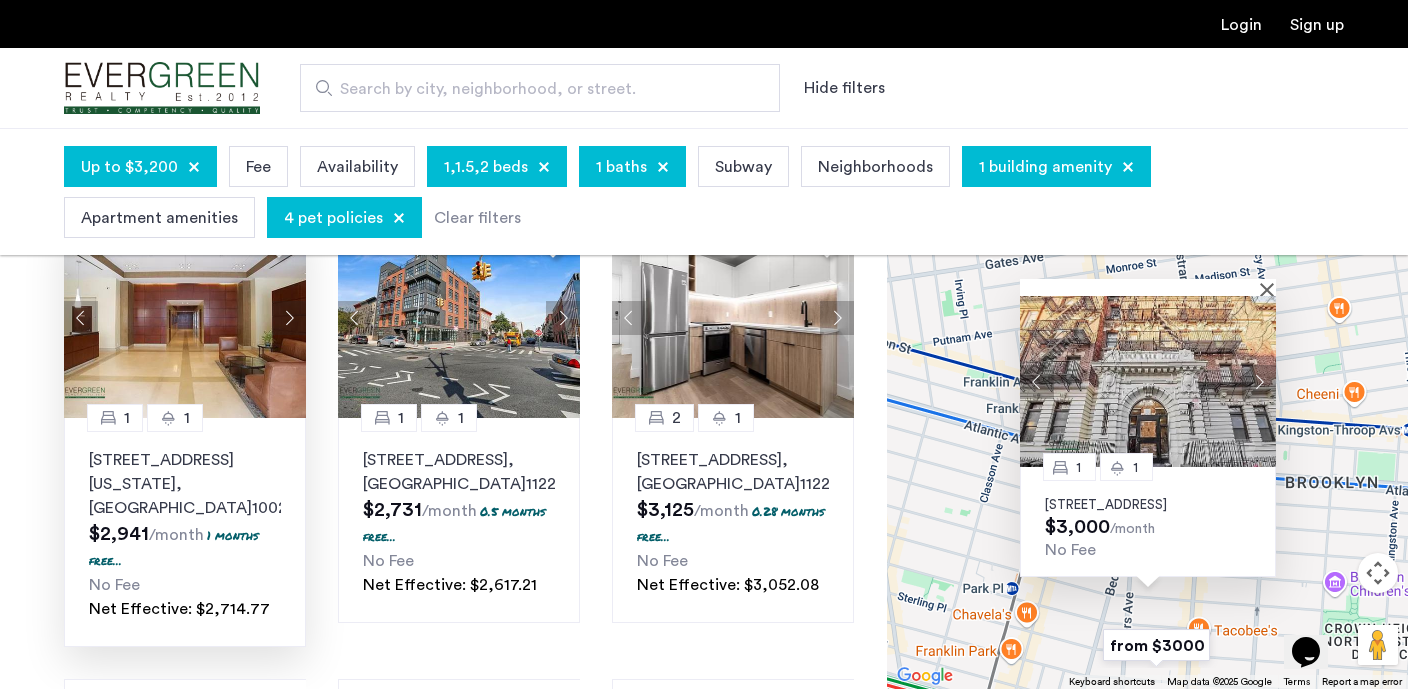 click at bounding box center [1259, 381] 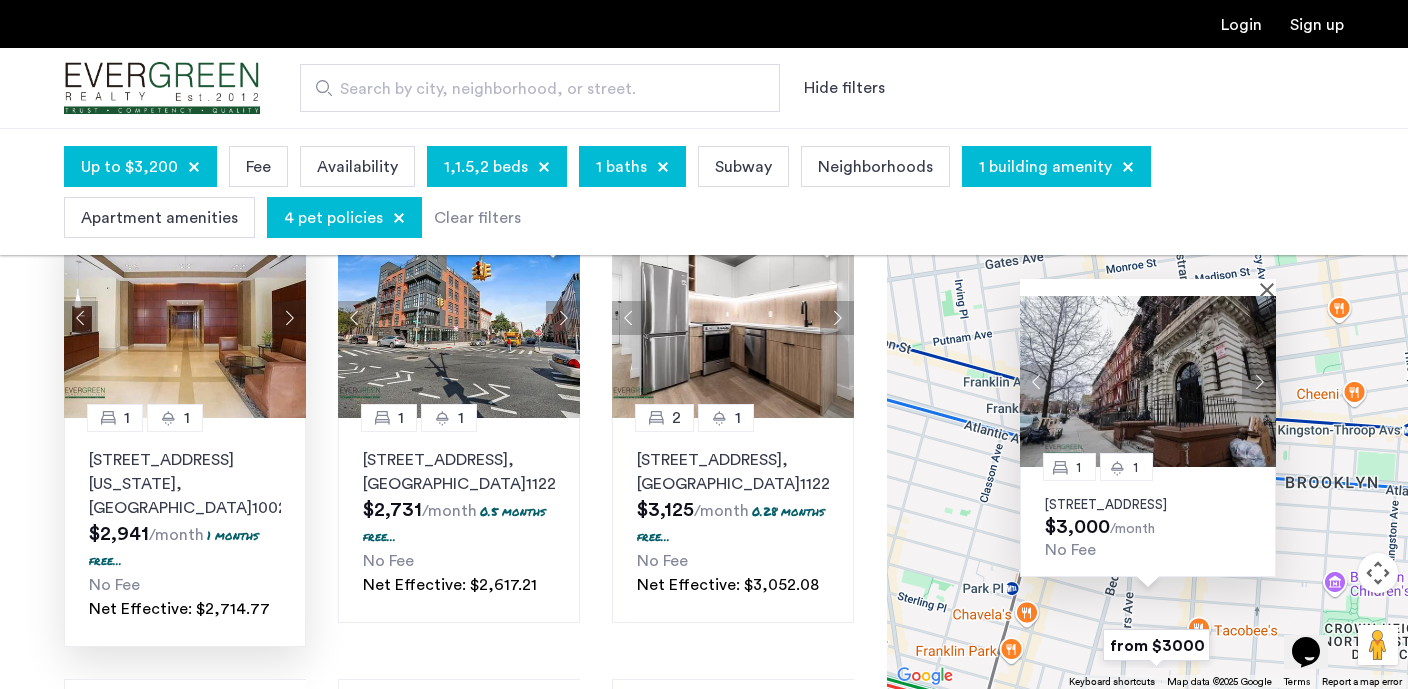 click at bounding box center (1156, 645) 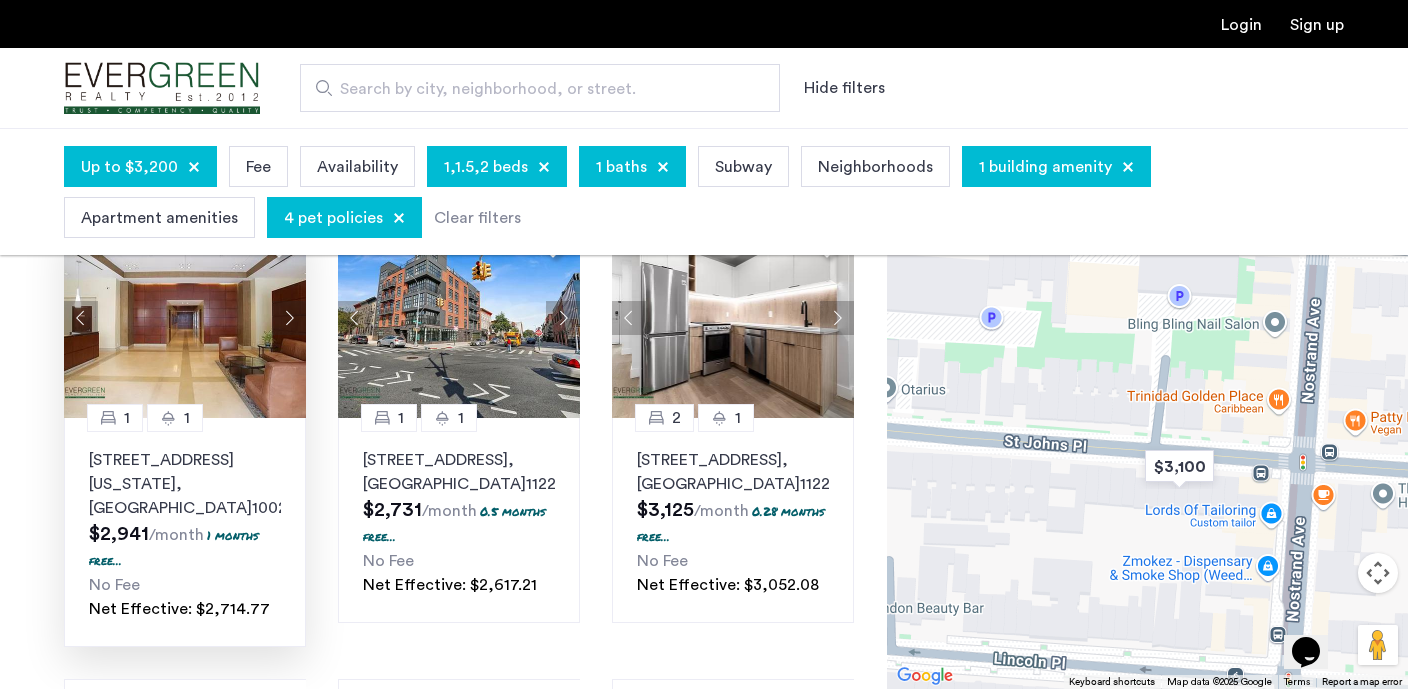 drag, startPoint x: 1180, startPoint y: 565, endPoint x: 1090, endPoint y: 490, distance: 117.15375 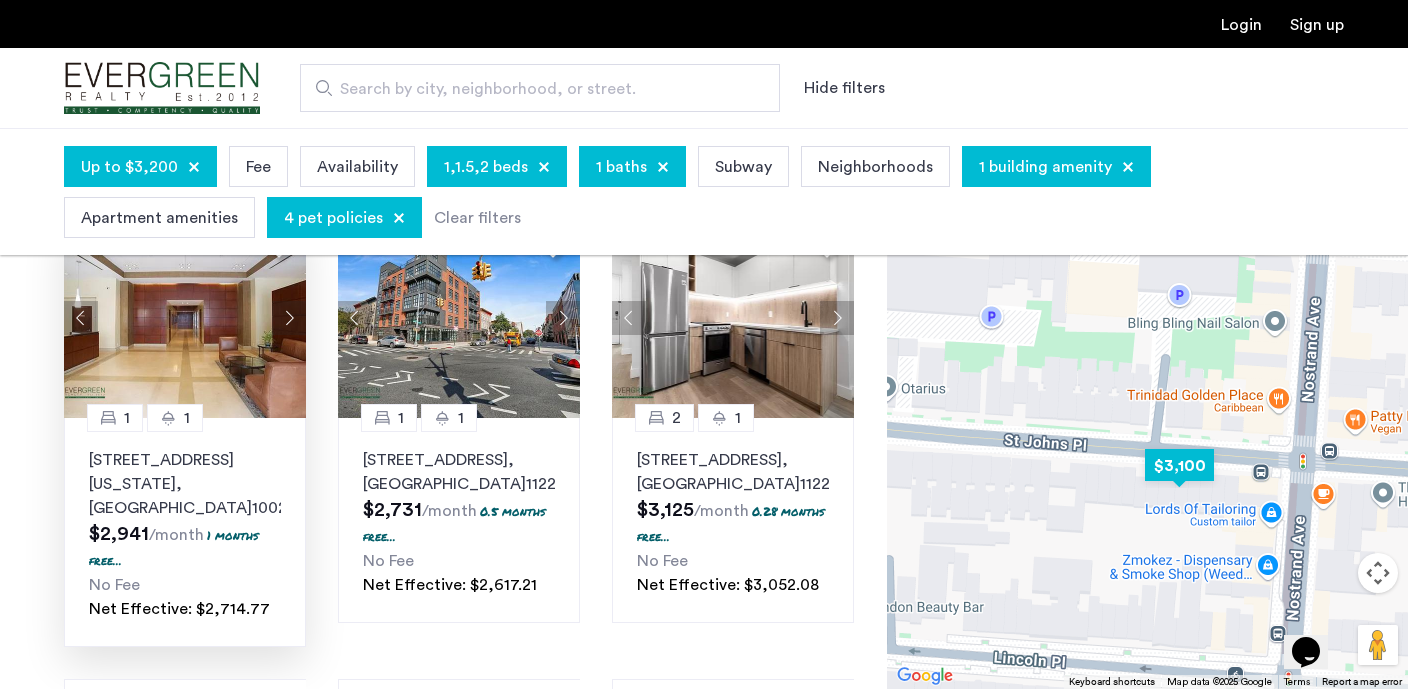 click at bounding box center (1179, 465) 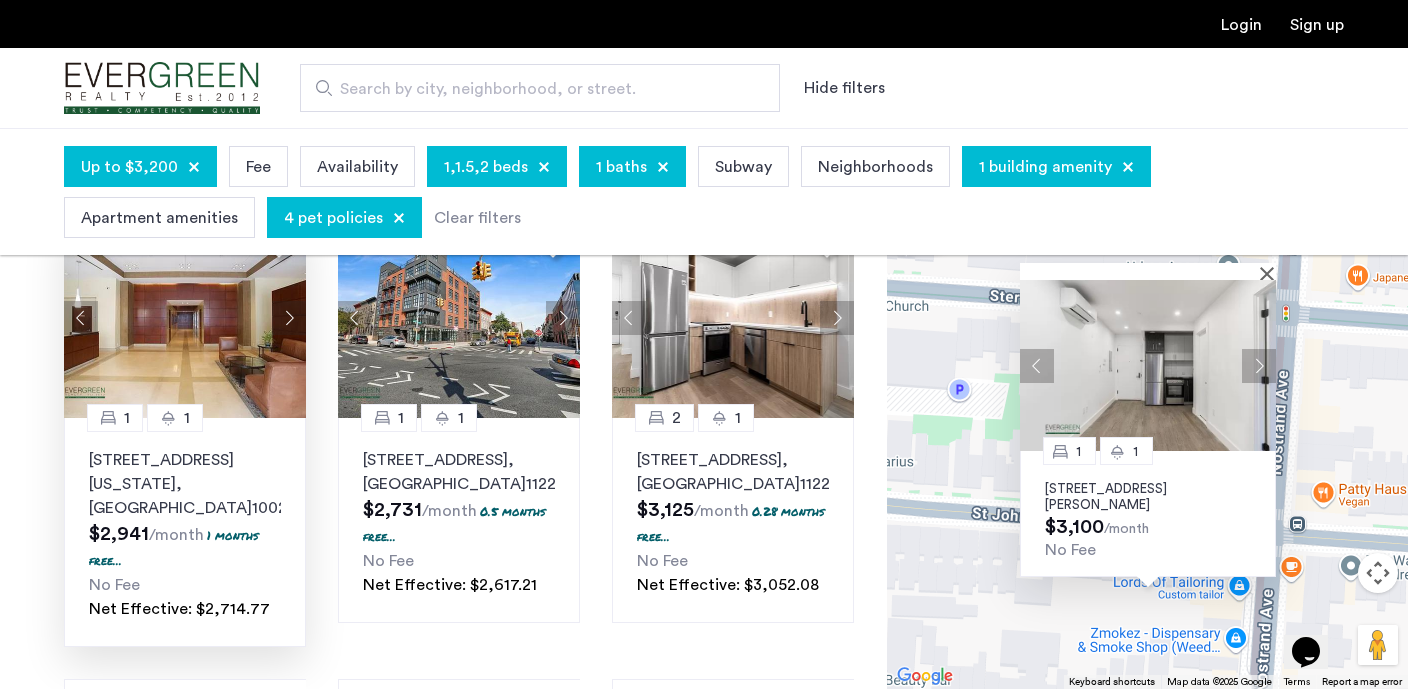 click at bounding box center (1259, 365) 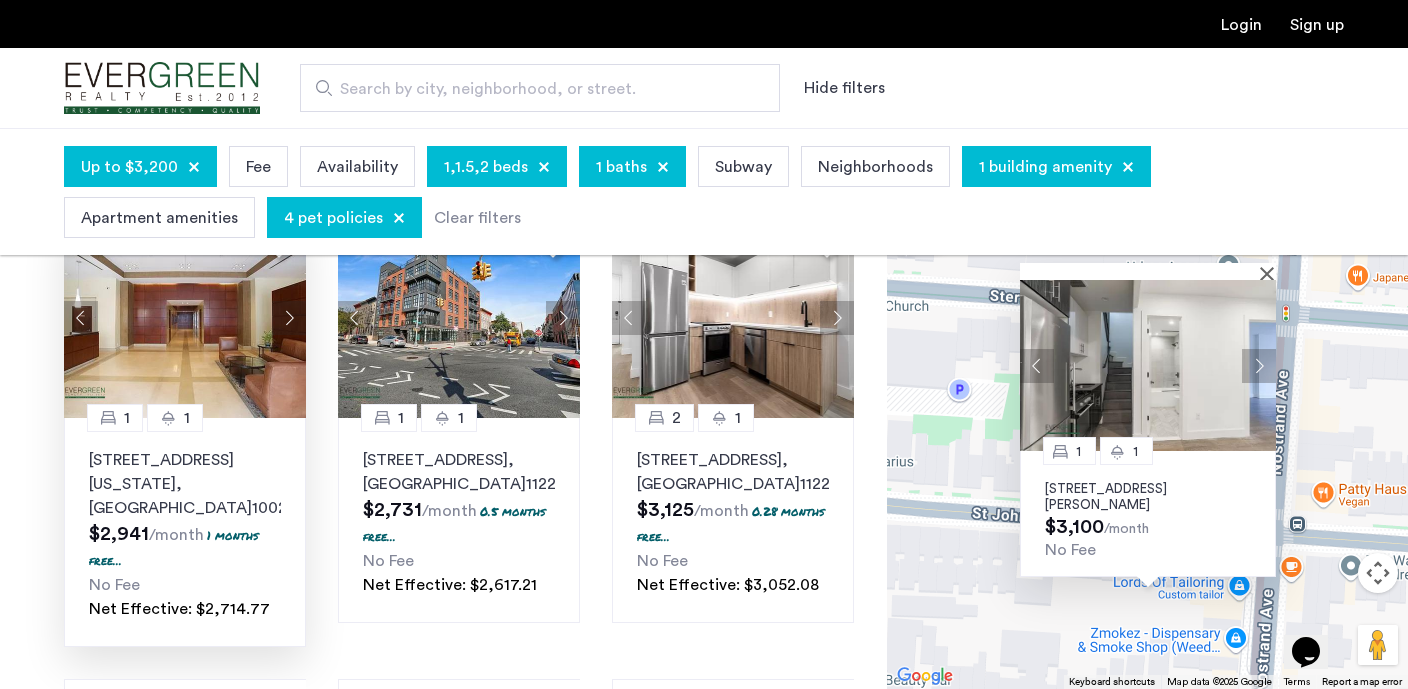 click at bounding box center (1259, 365) 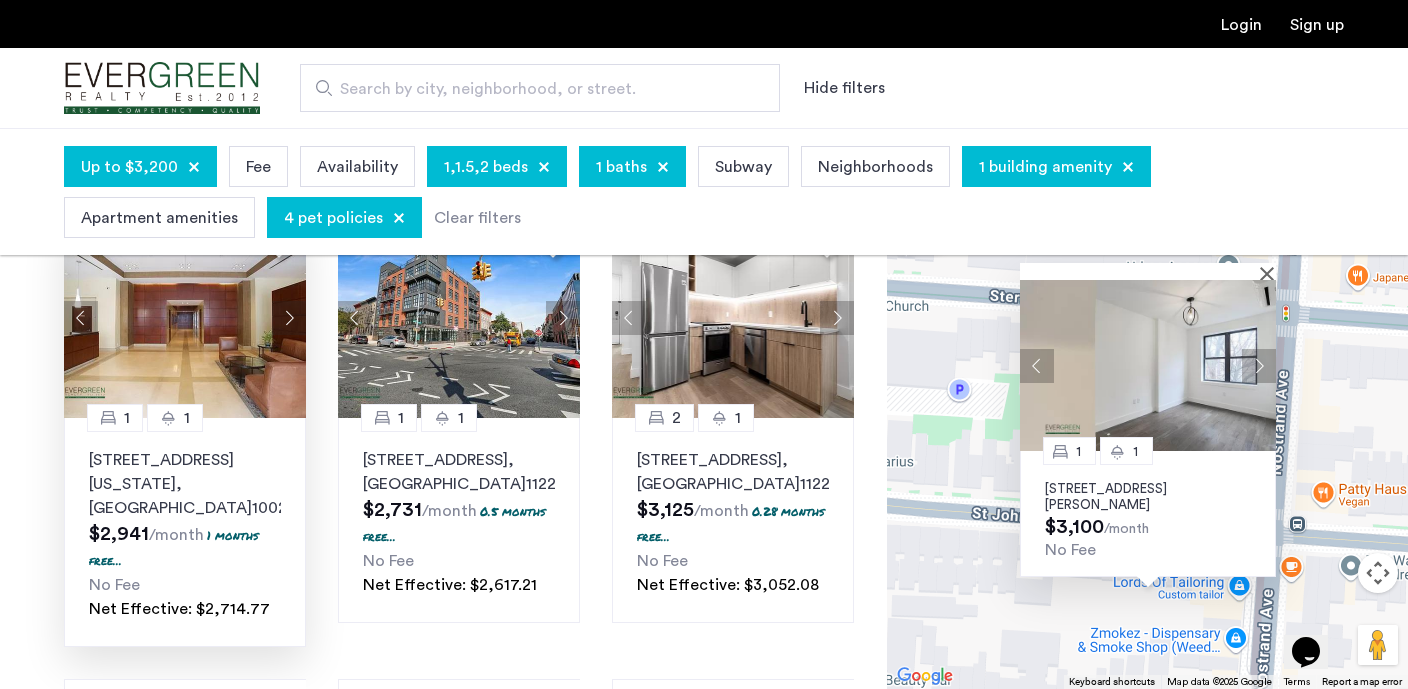 click at bounding box center [1259, 365] 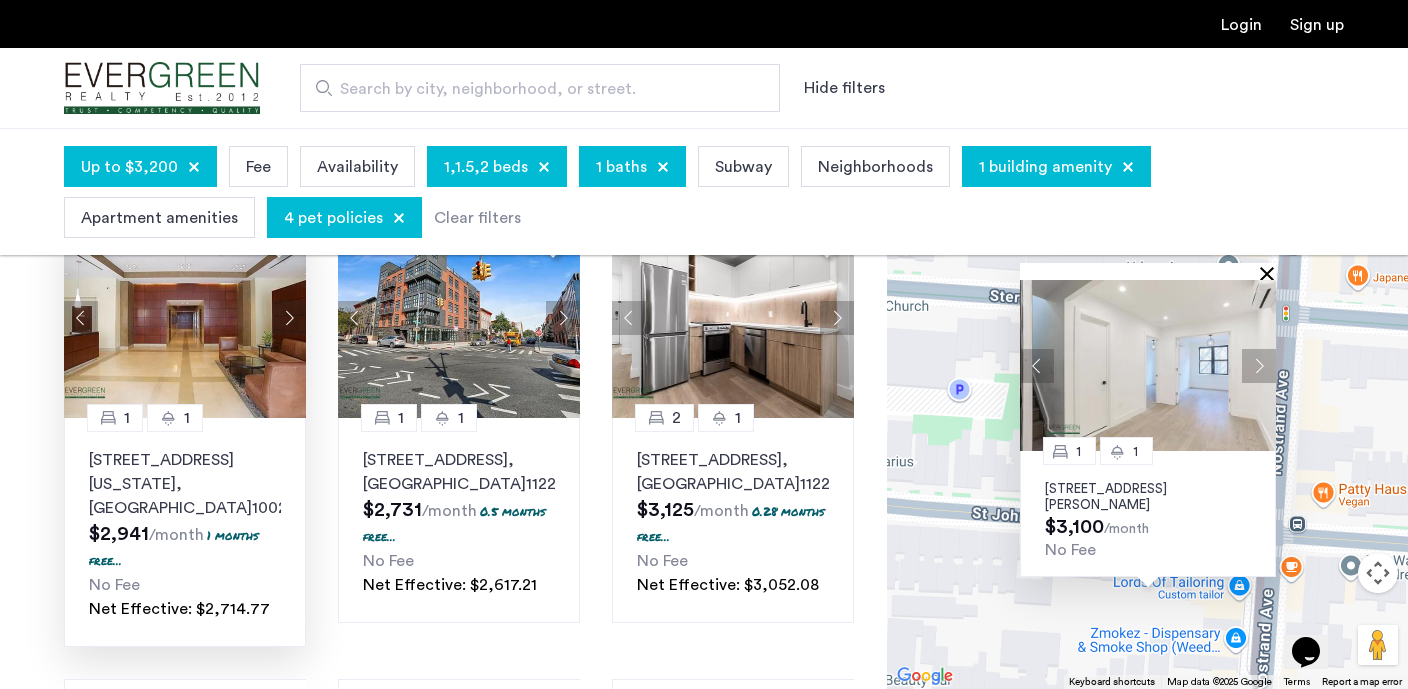 click at bounding box center (1271, 273) 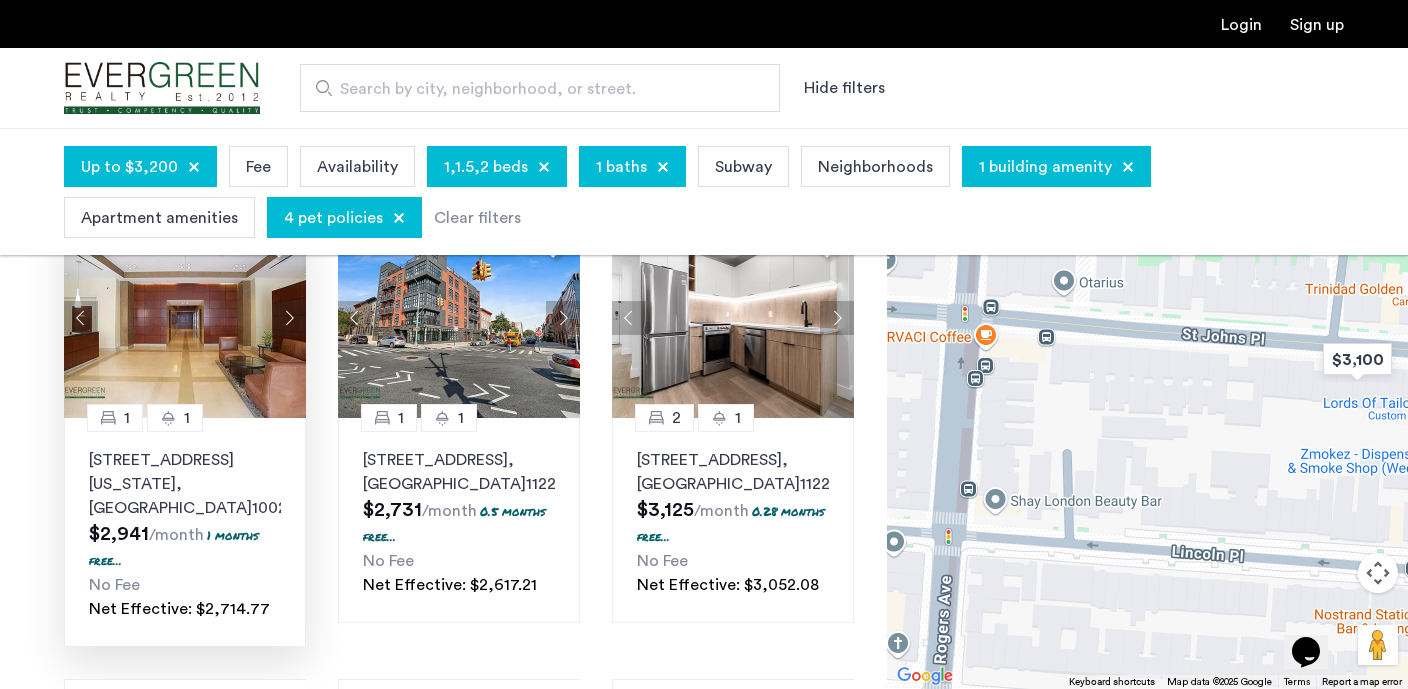 drag, startPoint x: 1096, startPoint y: 512, endPoint x: 1307, endPoint y: 333, distance: 276.6984 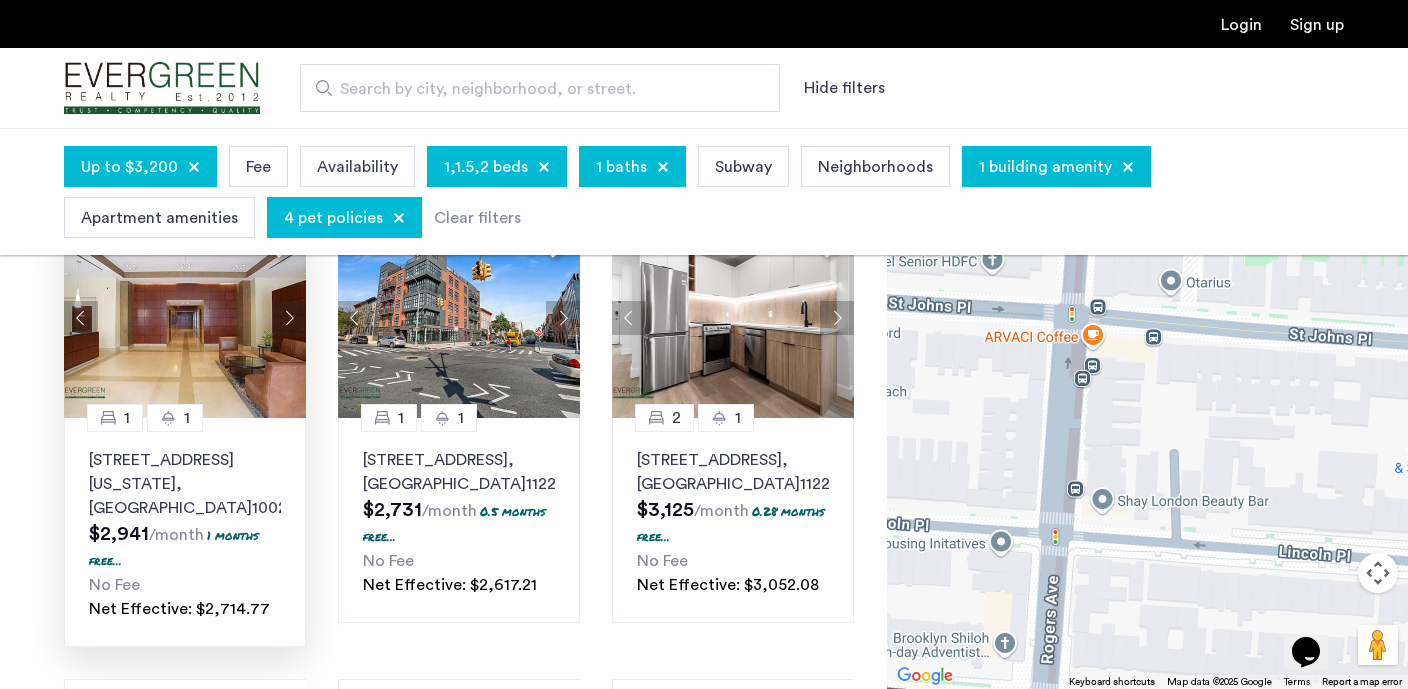 drag, startPoint x: 965, startPoint y: 536, endPoint x: 1130, endPoint y: 536, distance: 165 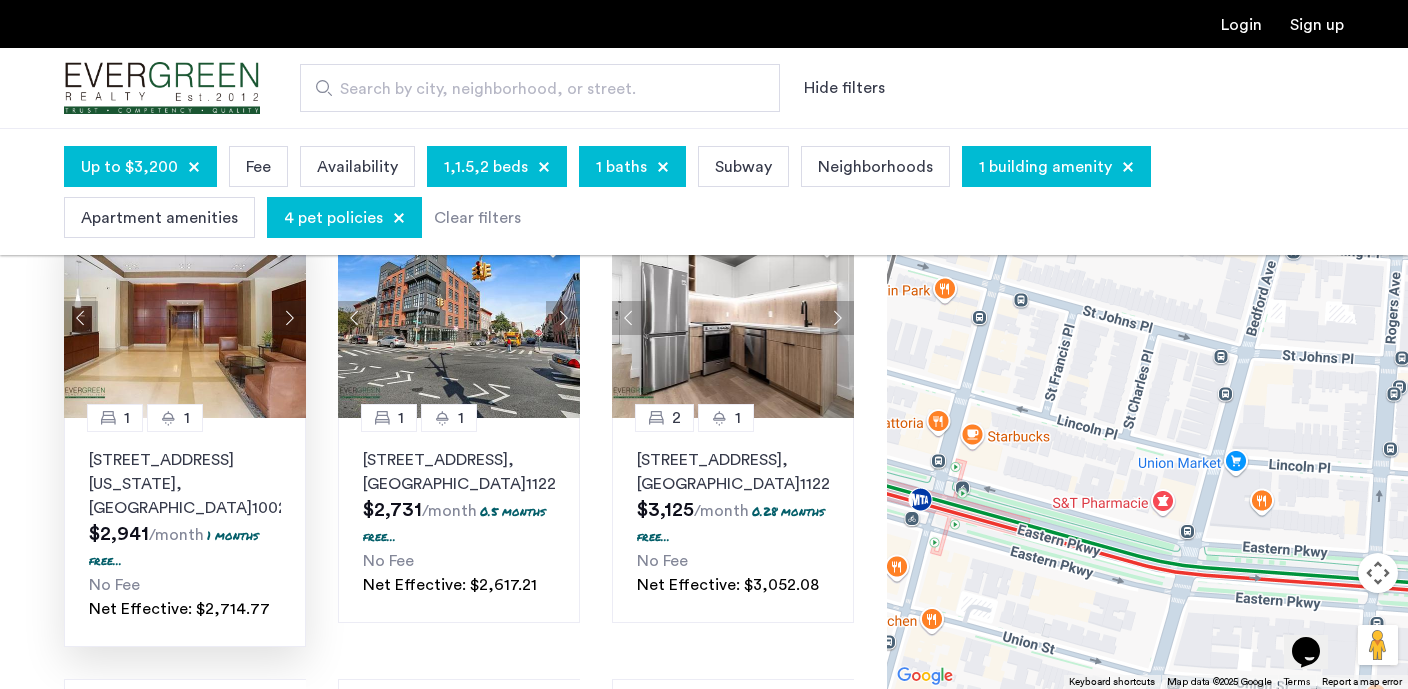 drag, startPoint x: 1054, startPoint y: 526, endPoint x: 1331, endPoint y: 447, distance: 288.04514 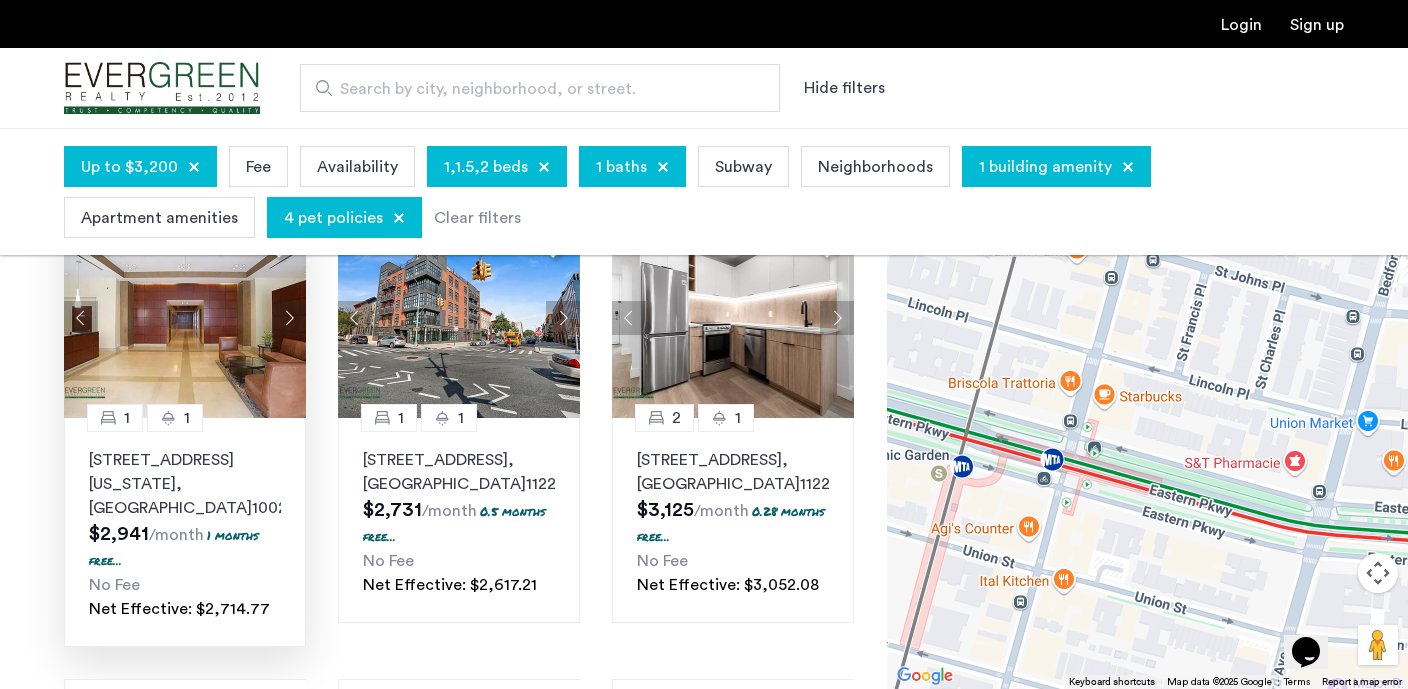 drag, startPoint x: 987, startPoint y: 520, endPoint x: 1084, endPoint y: 513, distance: 97.25225 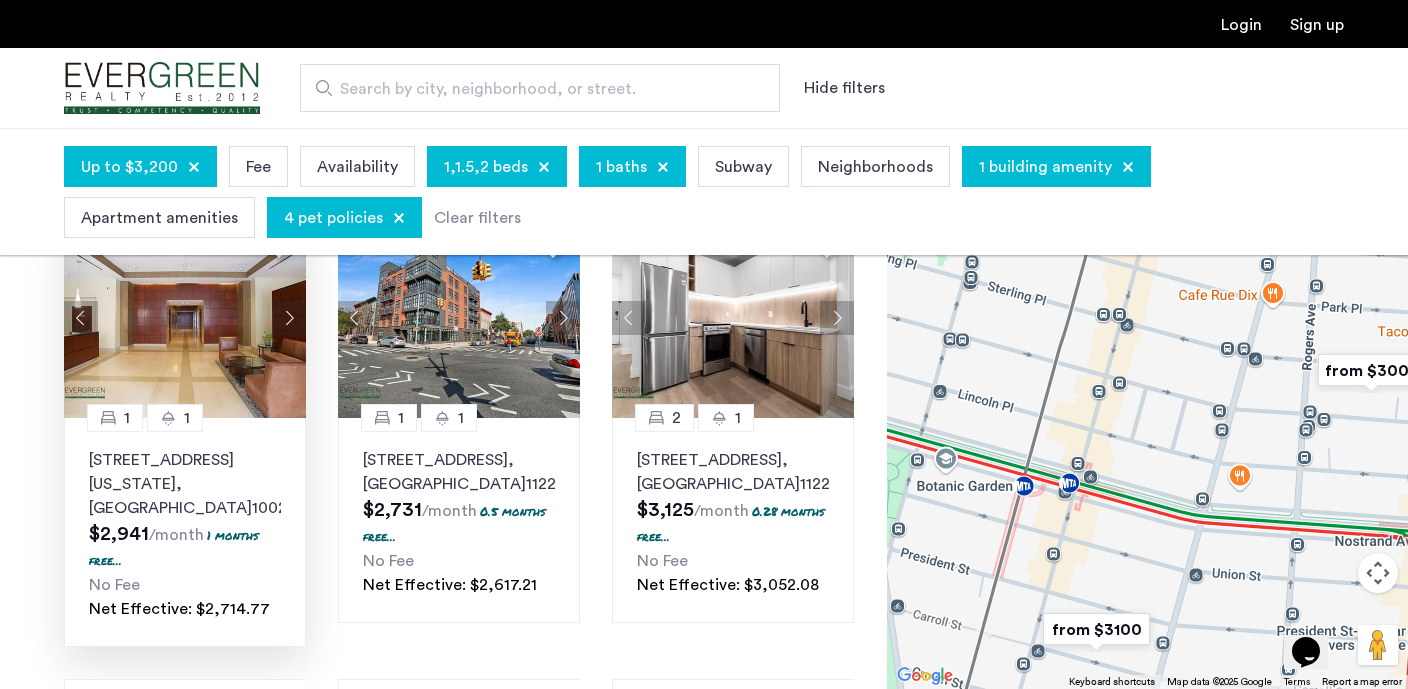 click at bounding box center (1096, 629) 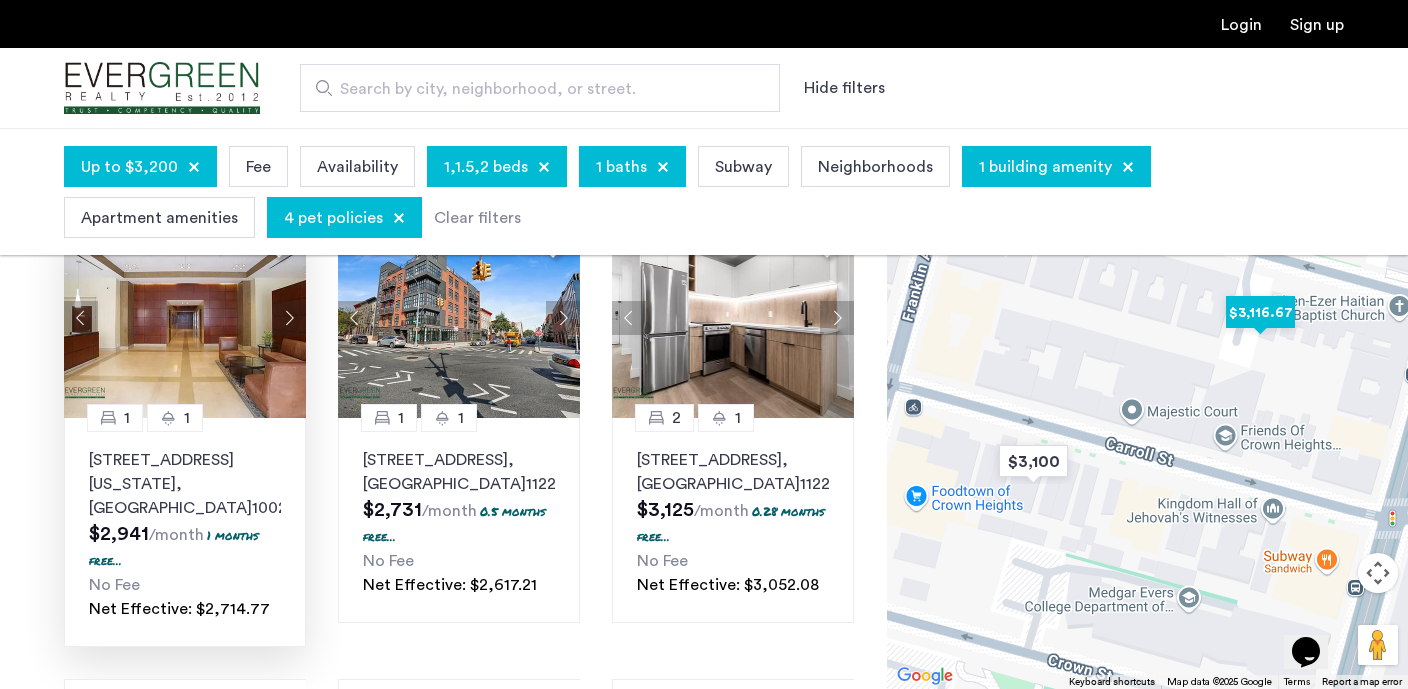click at bounding box center (1260, 312) 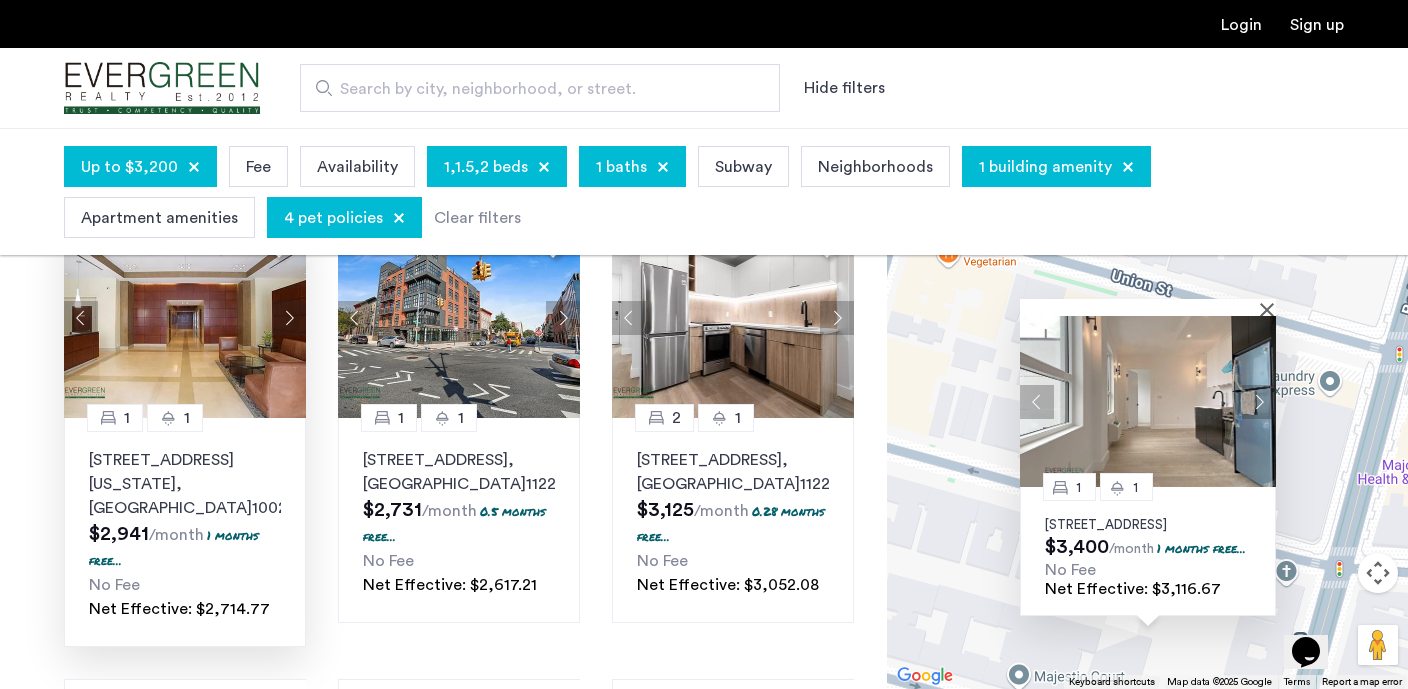 click at bounding box center (1259, 401) 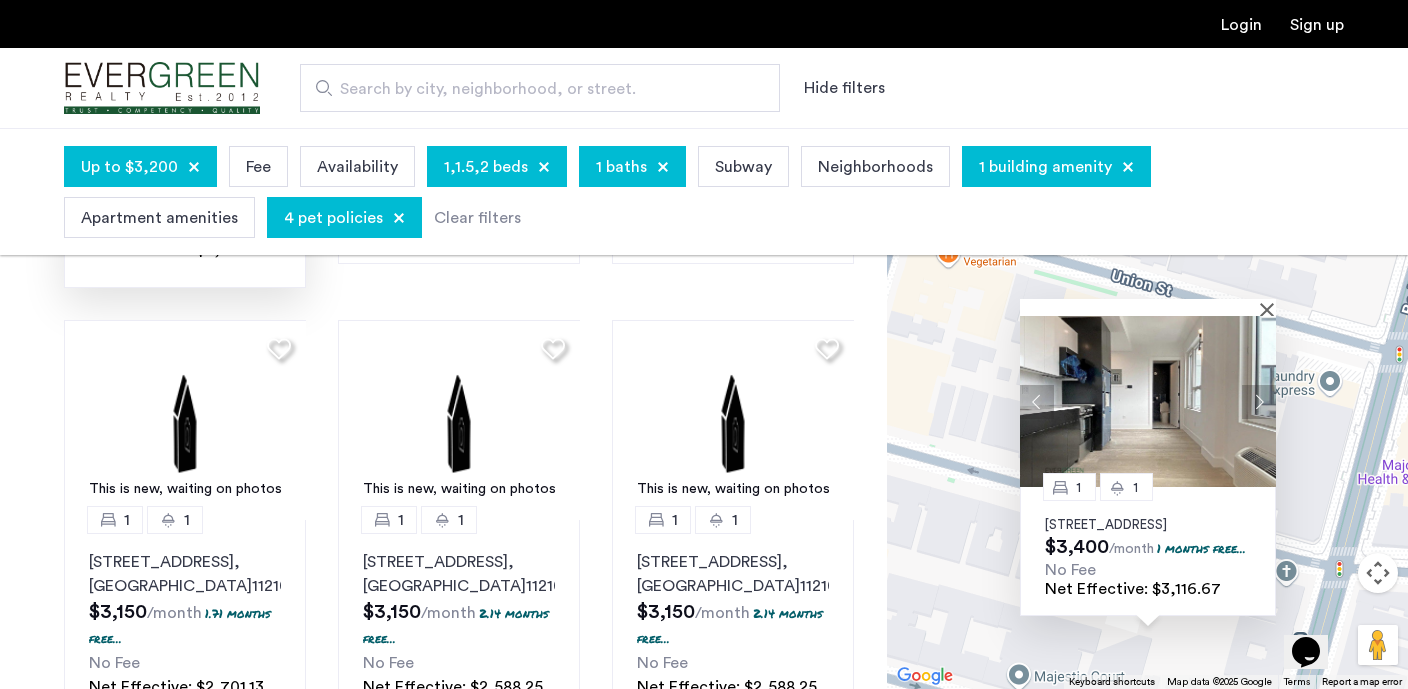 scroll, scrollTop: 628, scrollLeft: 0, axis: vertical 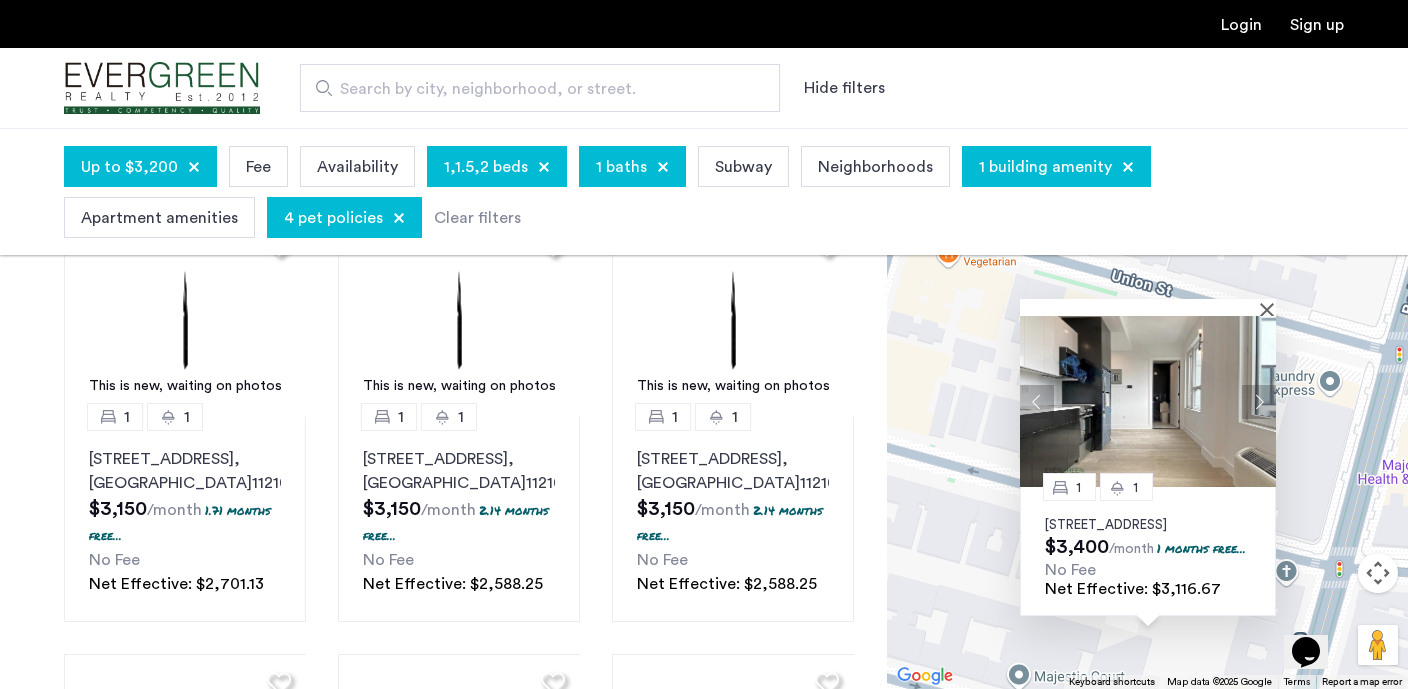 click on "1 1  [STREET_ADDRESS]  $3,400  /month  1 months free...  No Fee Net Effective: $3,116.67" at bounding box center (1147, 408) 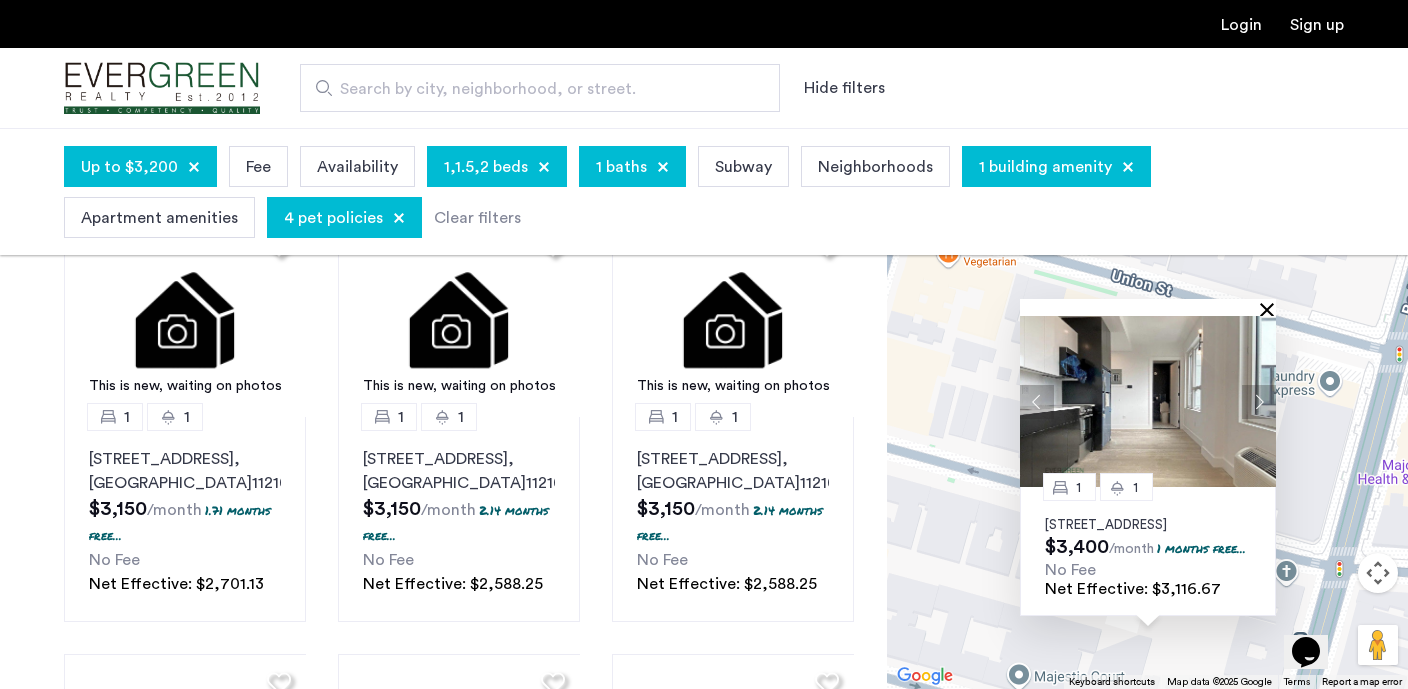click at bounding box center (1271, 309) 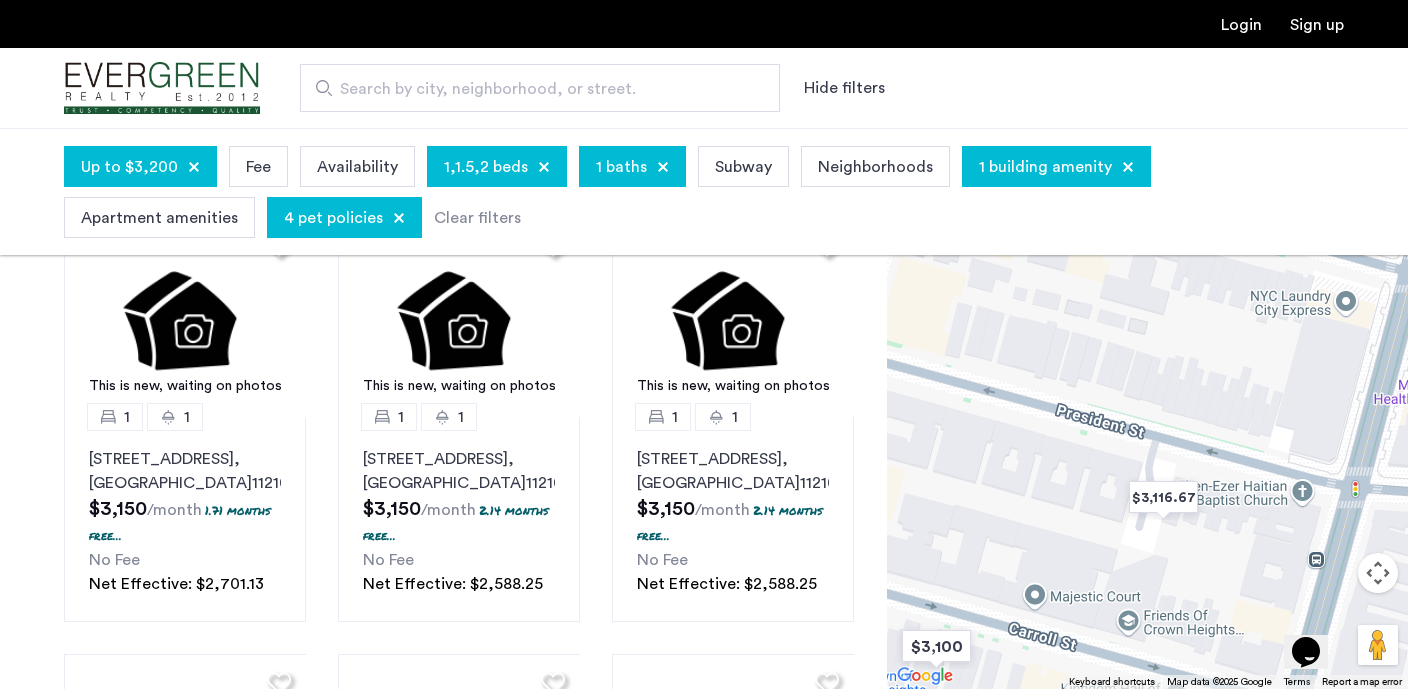 drag, startPoint x: 1131, startPoint y: 421, endPoint x: 1145, endPoint y: 337, distance: 85.158676 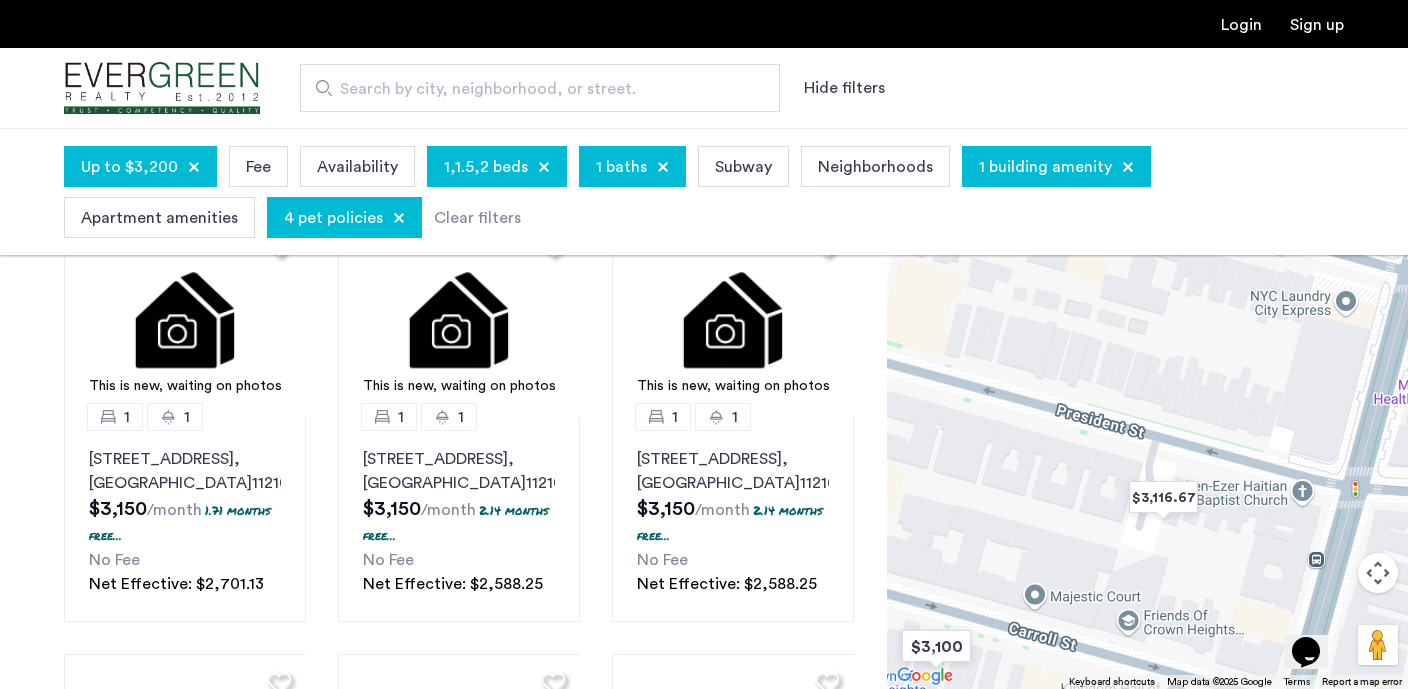 click at bounding box center [1147, 408] 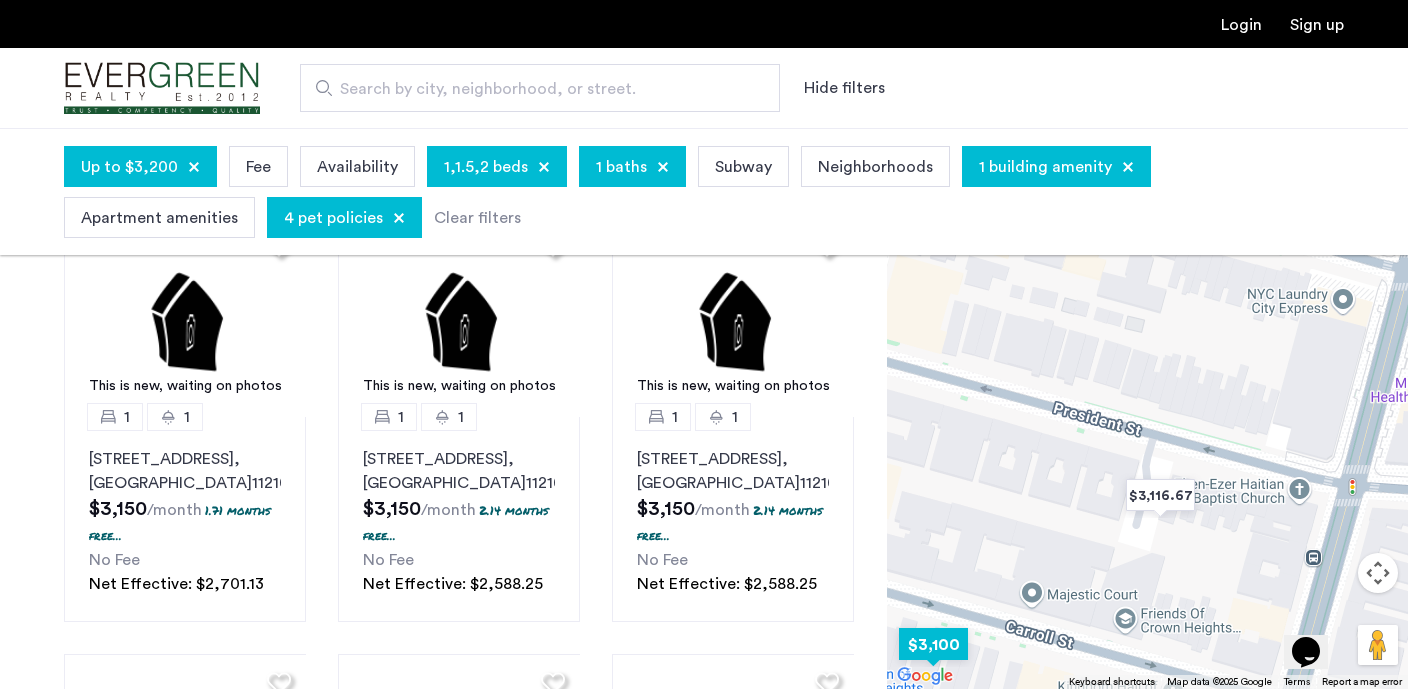 click at bounding box center (933, 644) 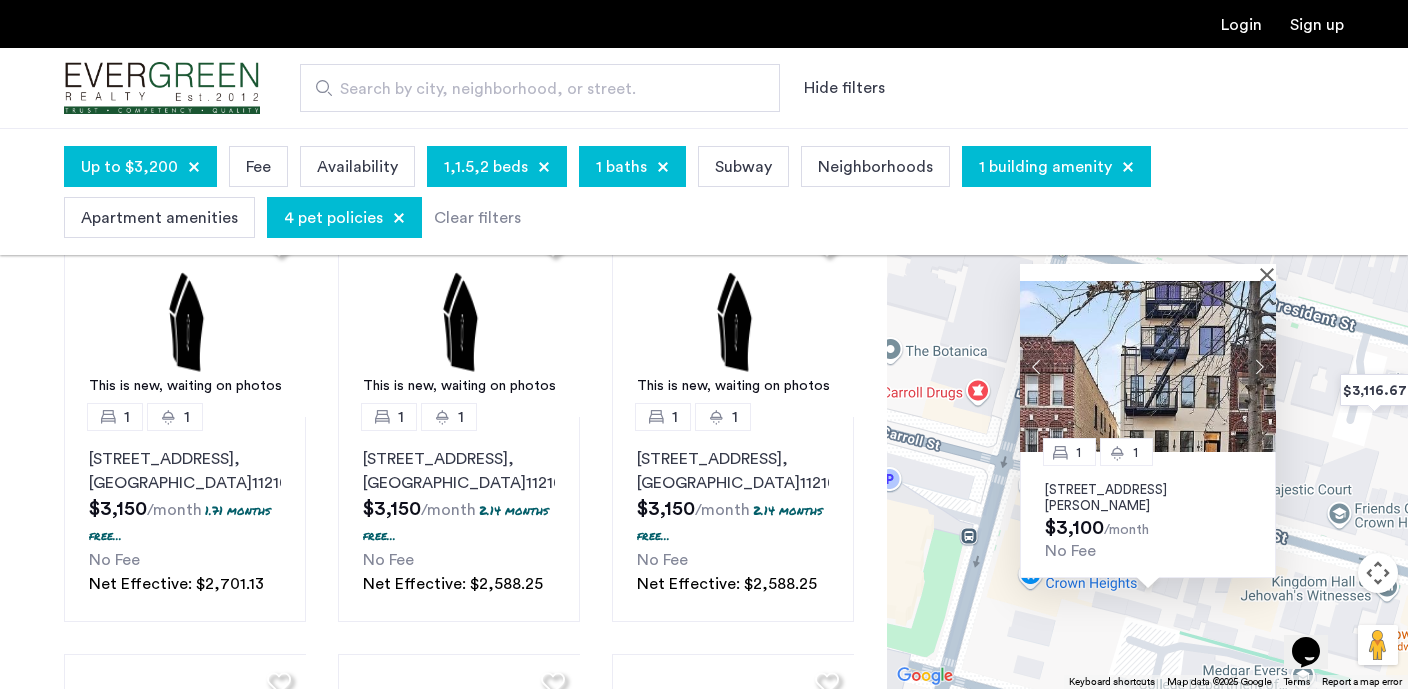 click at bounding box center (1259, 366) 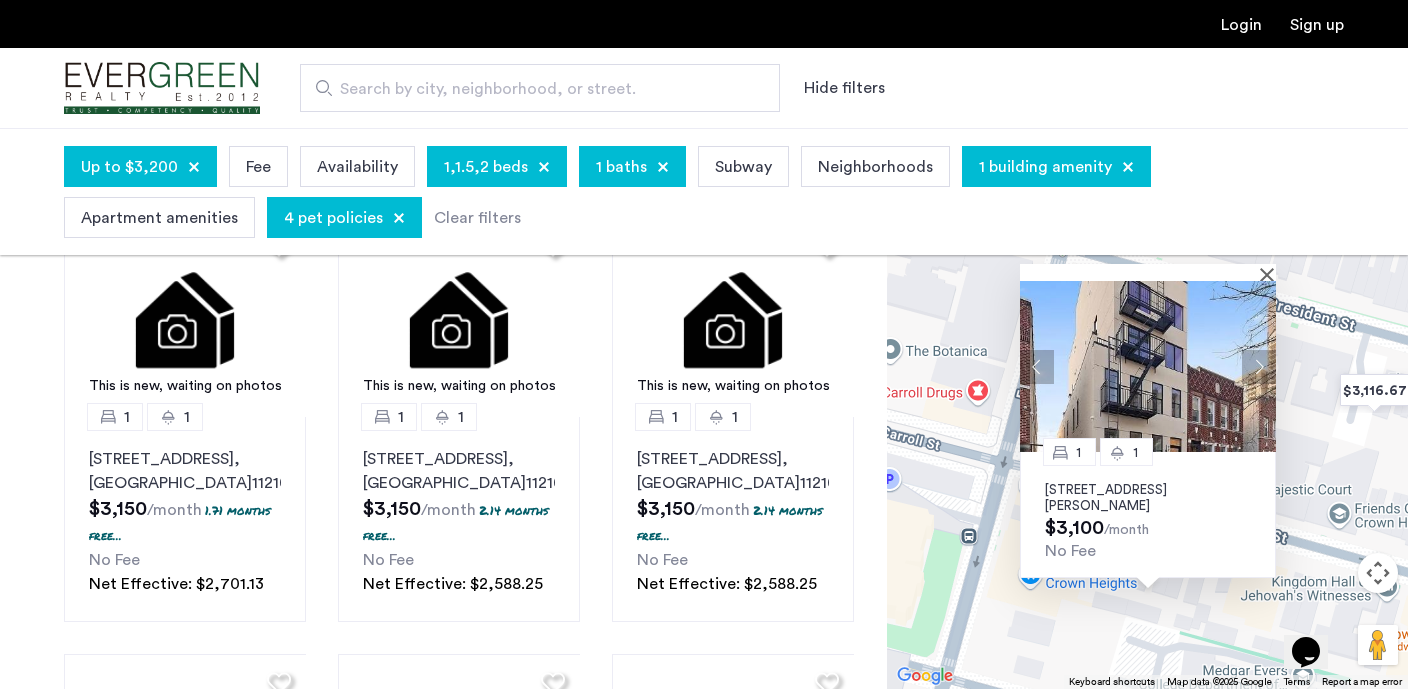 click at bounding box center (1148, 366) 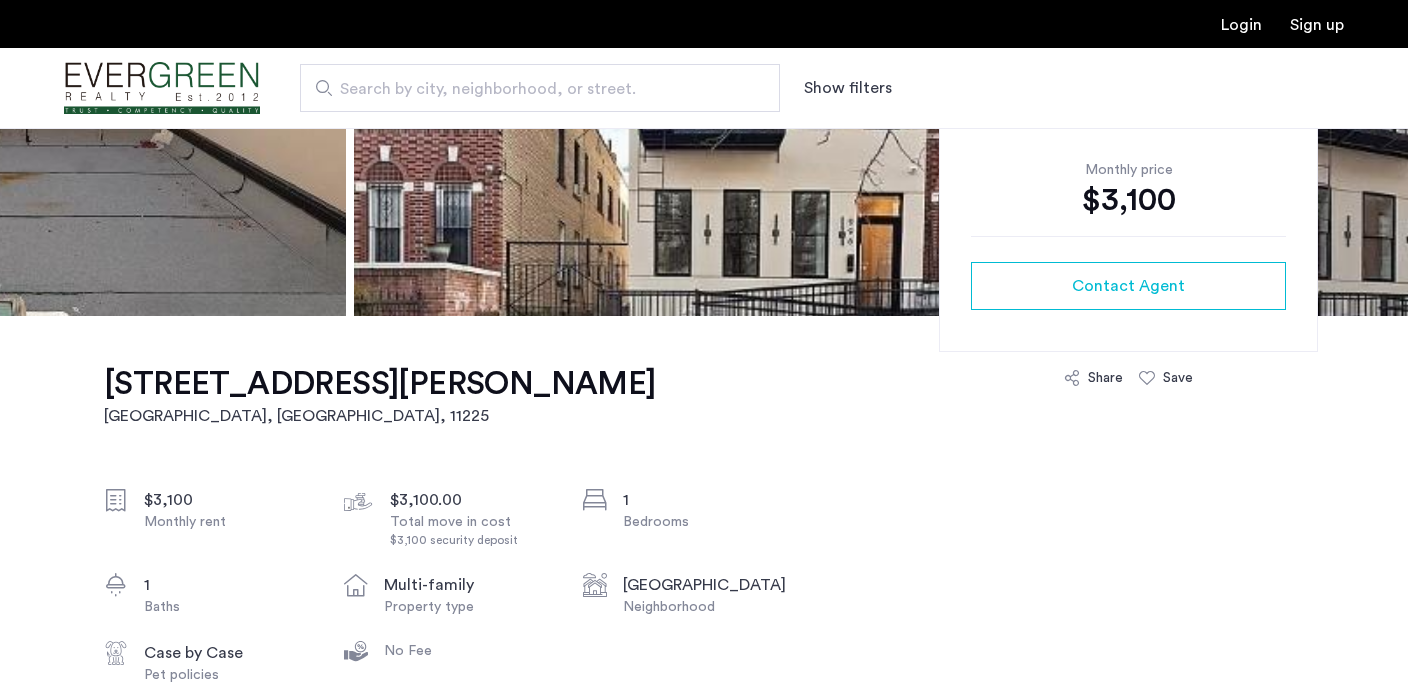 scroll, scrollTop: 0, scrollLeft: 0, axis: both 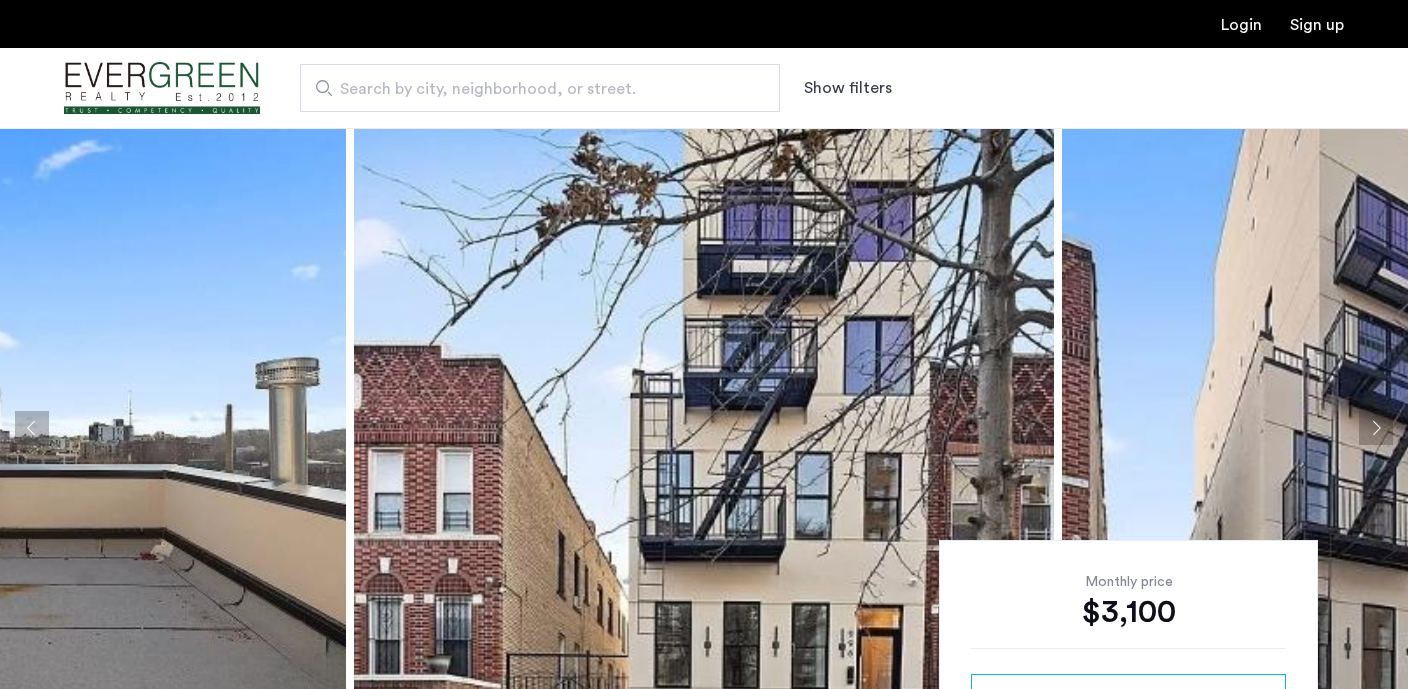 click 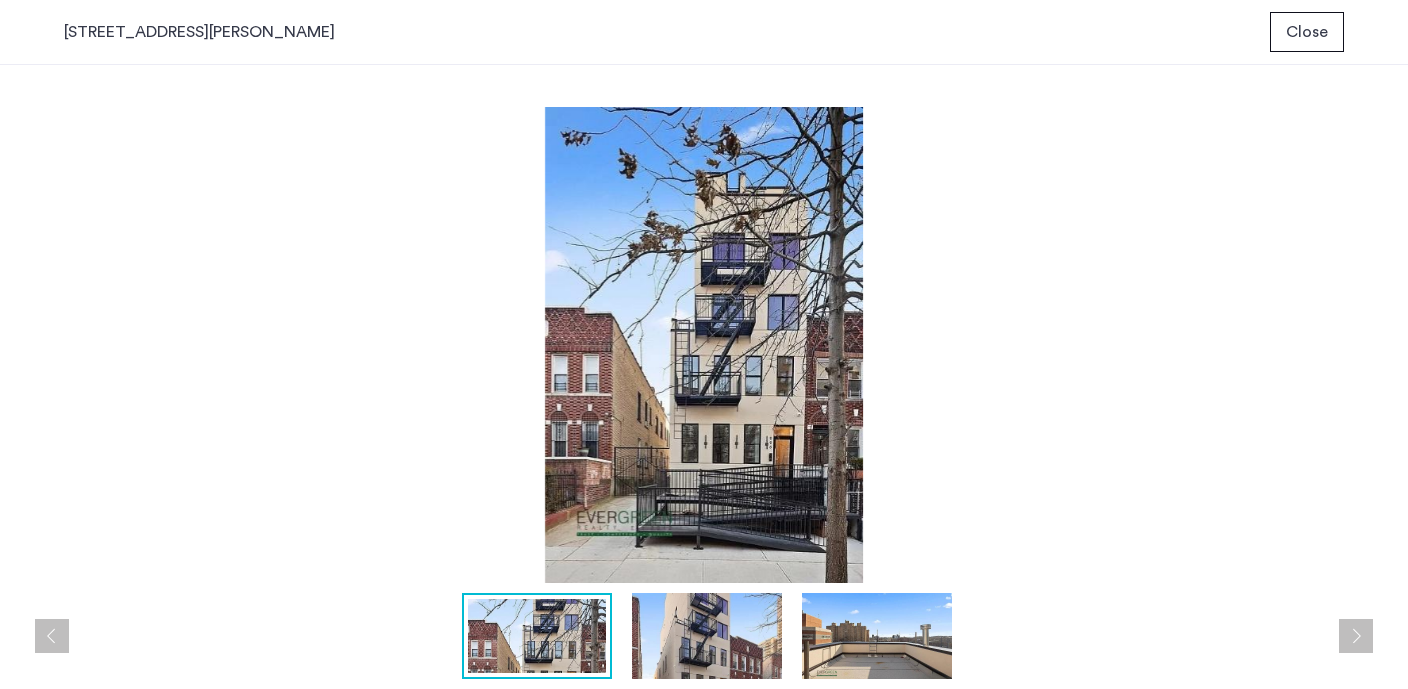 click on "Close" at bounding box center (1307, 32) 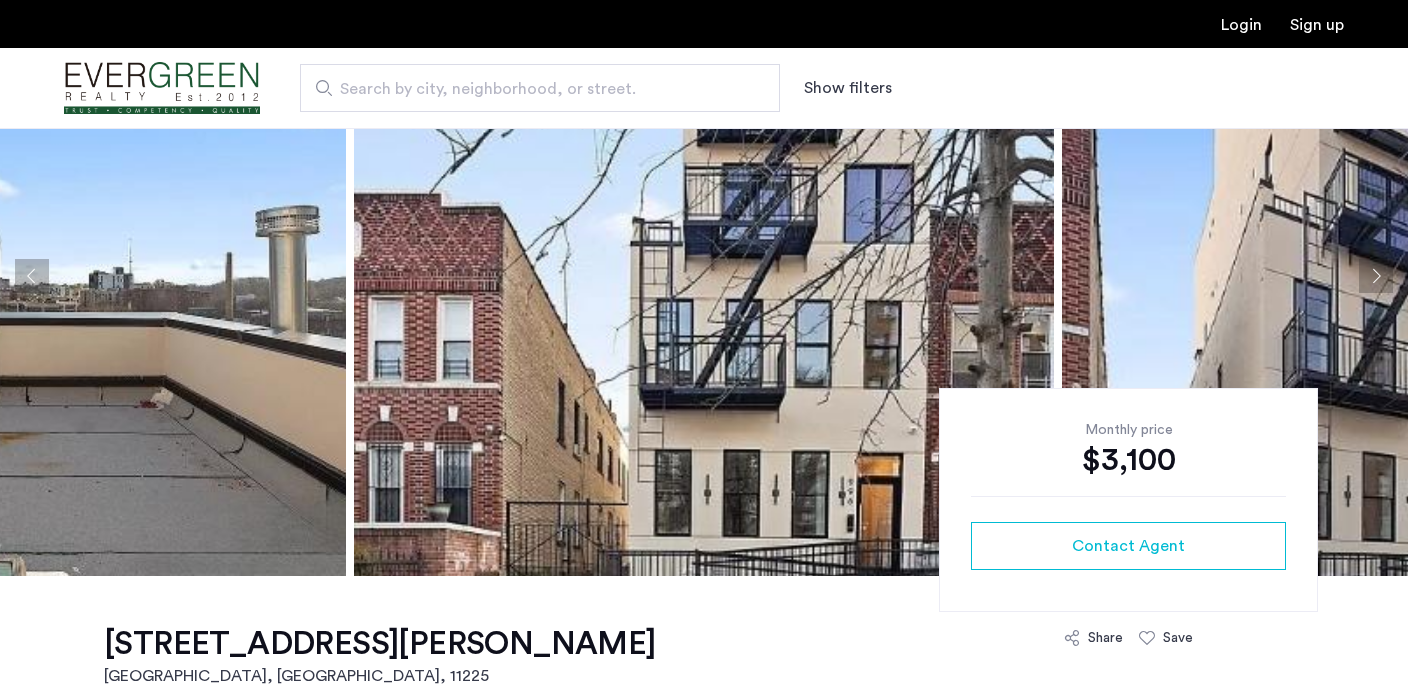 scroll, scrollTop: 448, scrollLeft: 0, axis: vertical 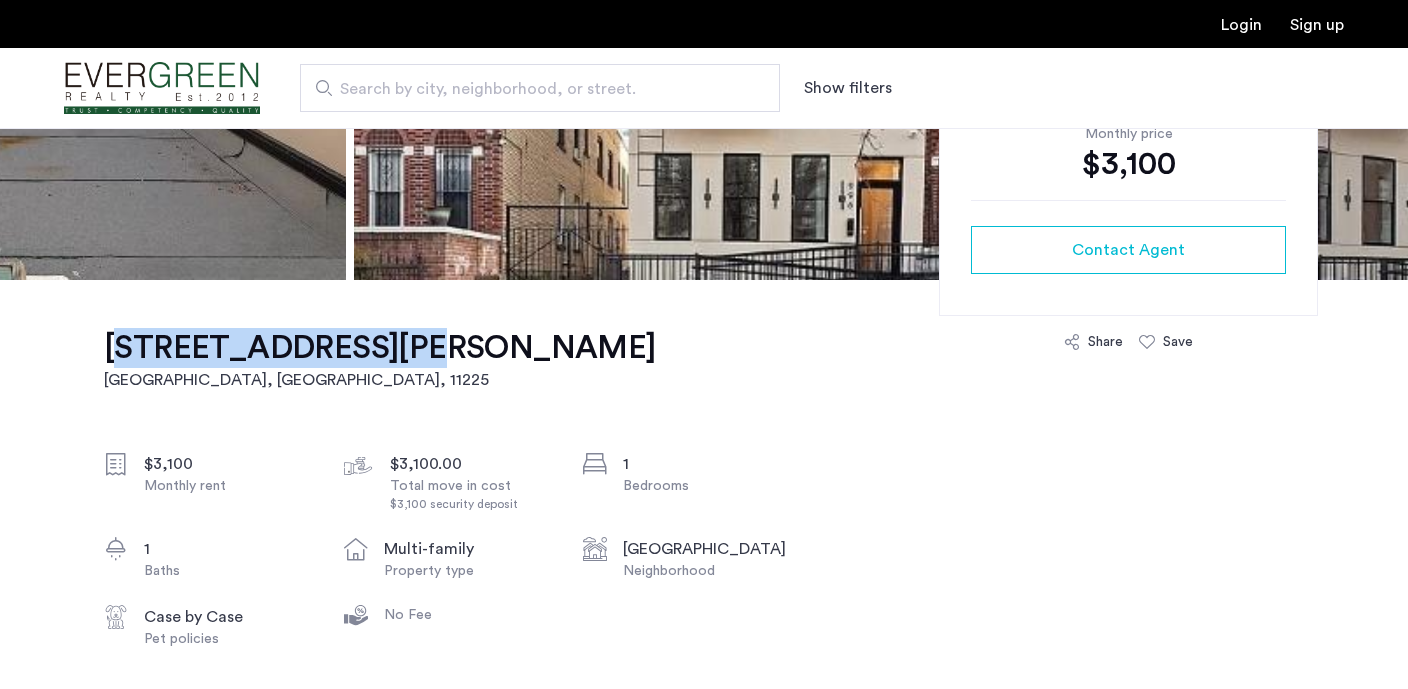 drag, startPoint x: 86, startPoint y: 352, endPoint x: 352, endPoint y: 354, distance: 266.0075 